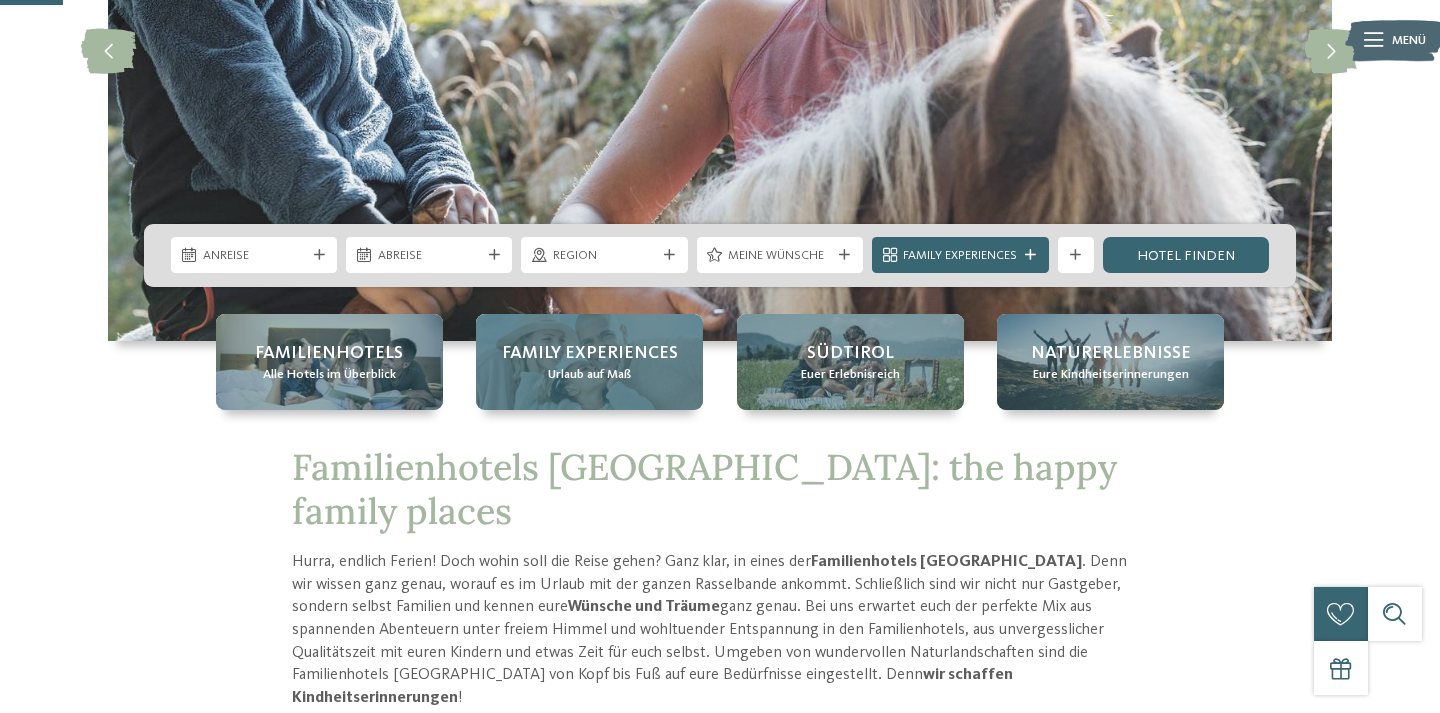 scroll, scrollTop: 340, scrollLeft: 0, axis: vertical 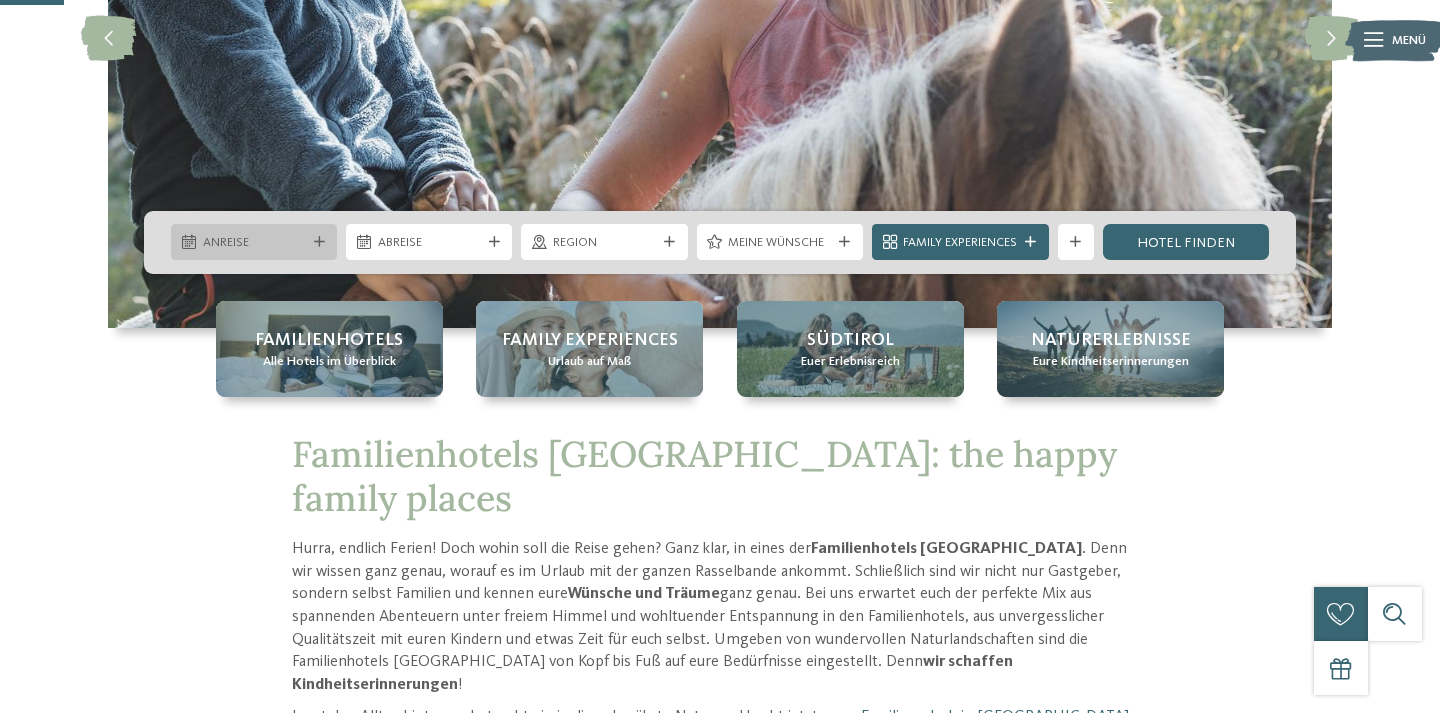 click on "Anreise" at bounding box center [254, 242] 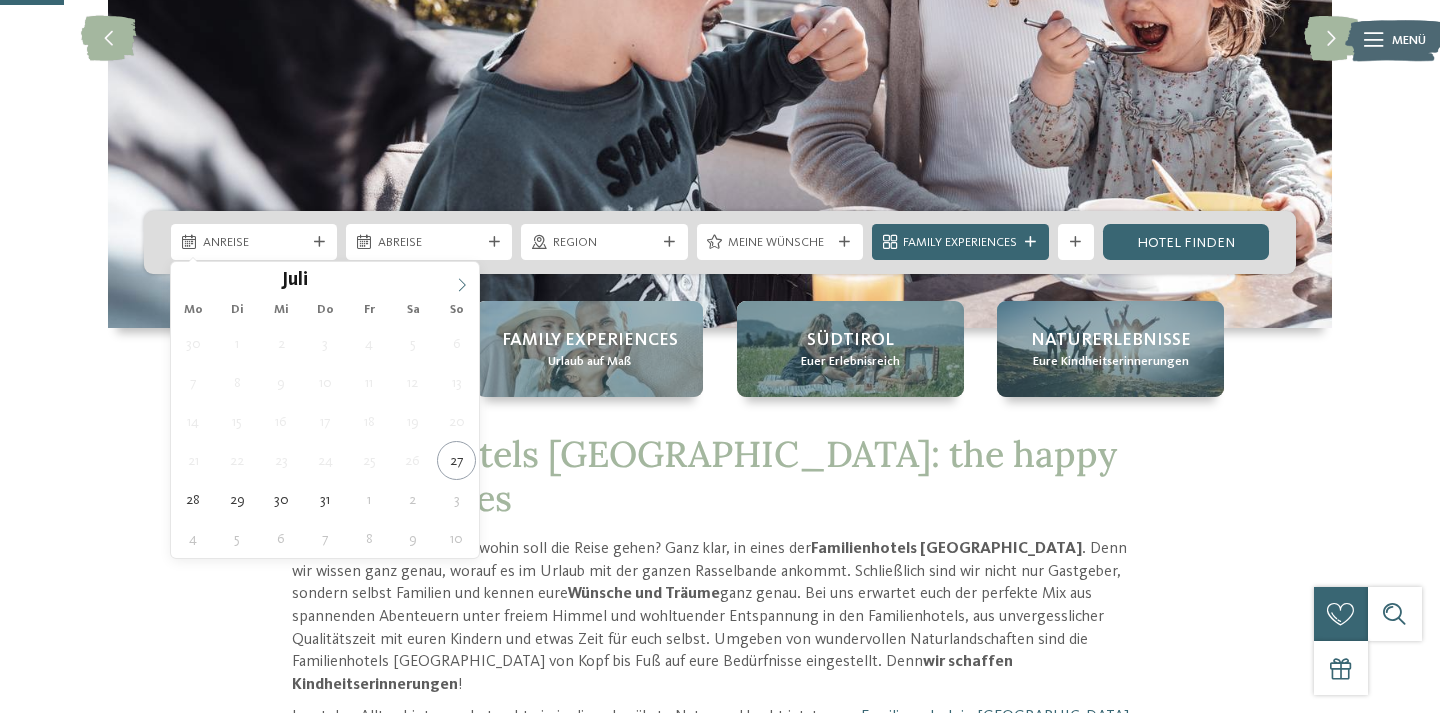click 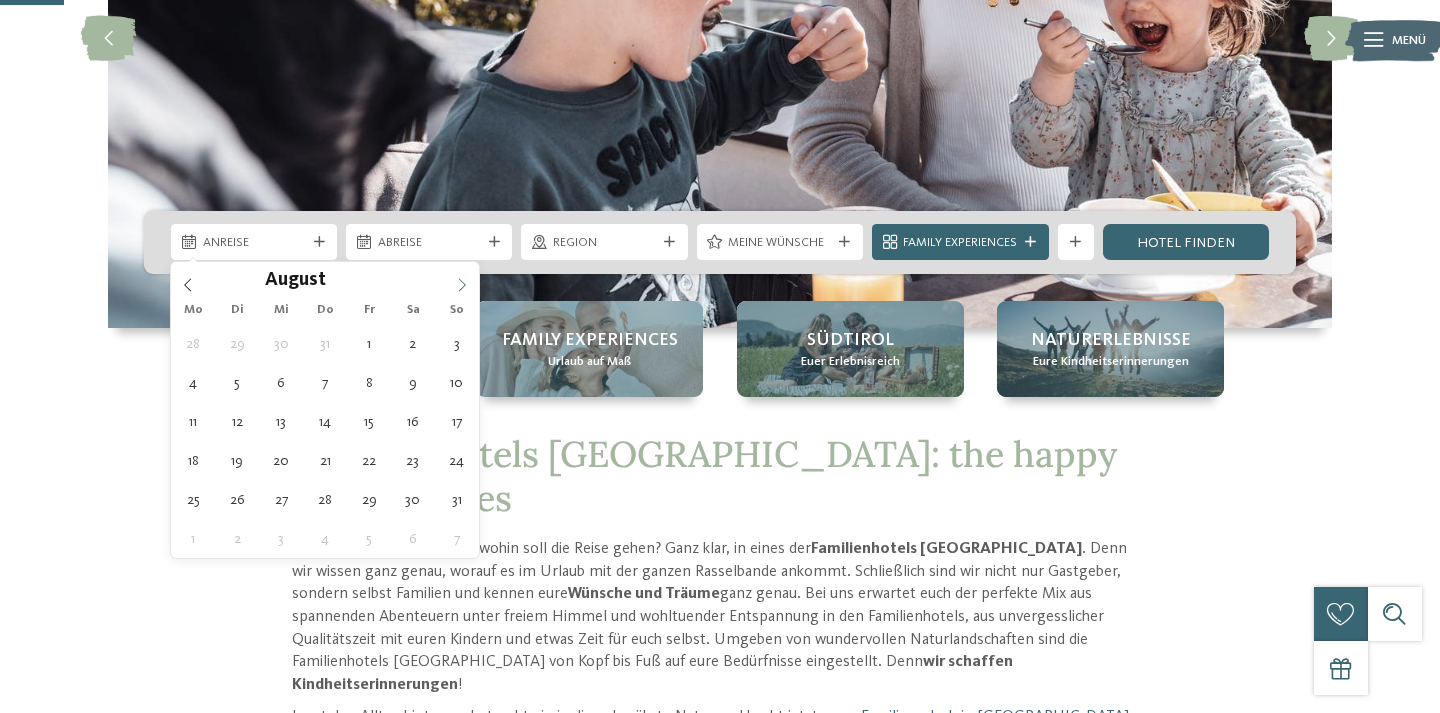 click 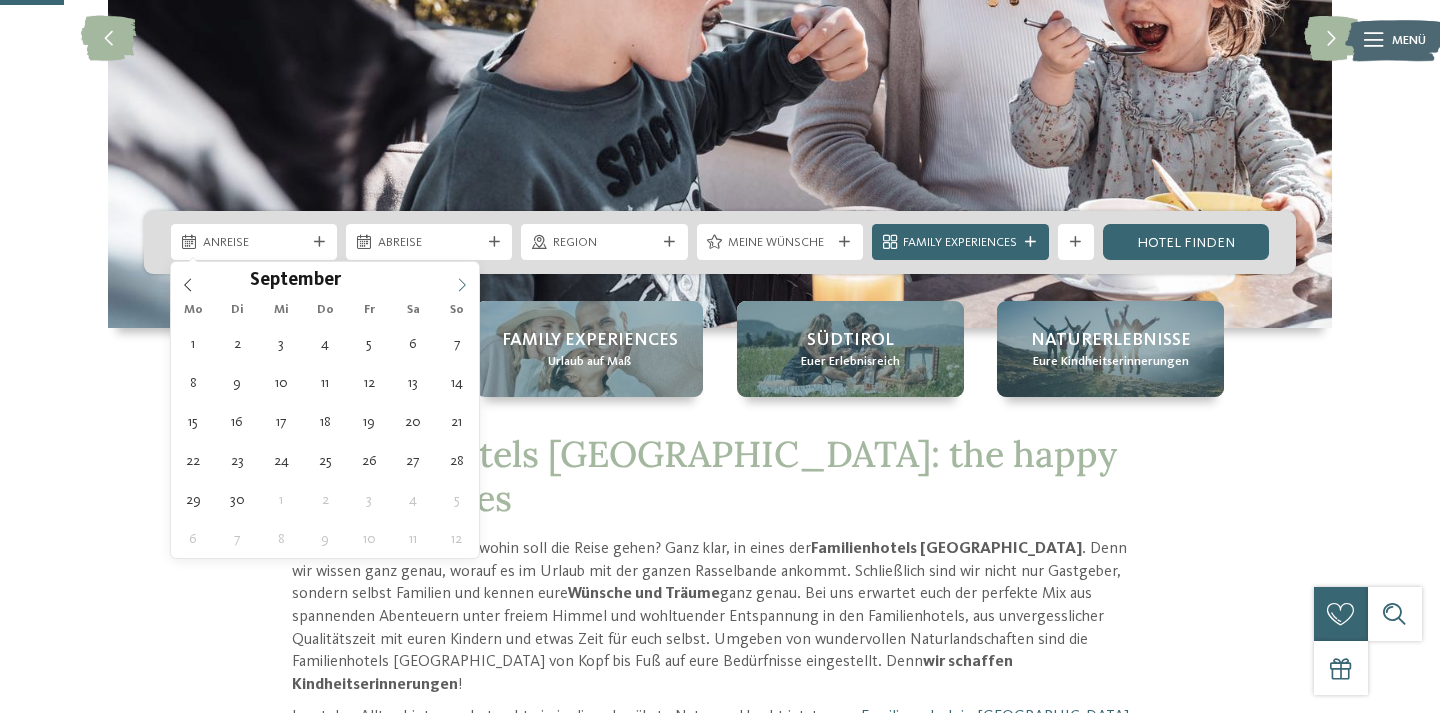 click 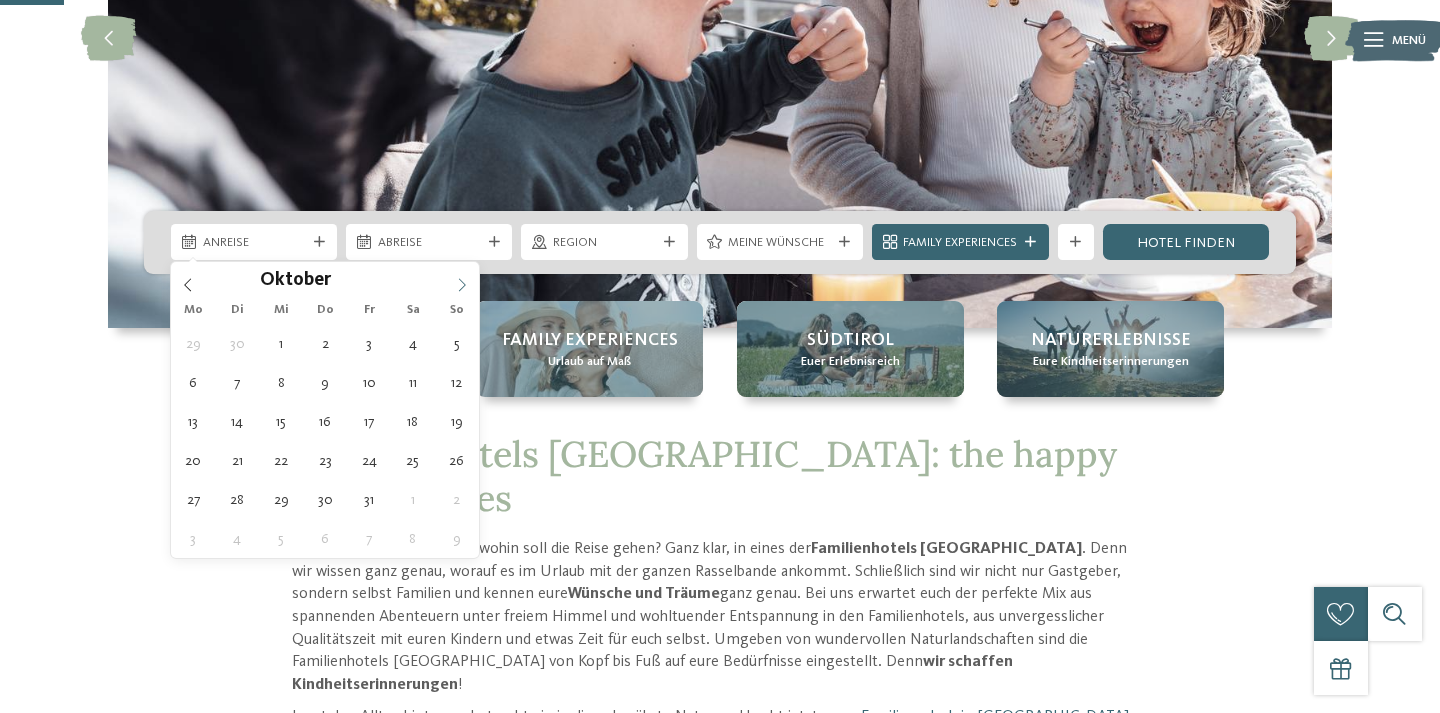 click 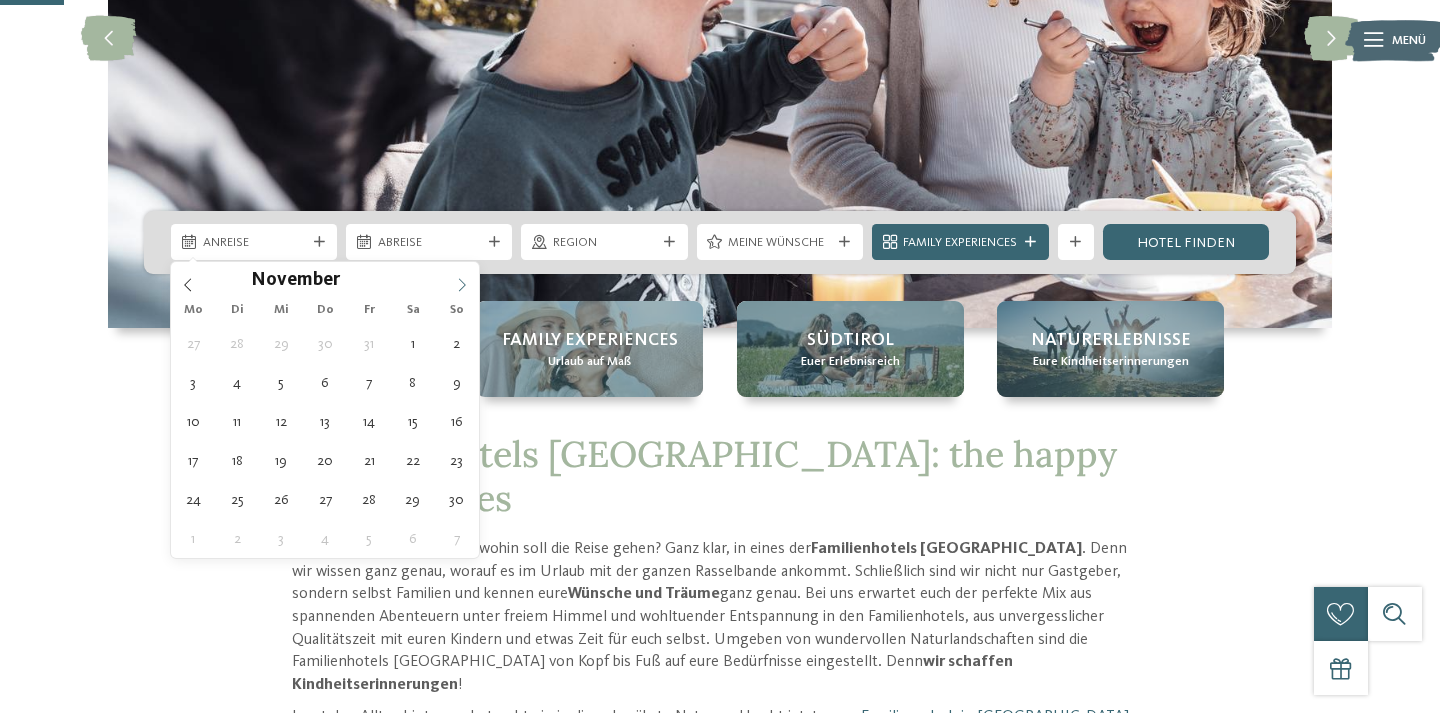 click 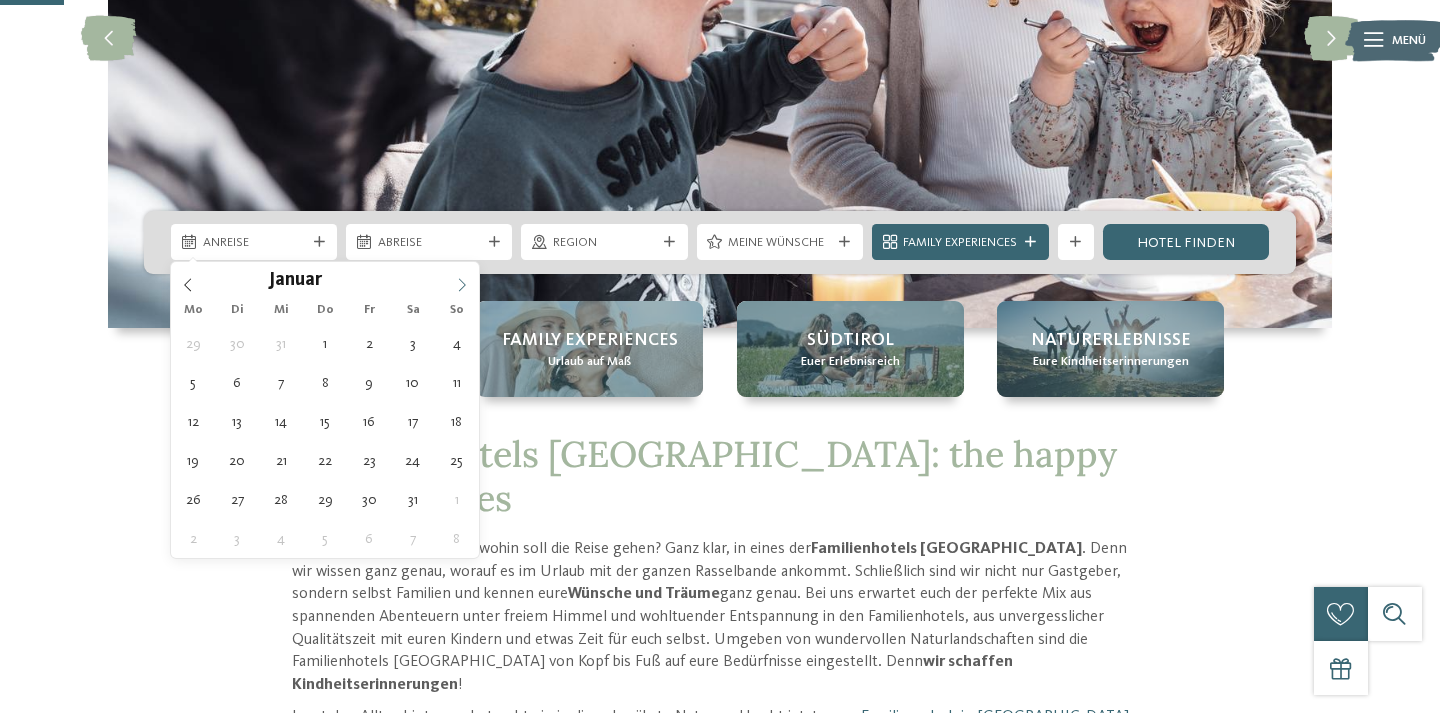 click 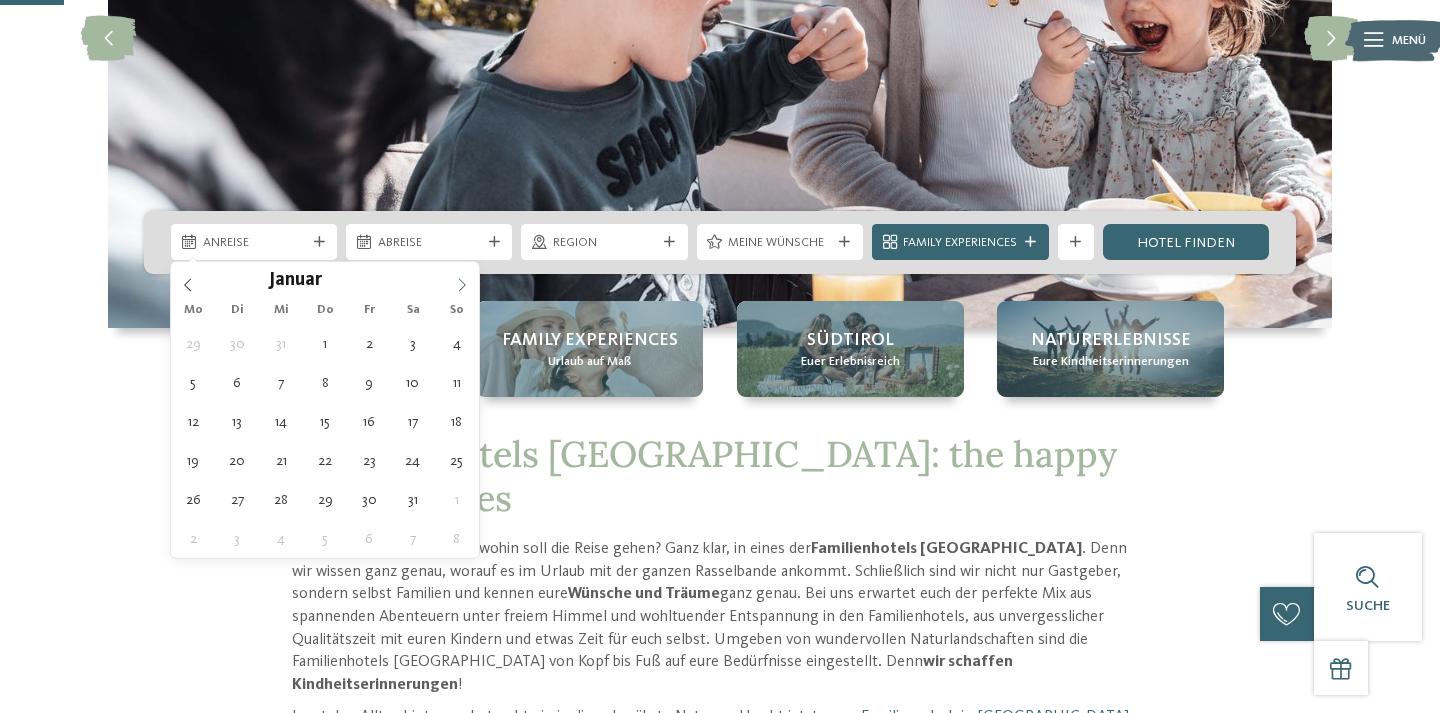 click 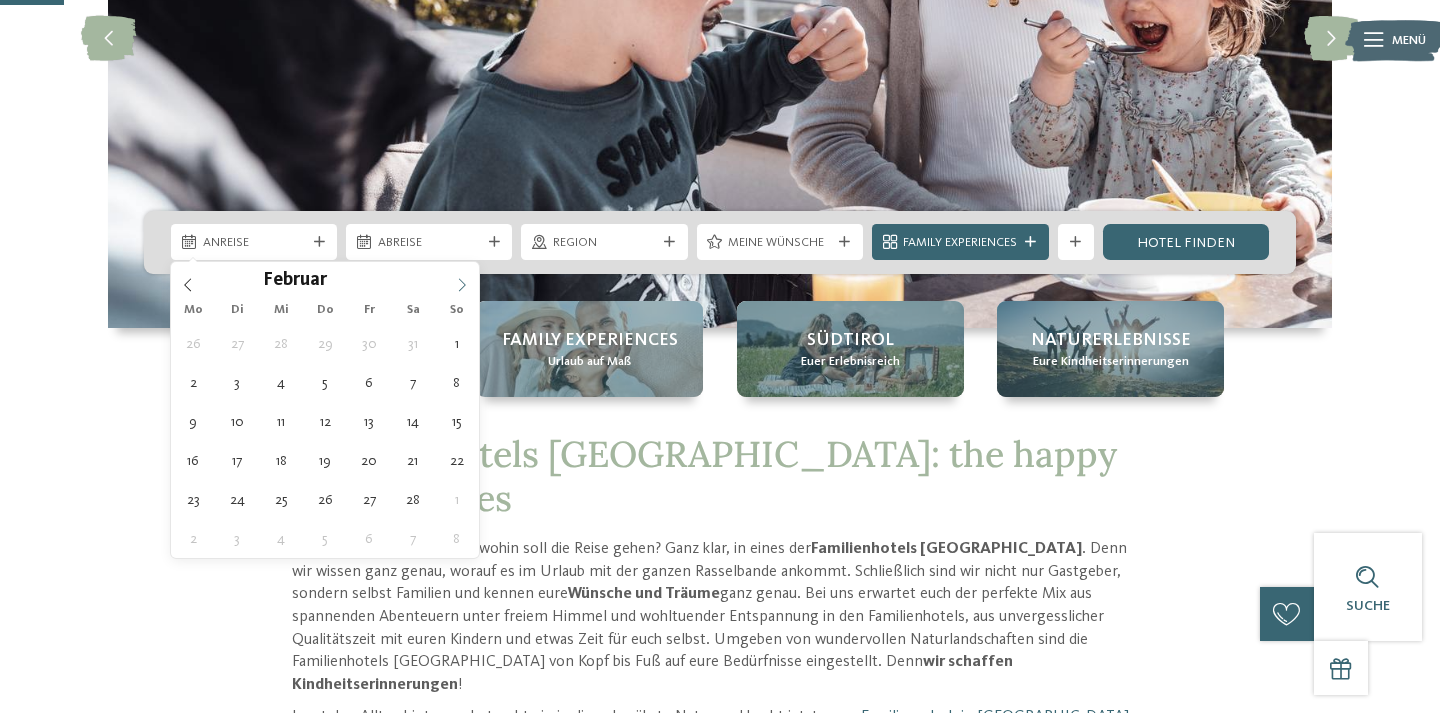 click 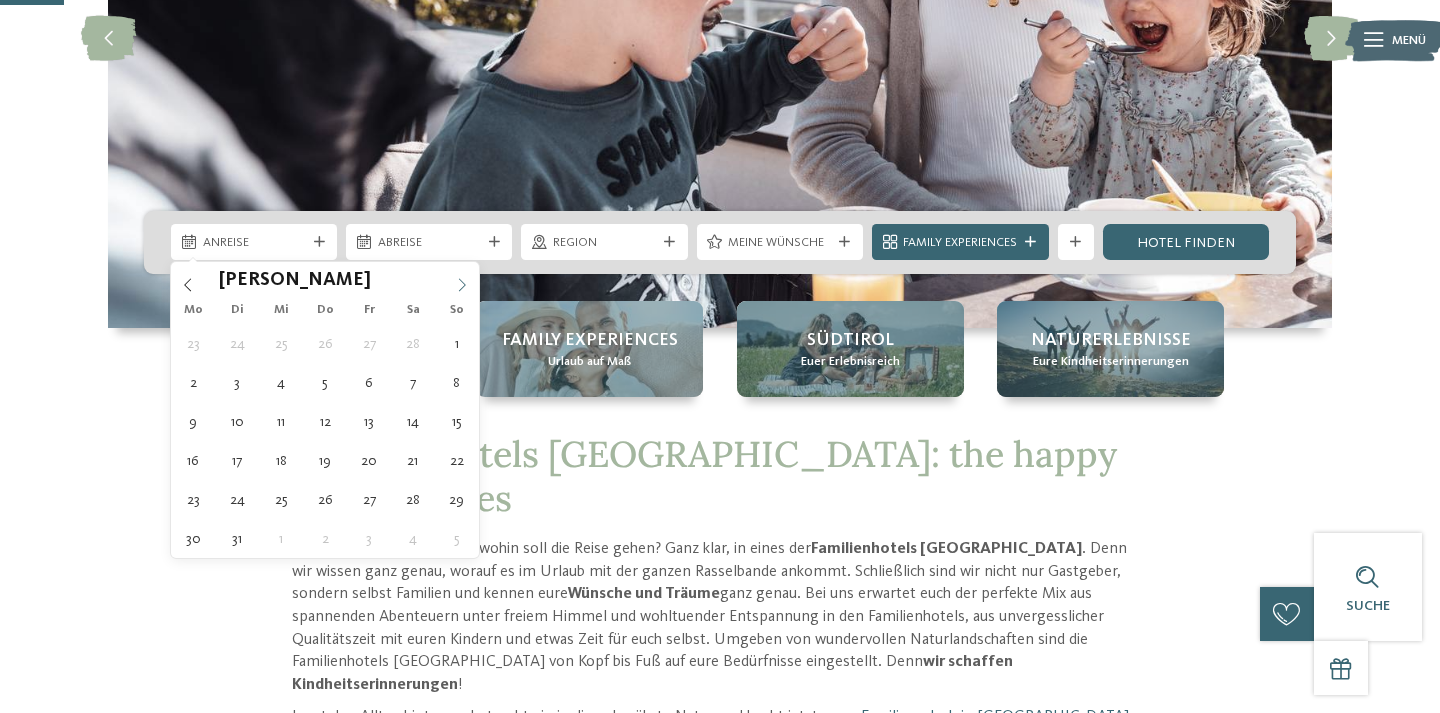 click 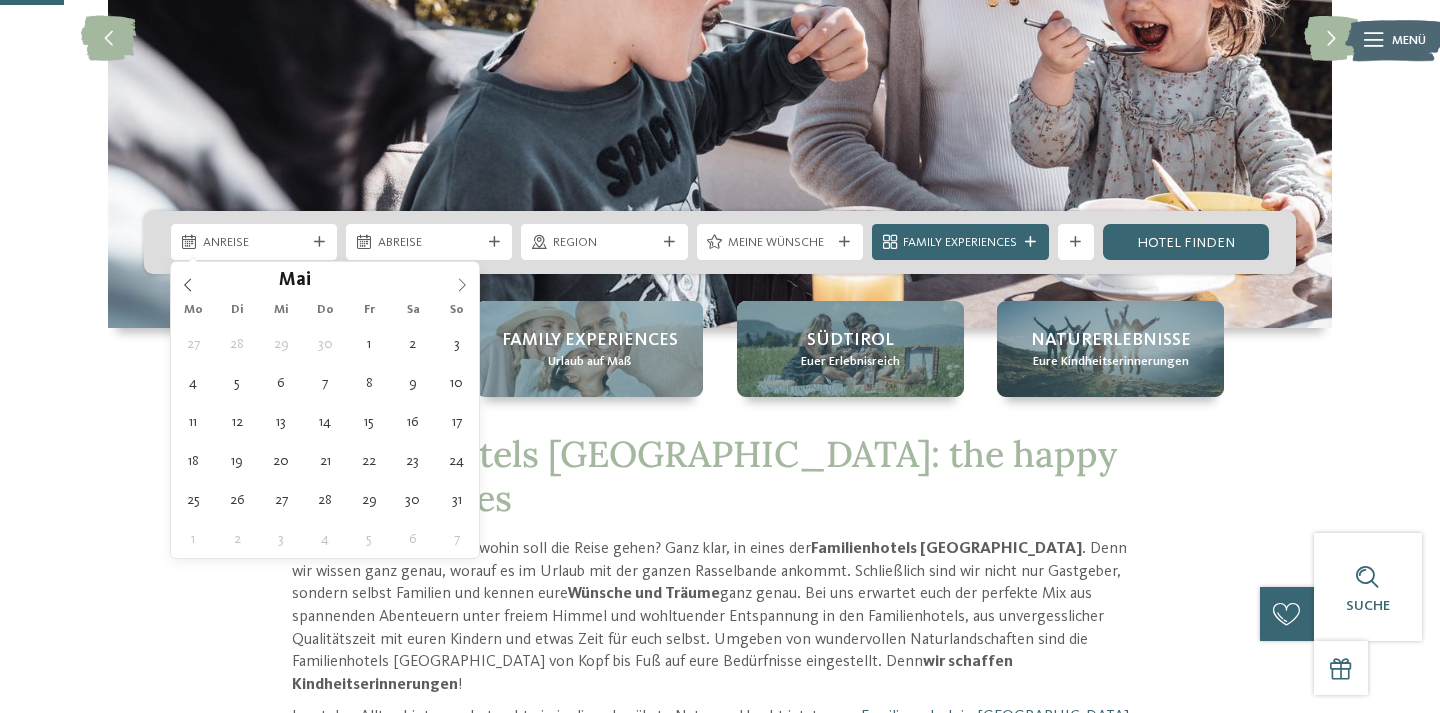 click 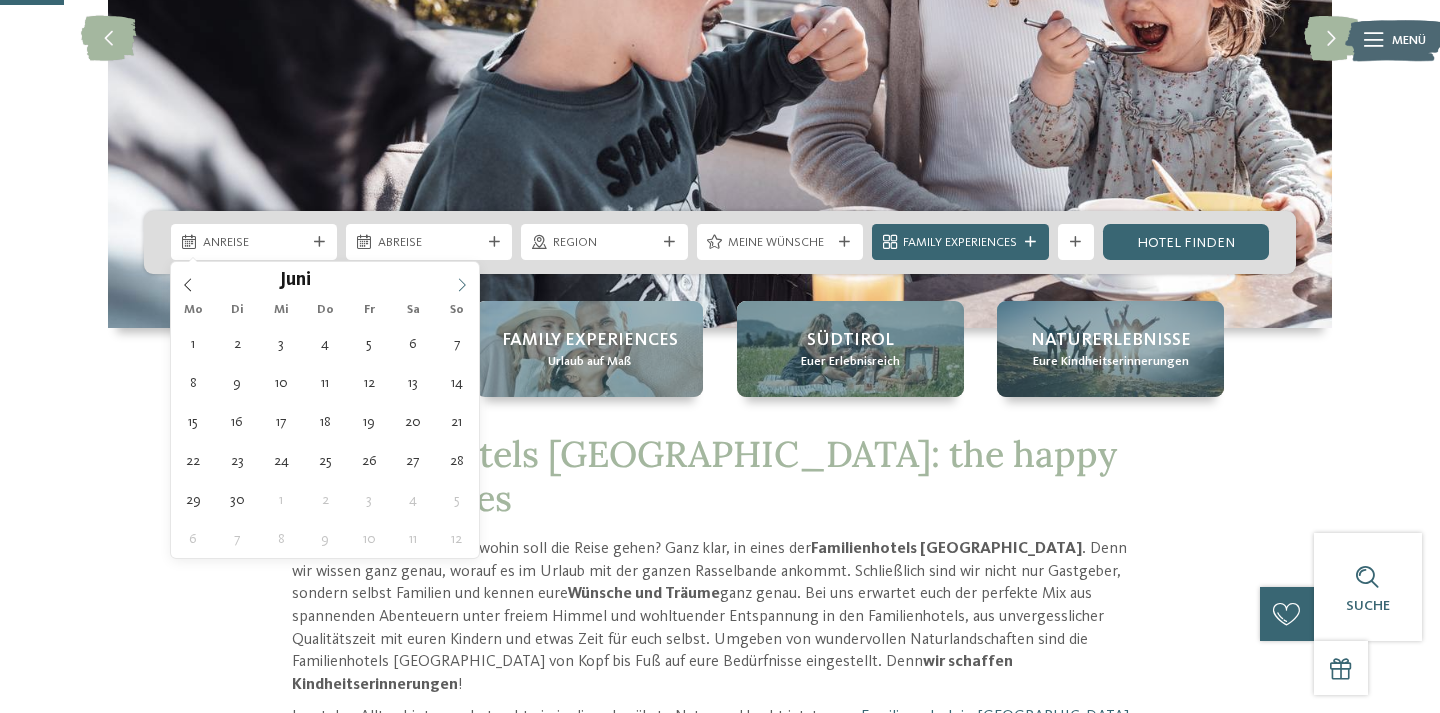 click 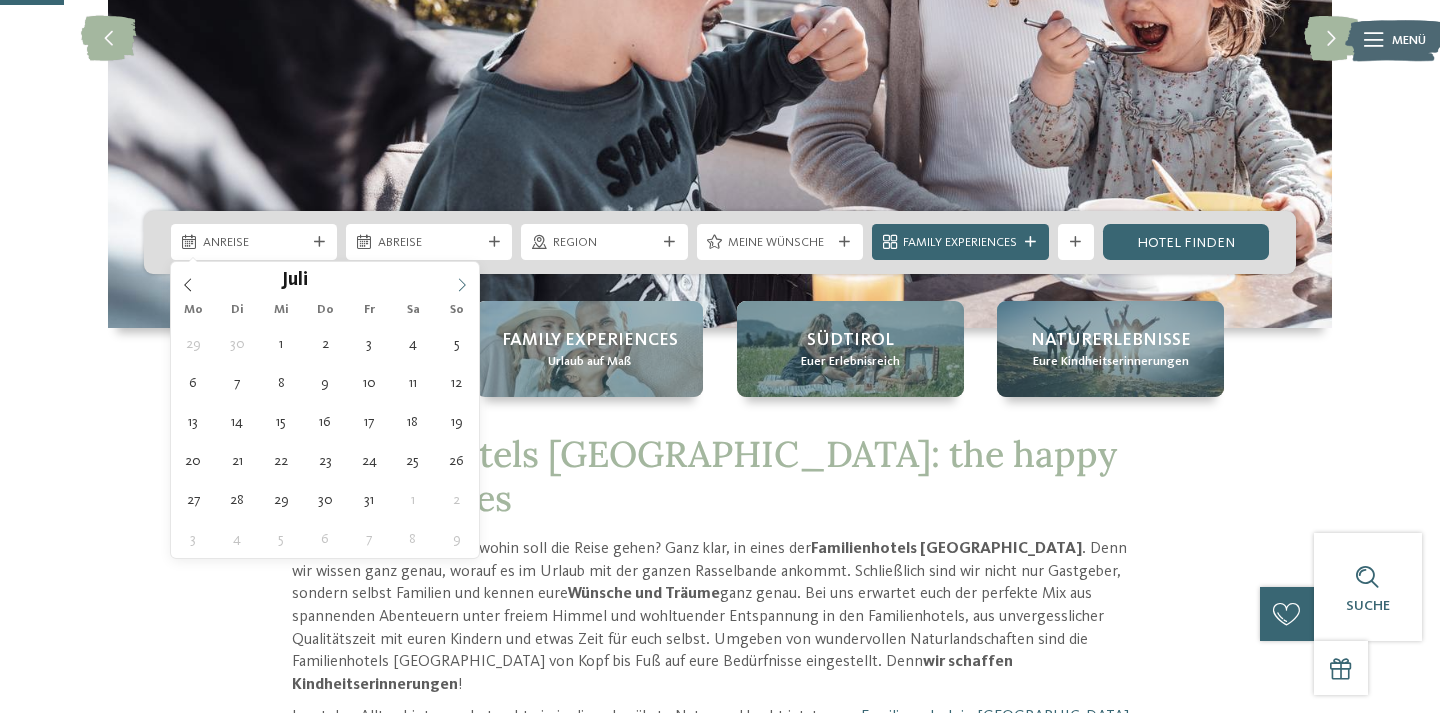 click 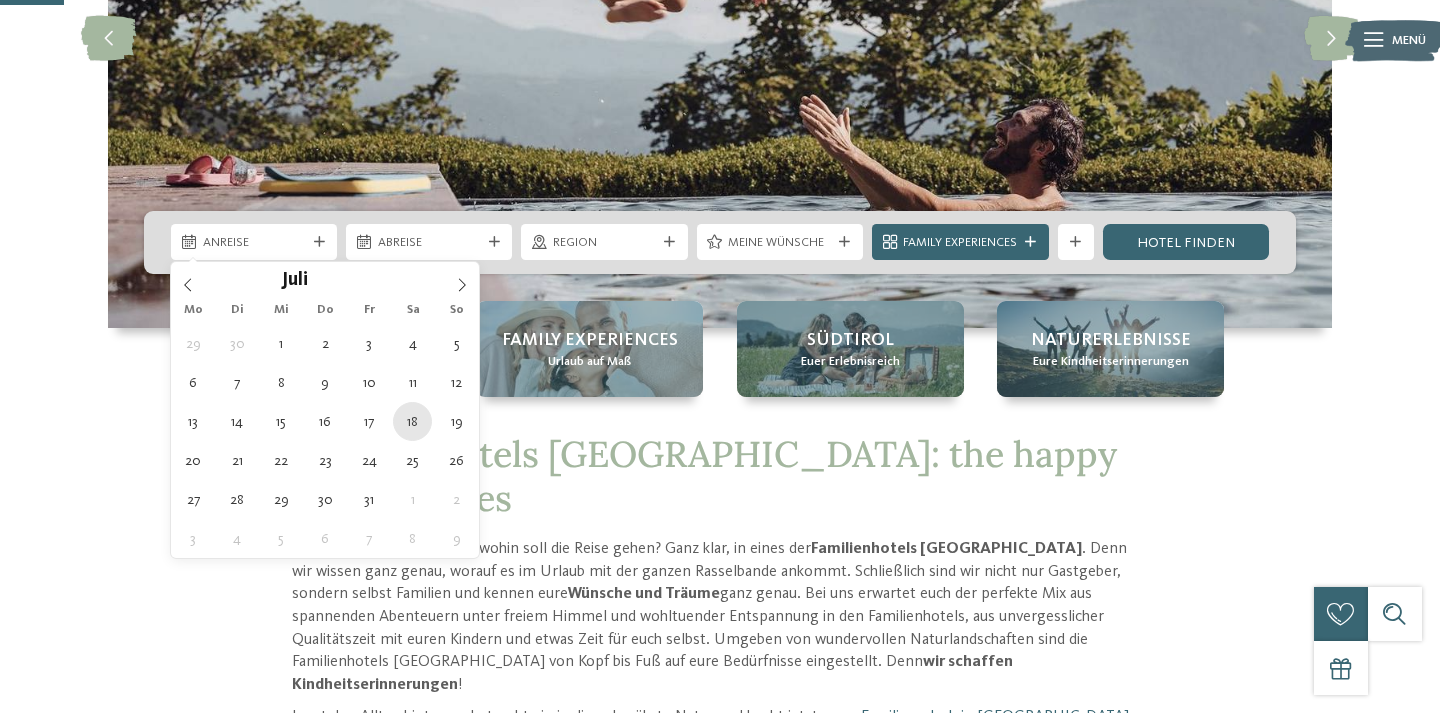 type on "[DATE]" 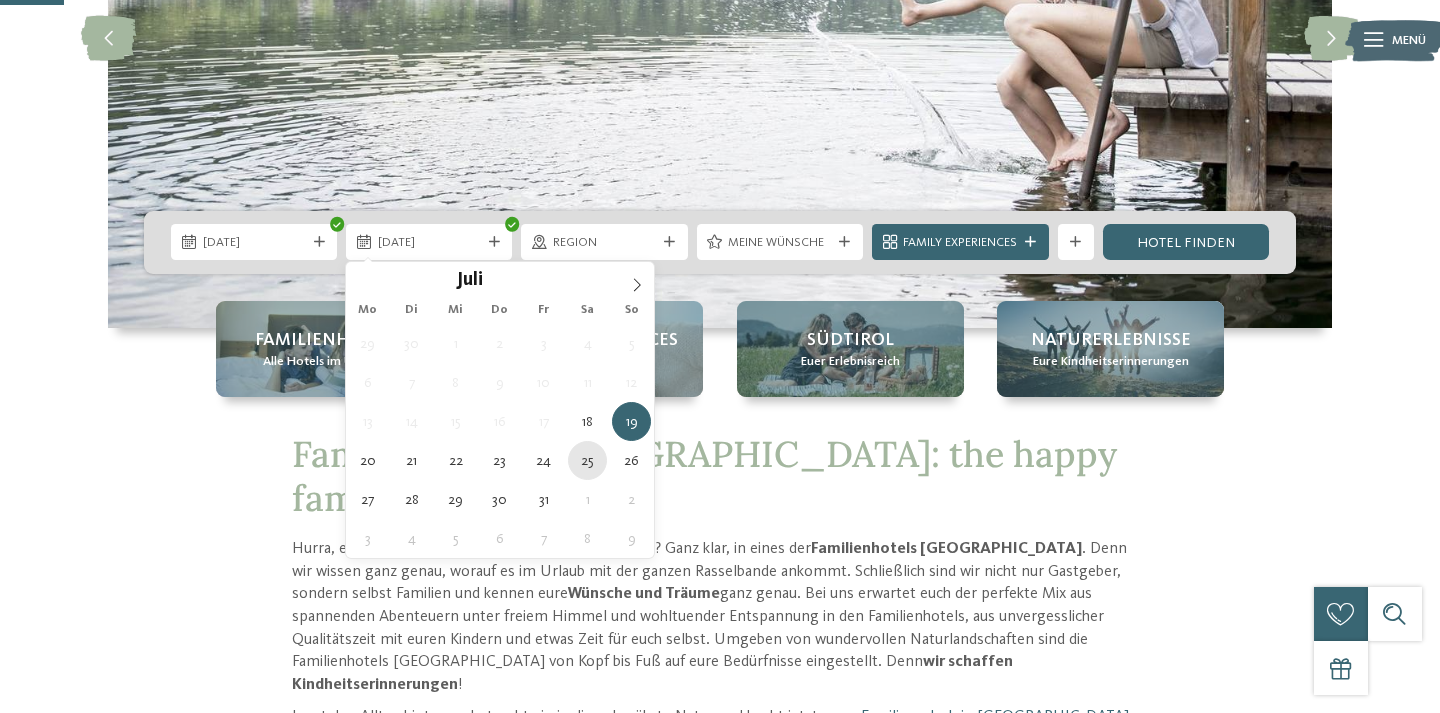 type on "[DATE]" 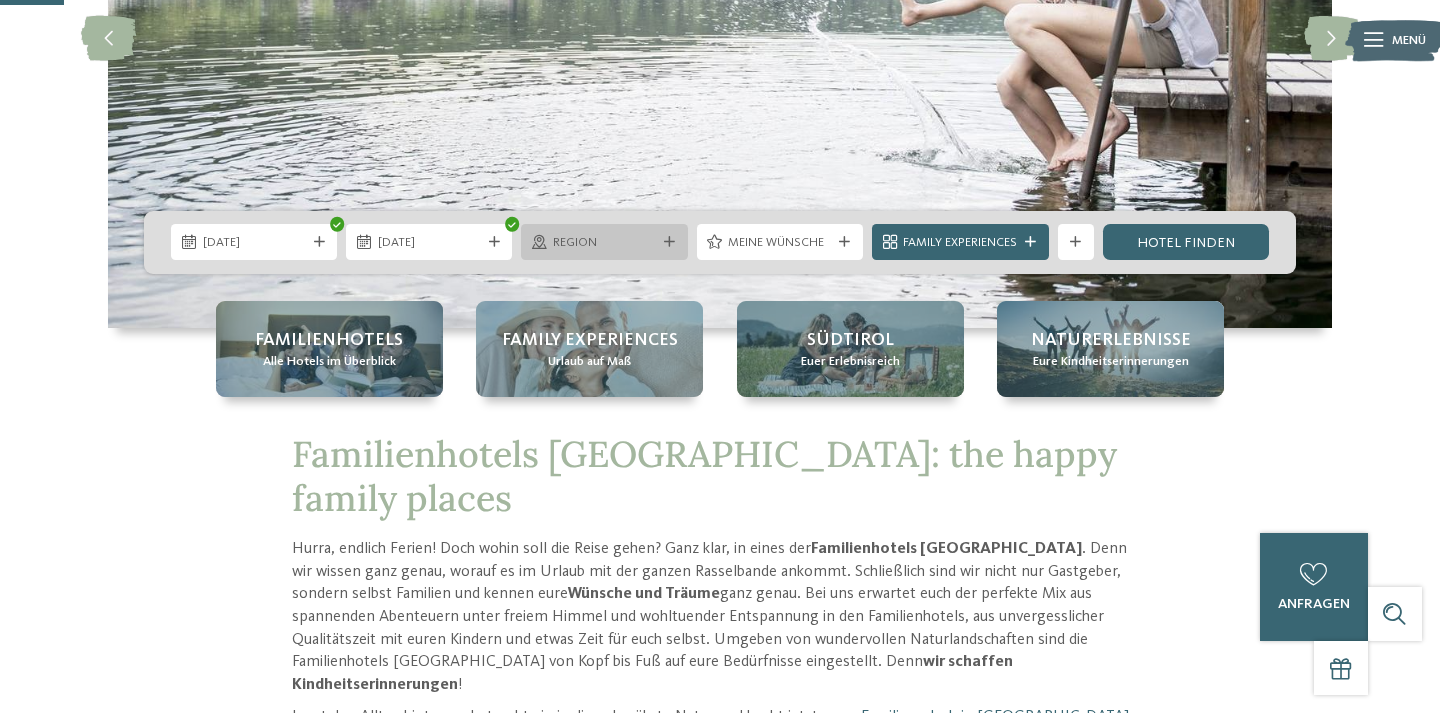 click on "Region" at bounding box center (604, 243) 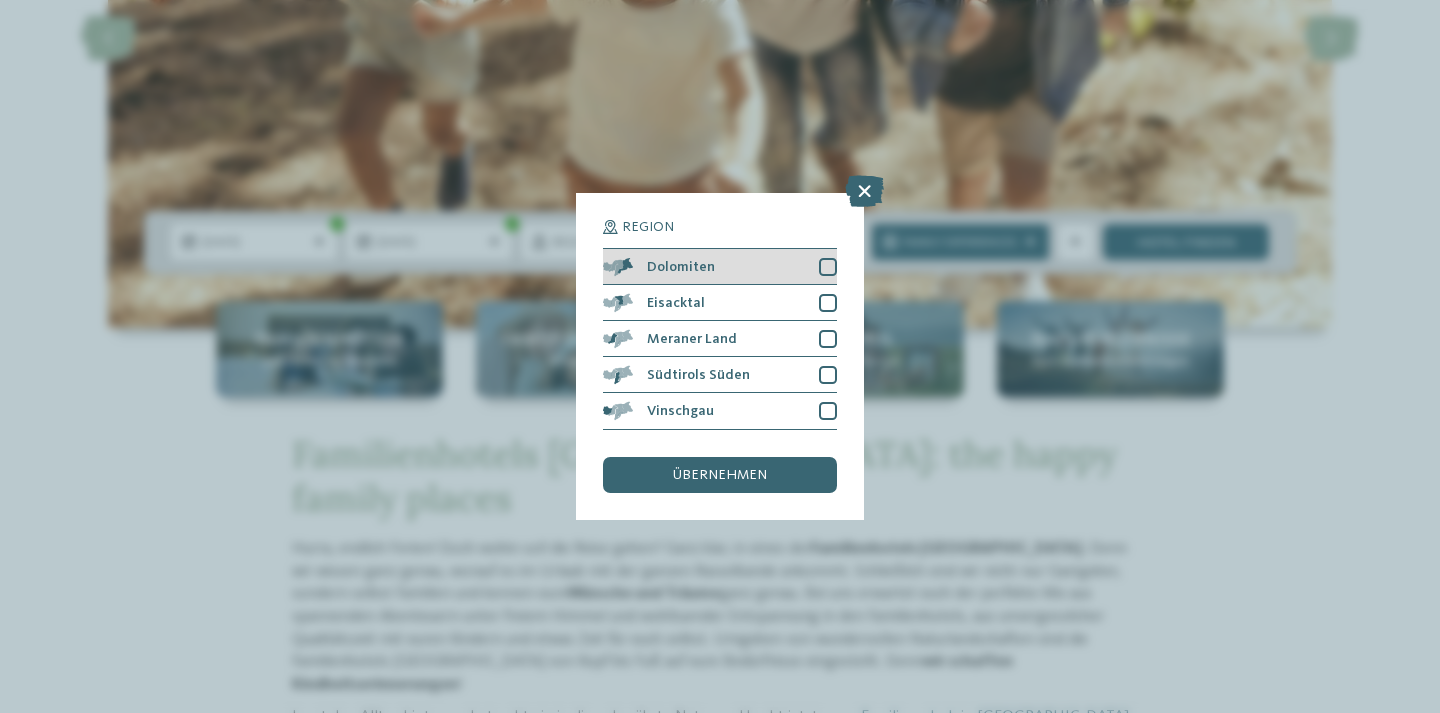 click at bounding box center [828, 267] 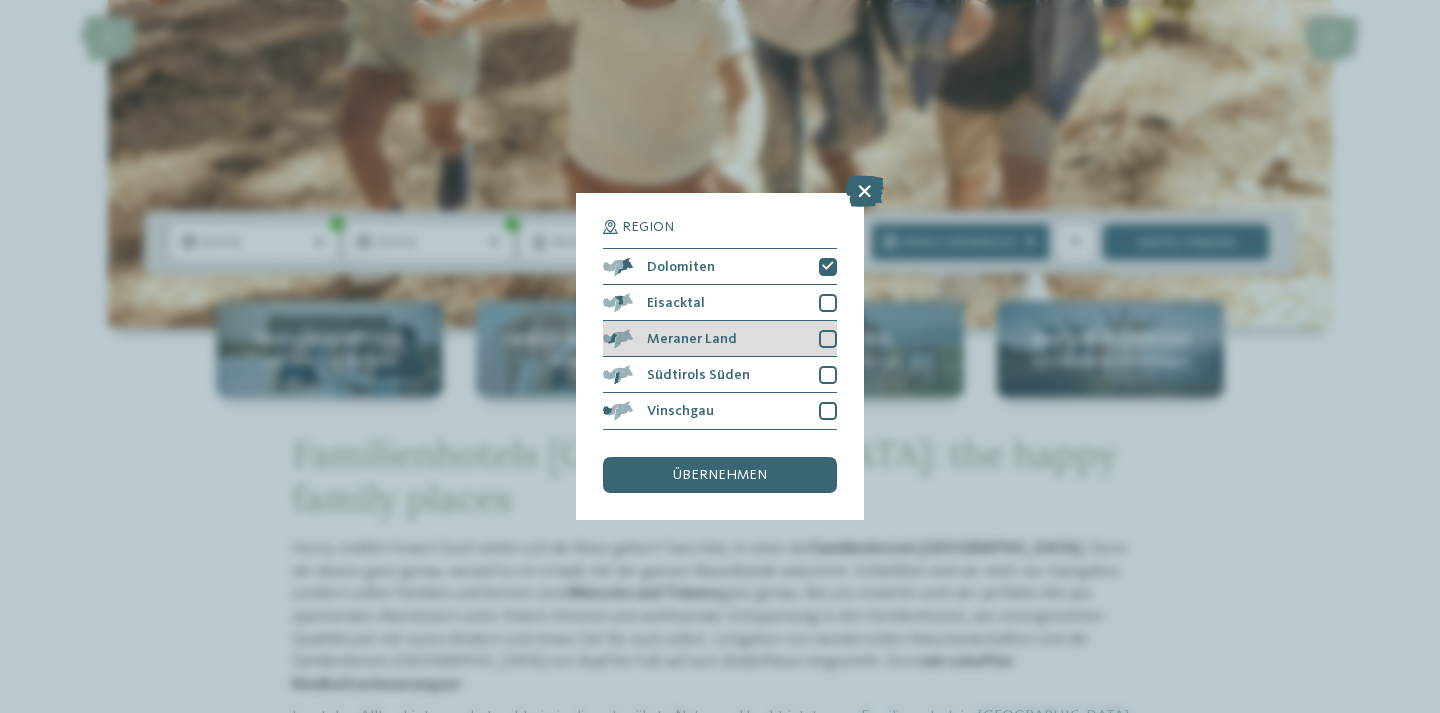 click at bounding box center (828, 339) 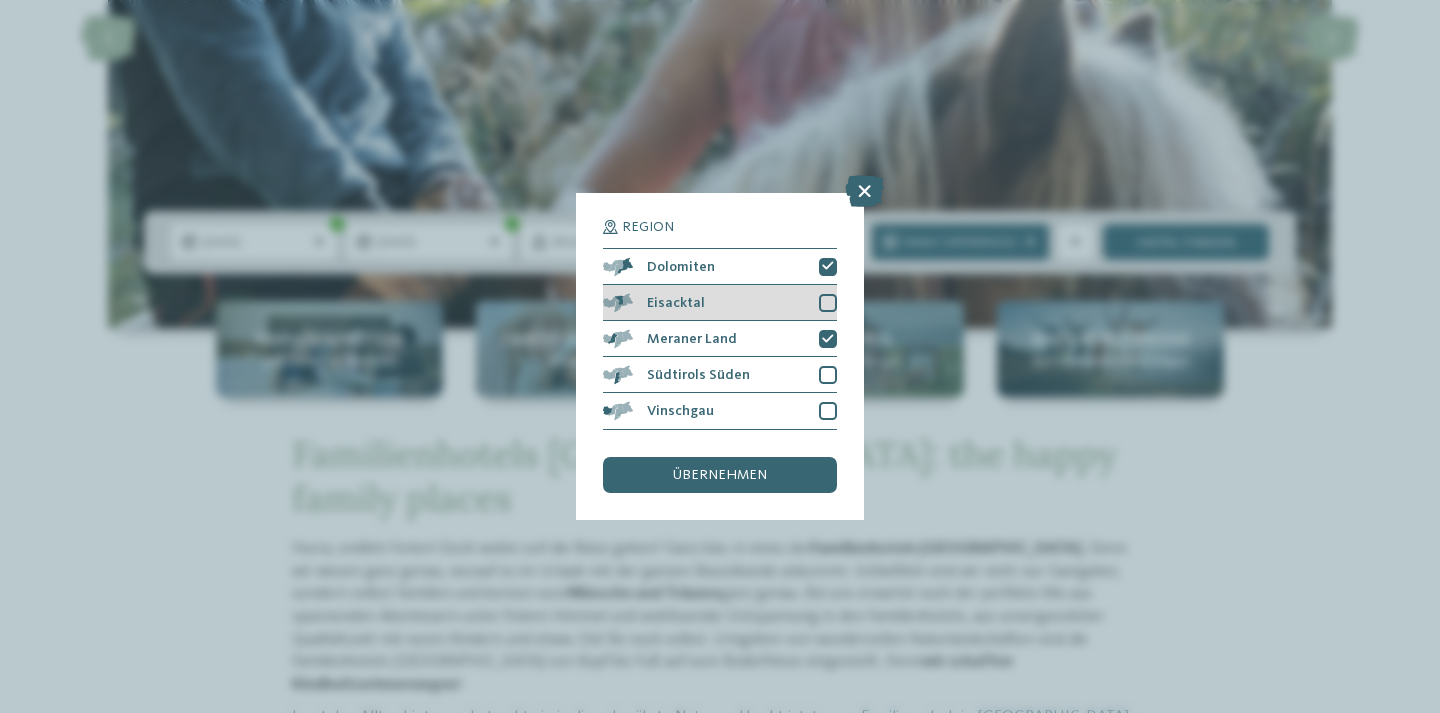 click at bounding box center (828, 303) 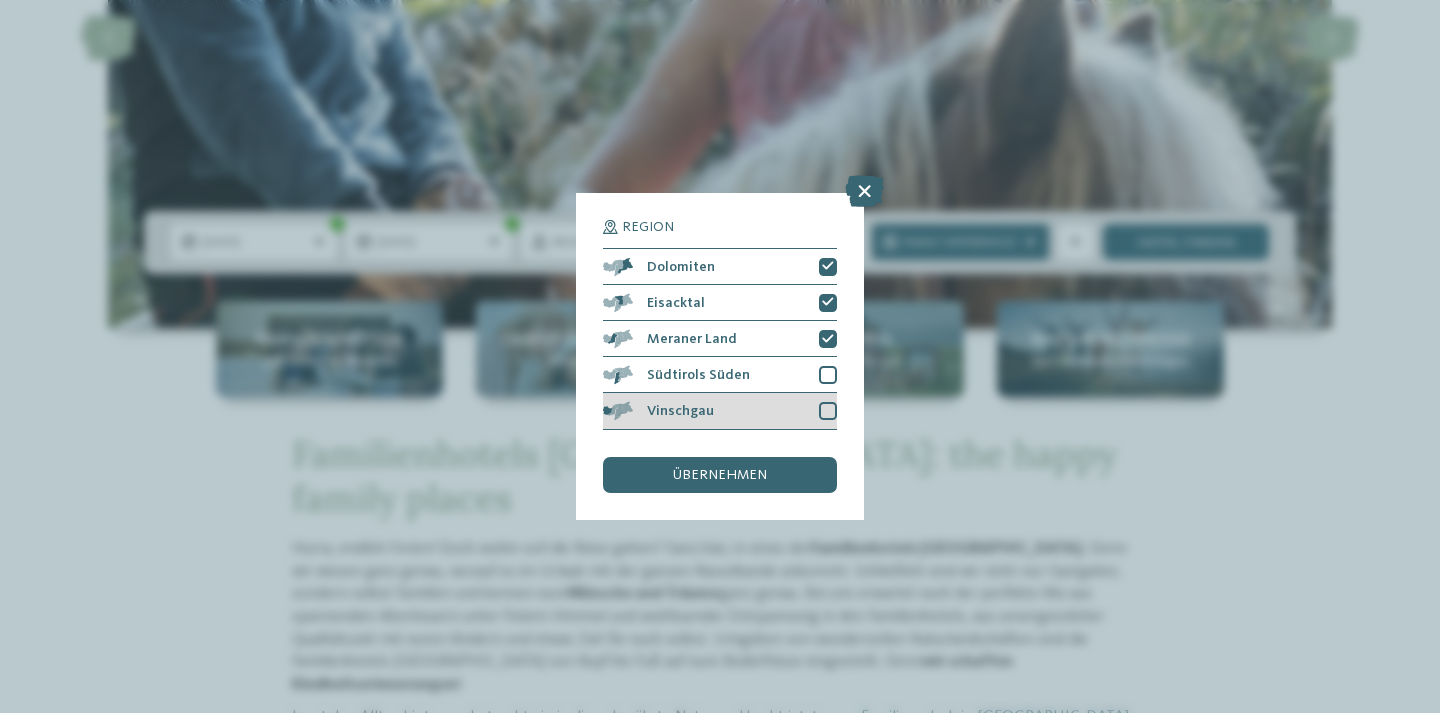 click at bounding box center (828, 411) 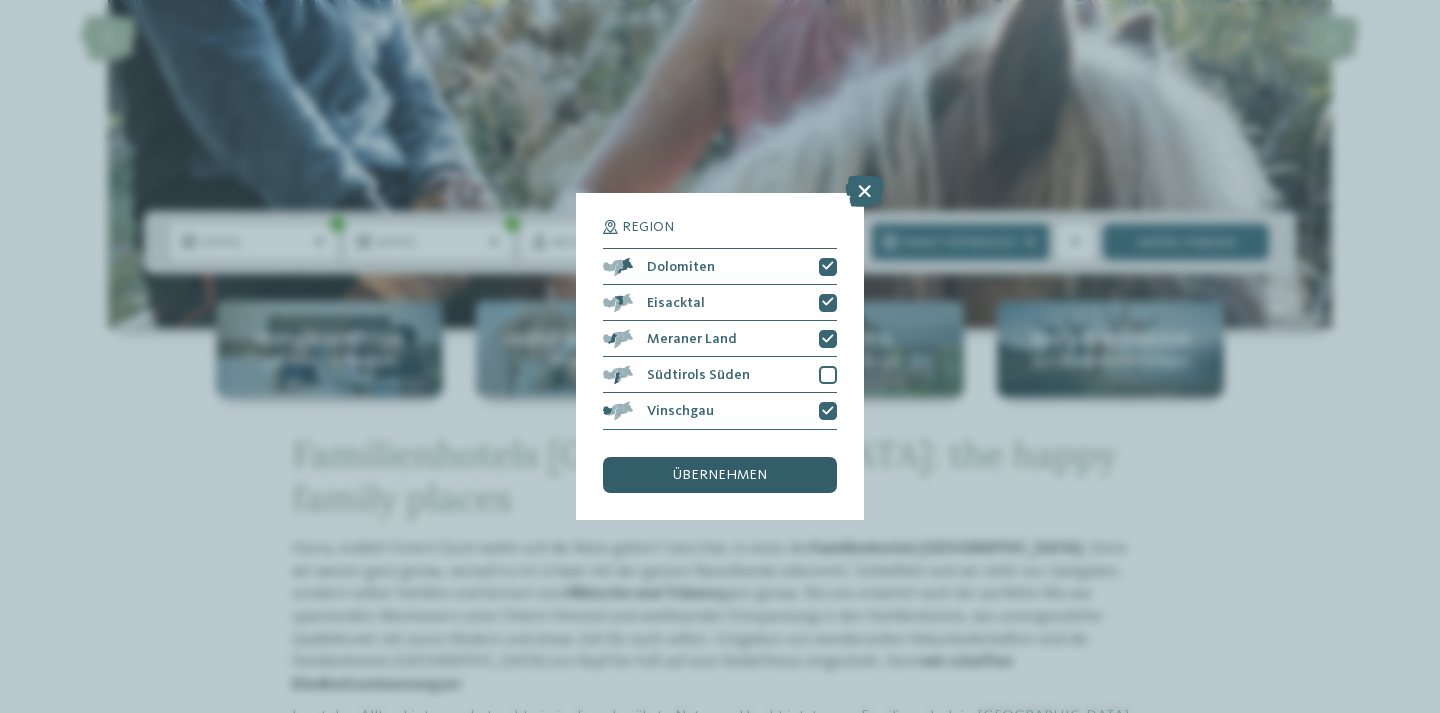 click on "übernehmen" at bounding box center [720, 475] 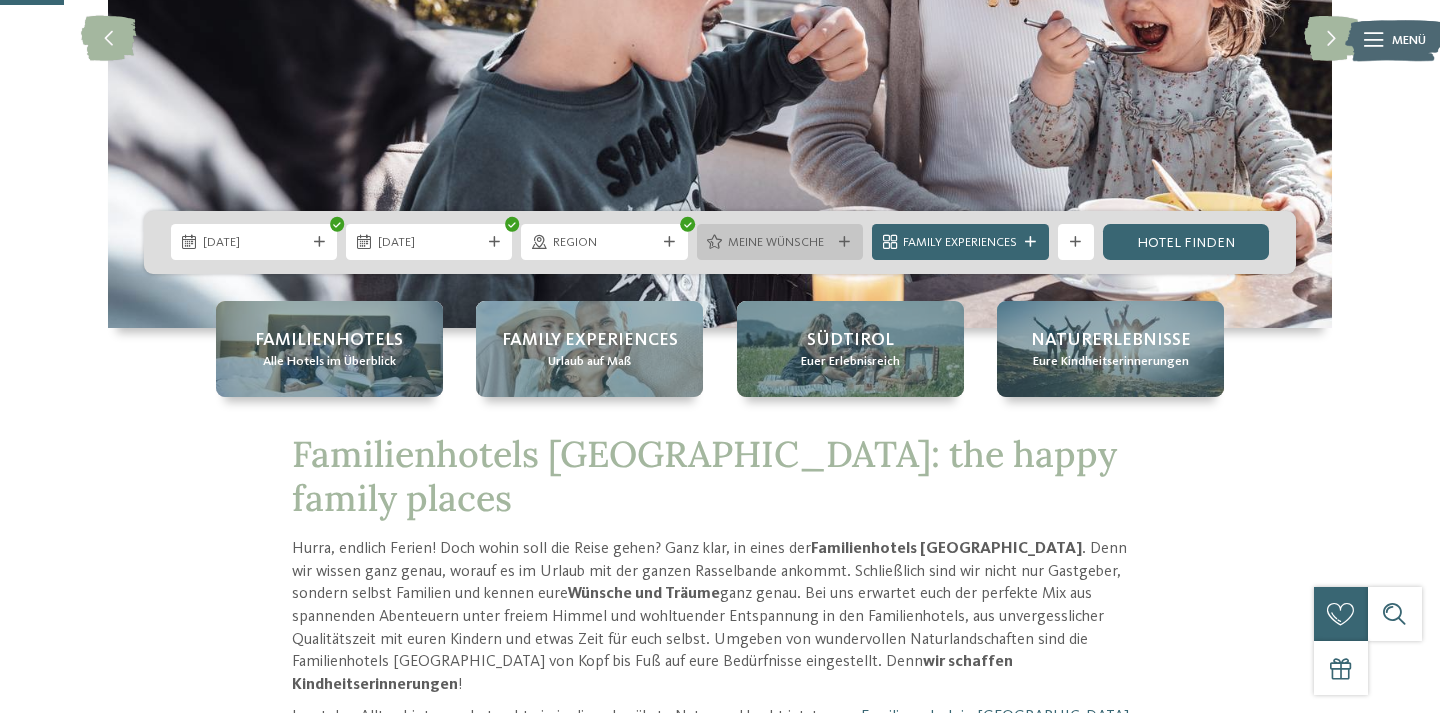 click on "Meine Wünsche" at bounding box center (780, 242) 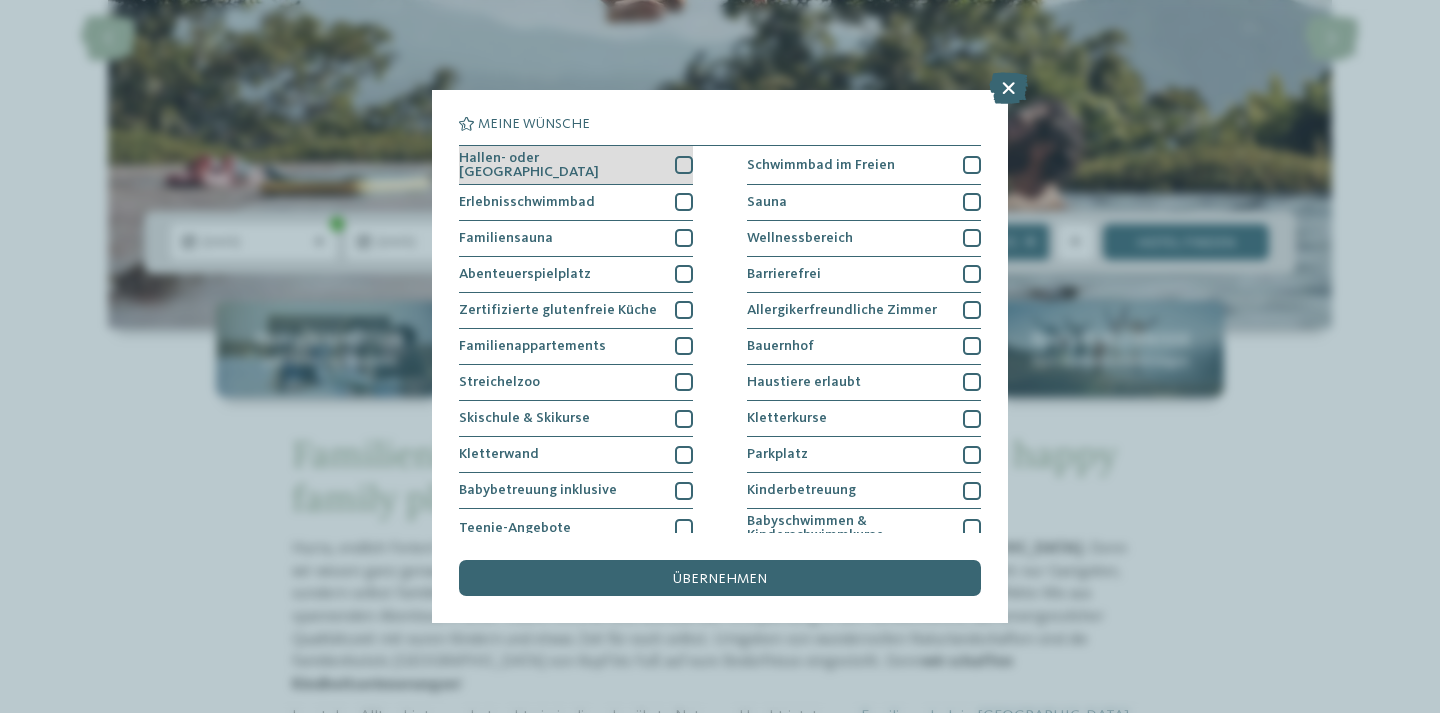 click on "Hallen- oder [GEOGRAPHIC_DATA]" at bounding box center (576, 165) 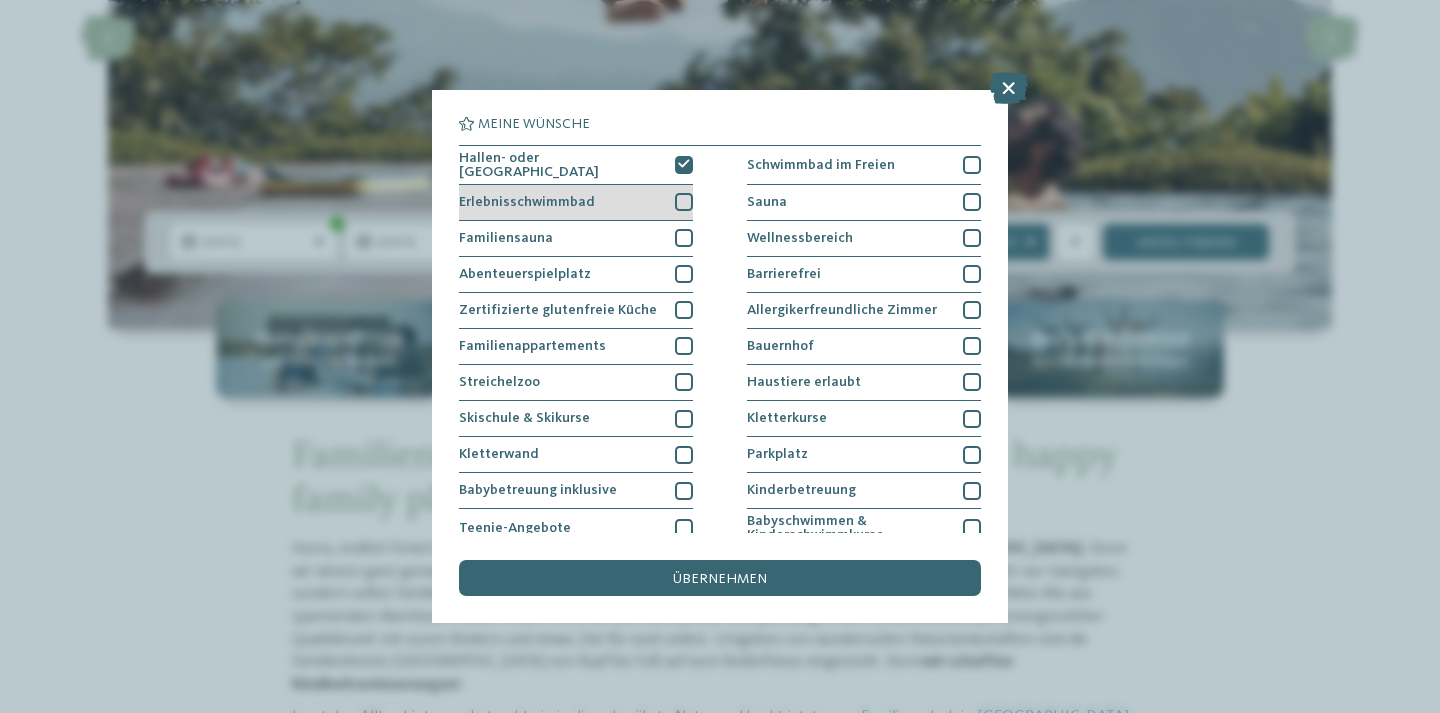 click at bounding box center [684, 202] 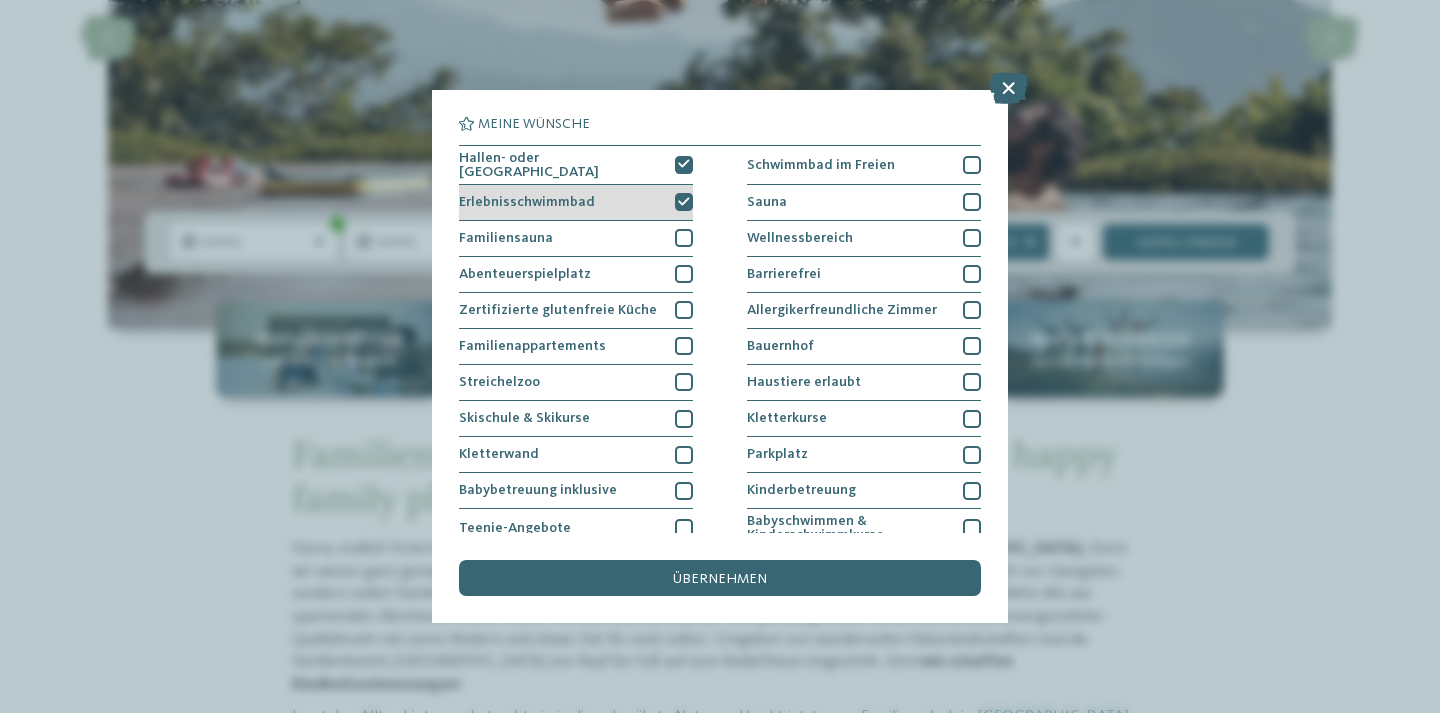 click at bounding box center (684, 202) 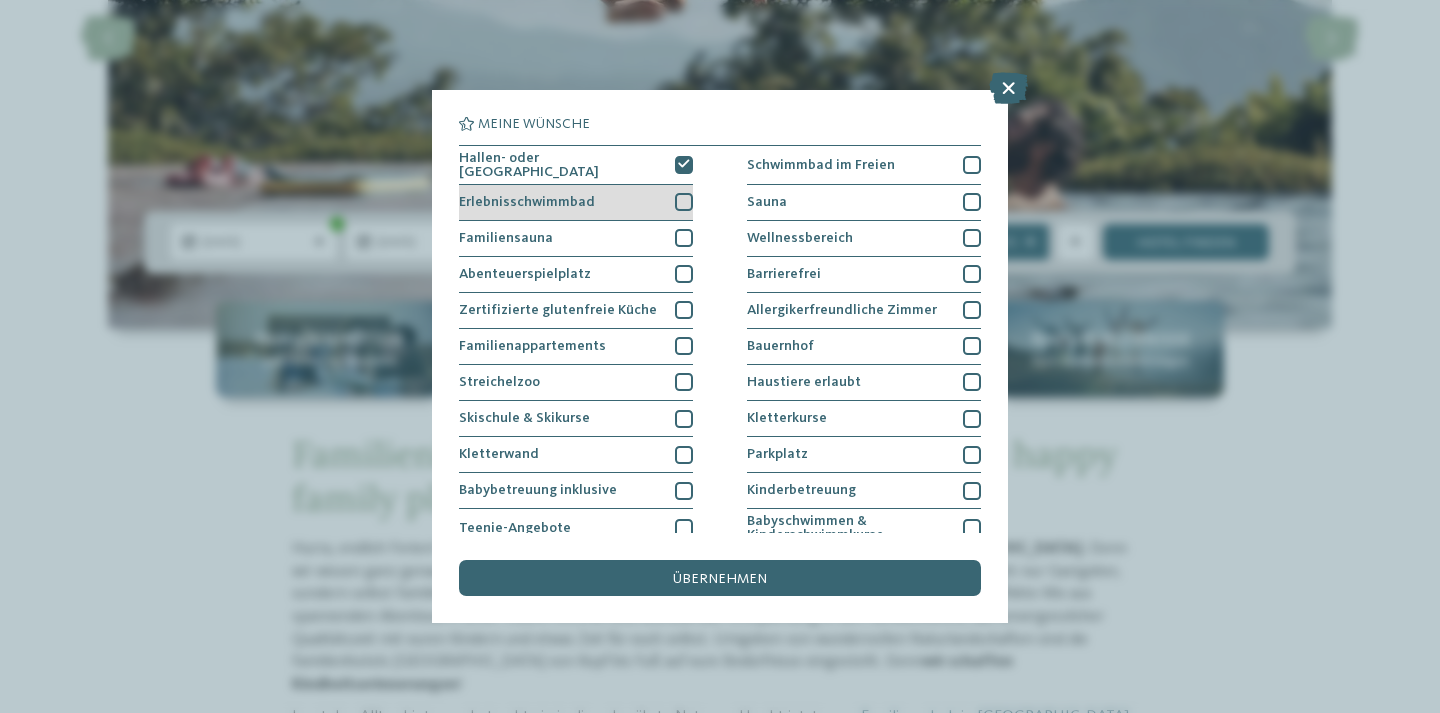 click at bounding box center (684, 202) 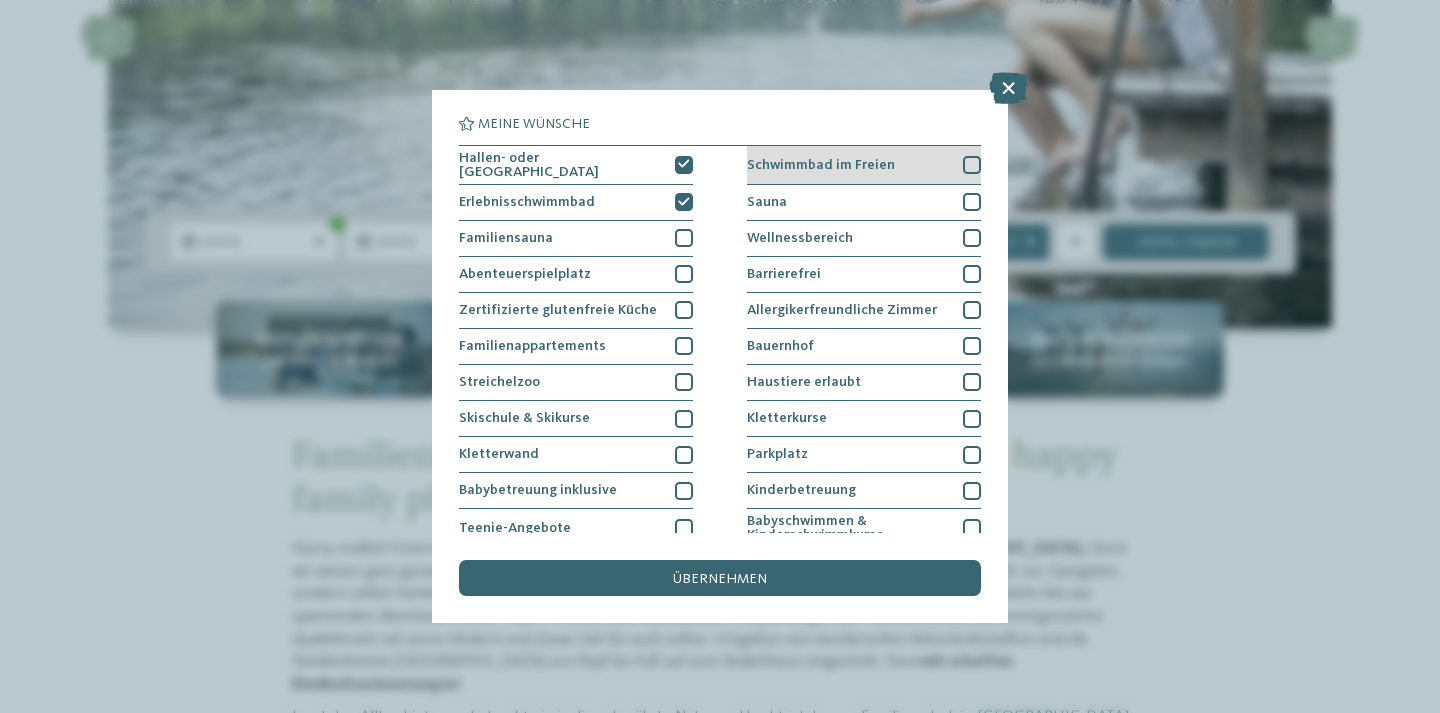 click at bounding box center (972, 165) 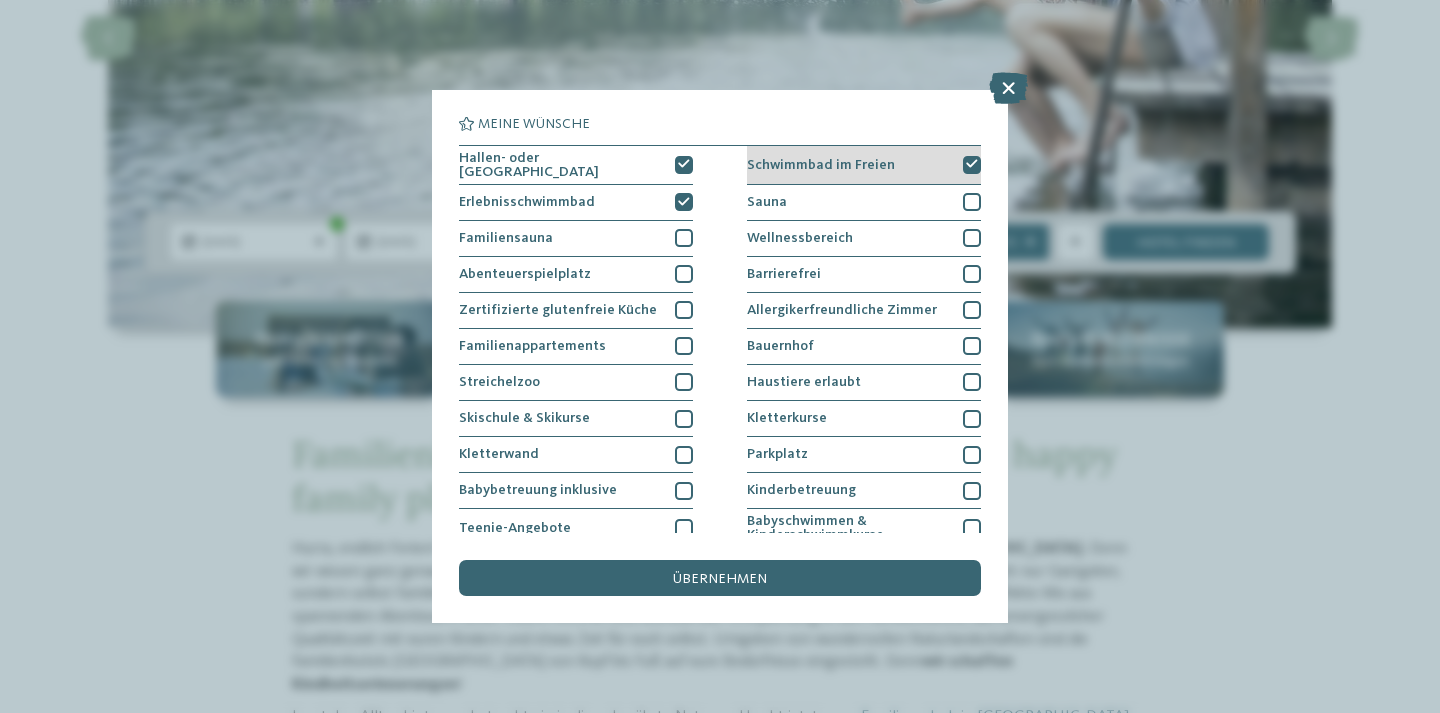 click at bounding box center [972, 165] 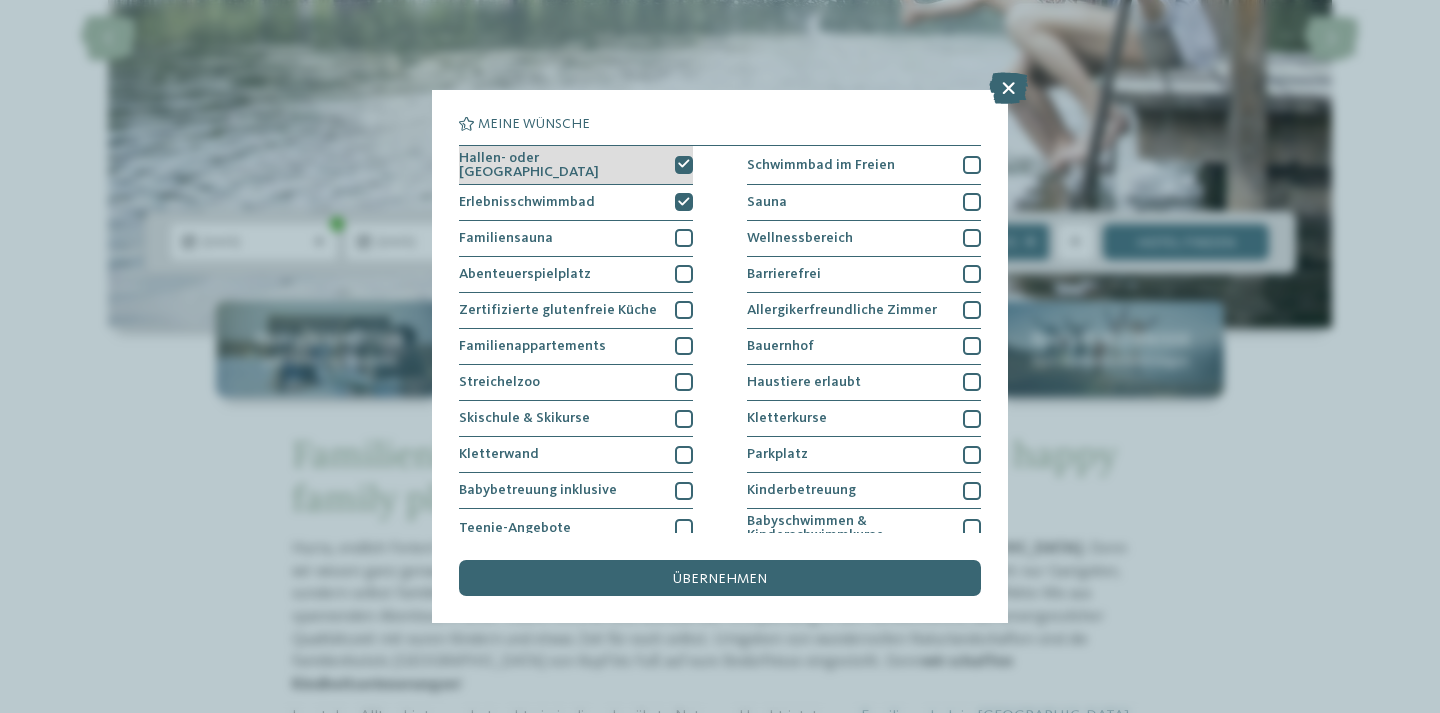 click at bounding box center [684, 165] 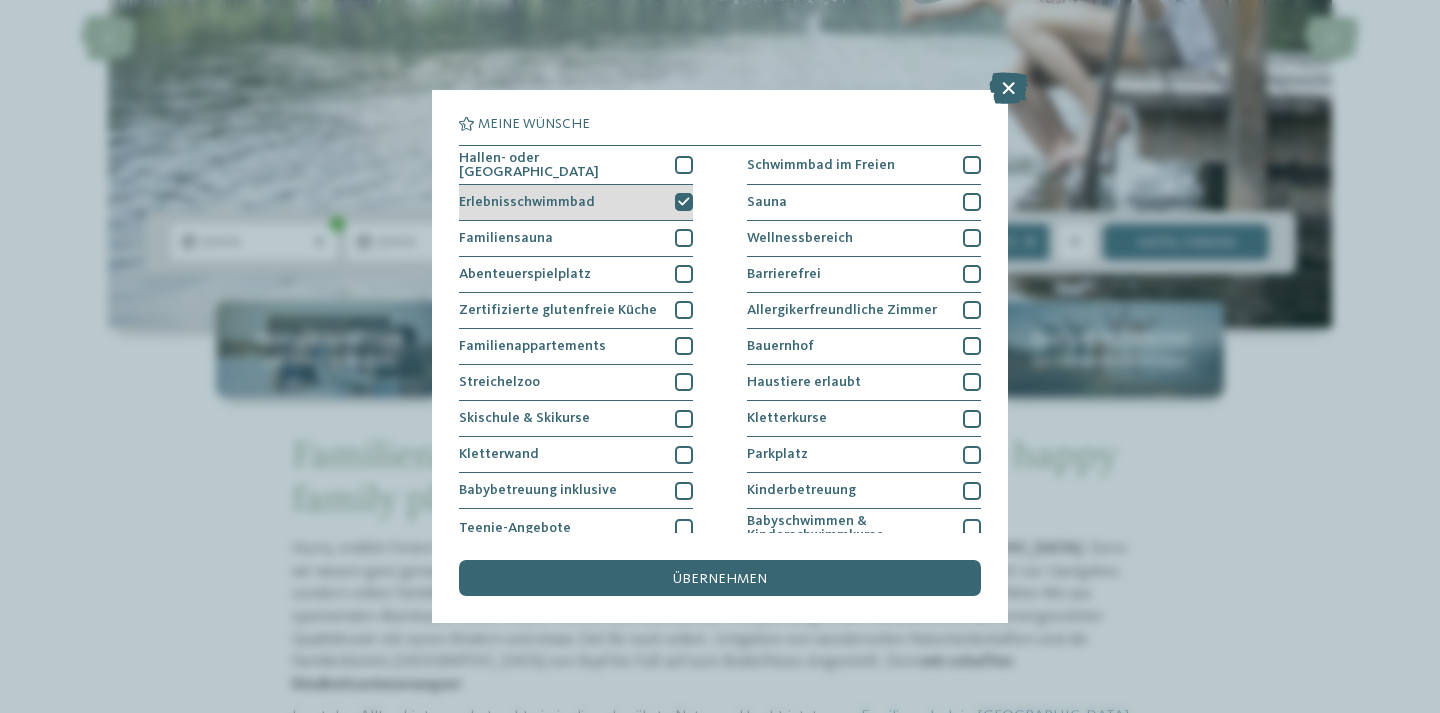 click at bounding box center (684, 202) 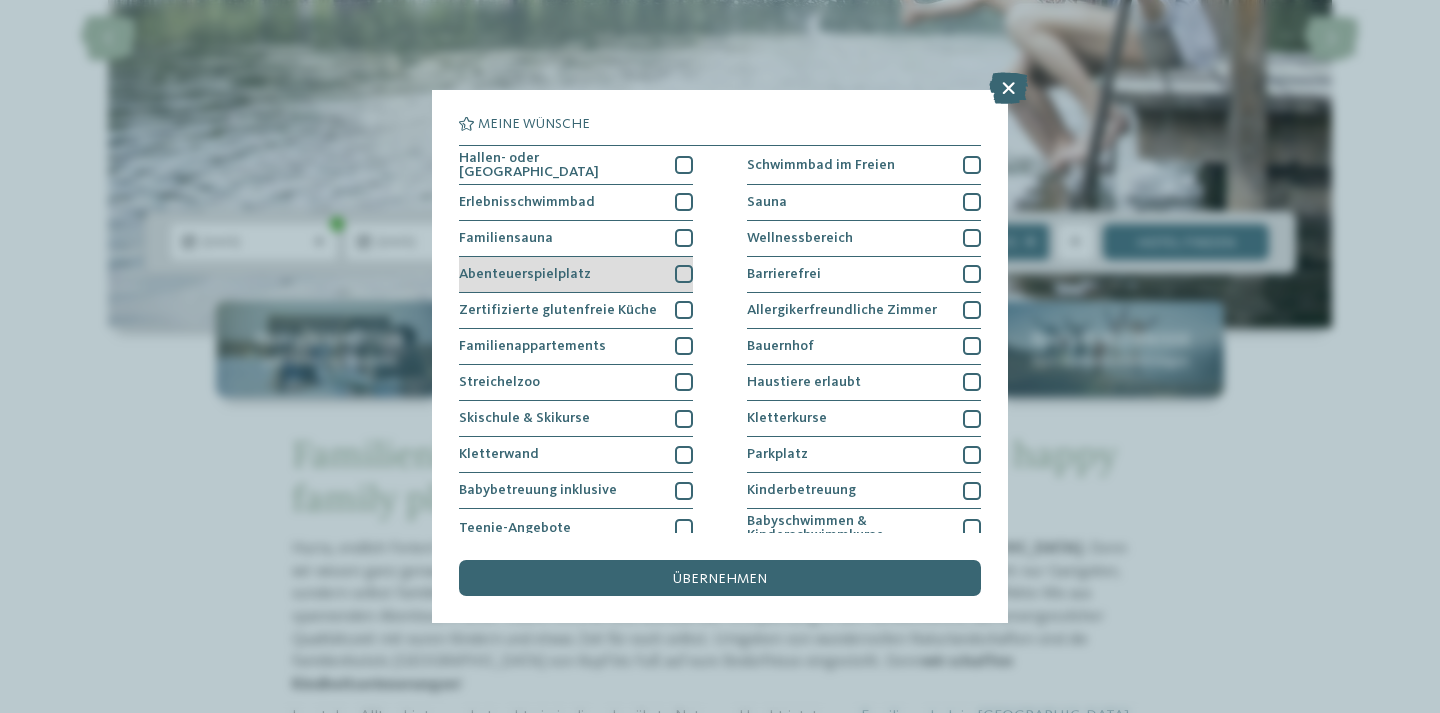 click at bounding box center [684, 274] 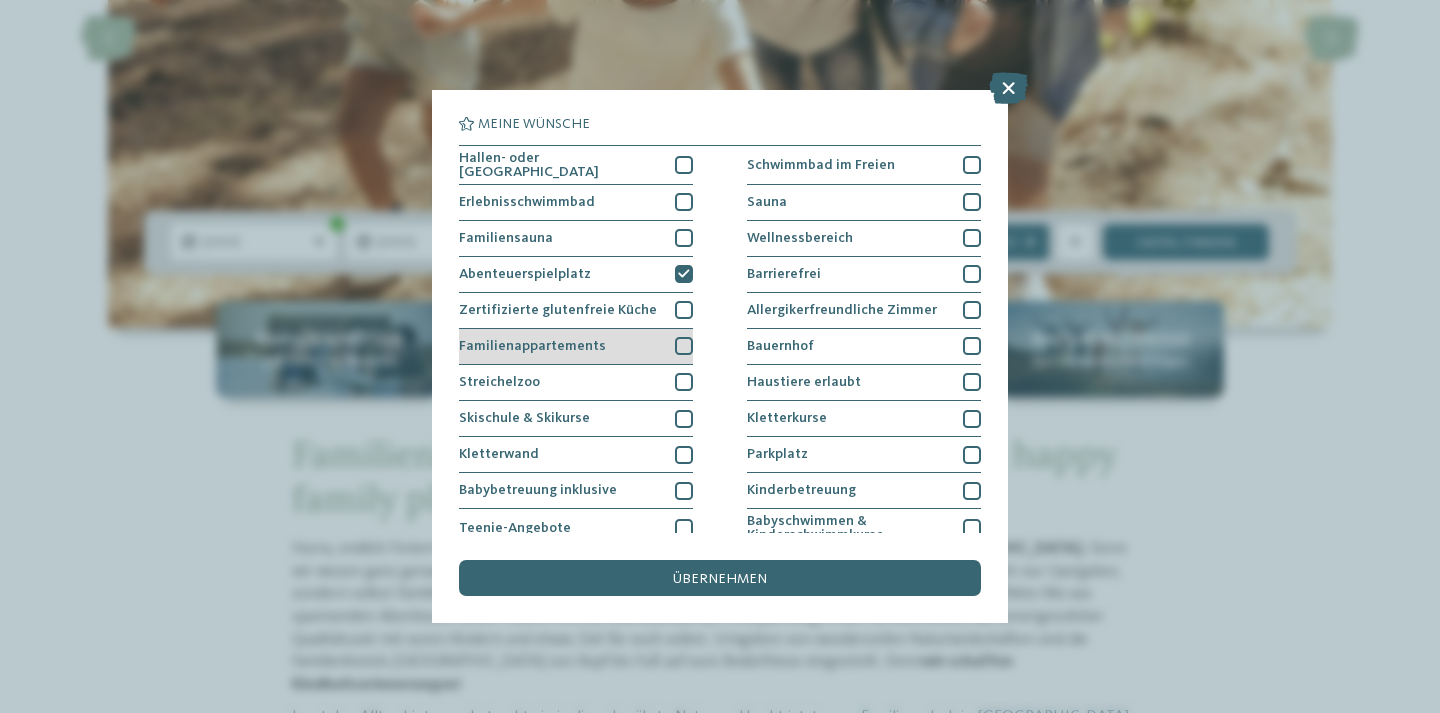 click at bounding box center (684, 346) 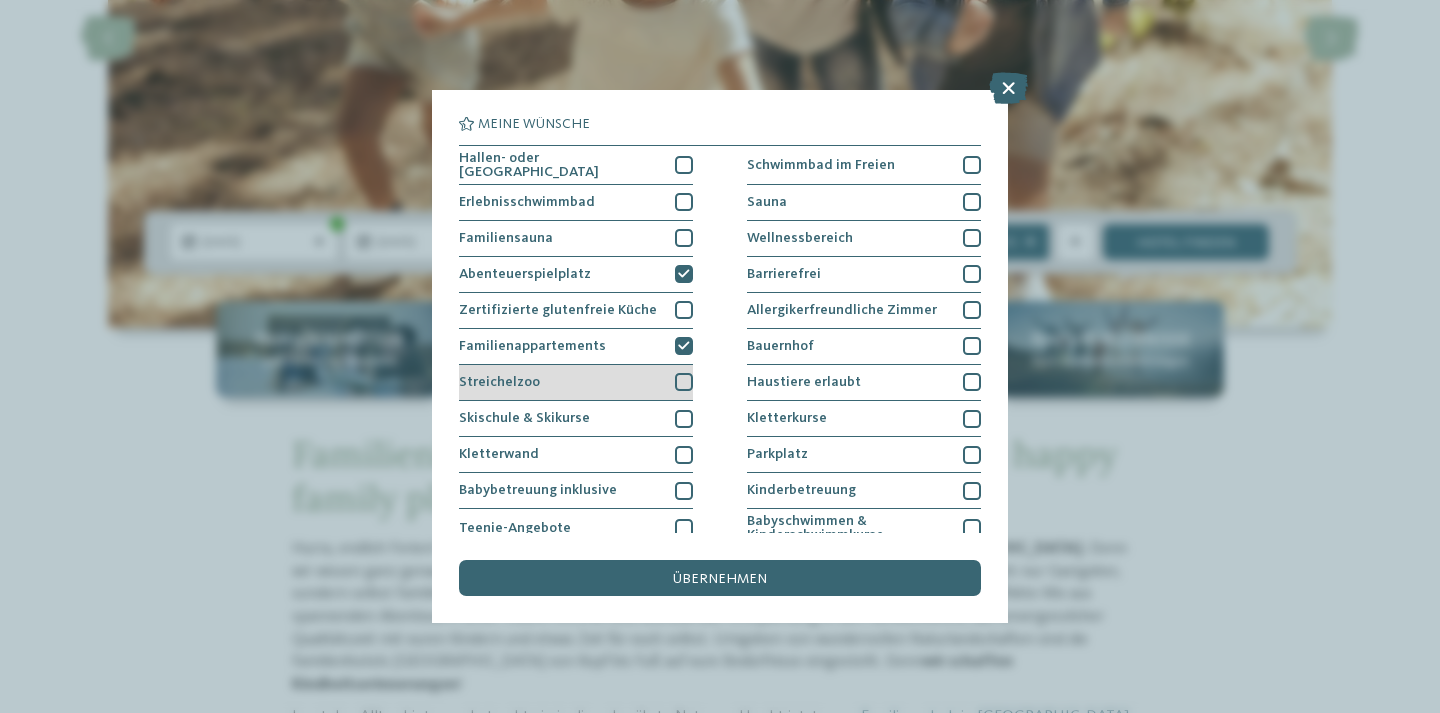 click at bounding box center (684, 382) 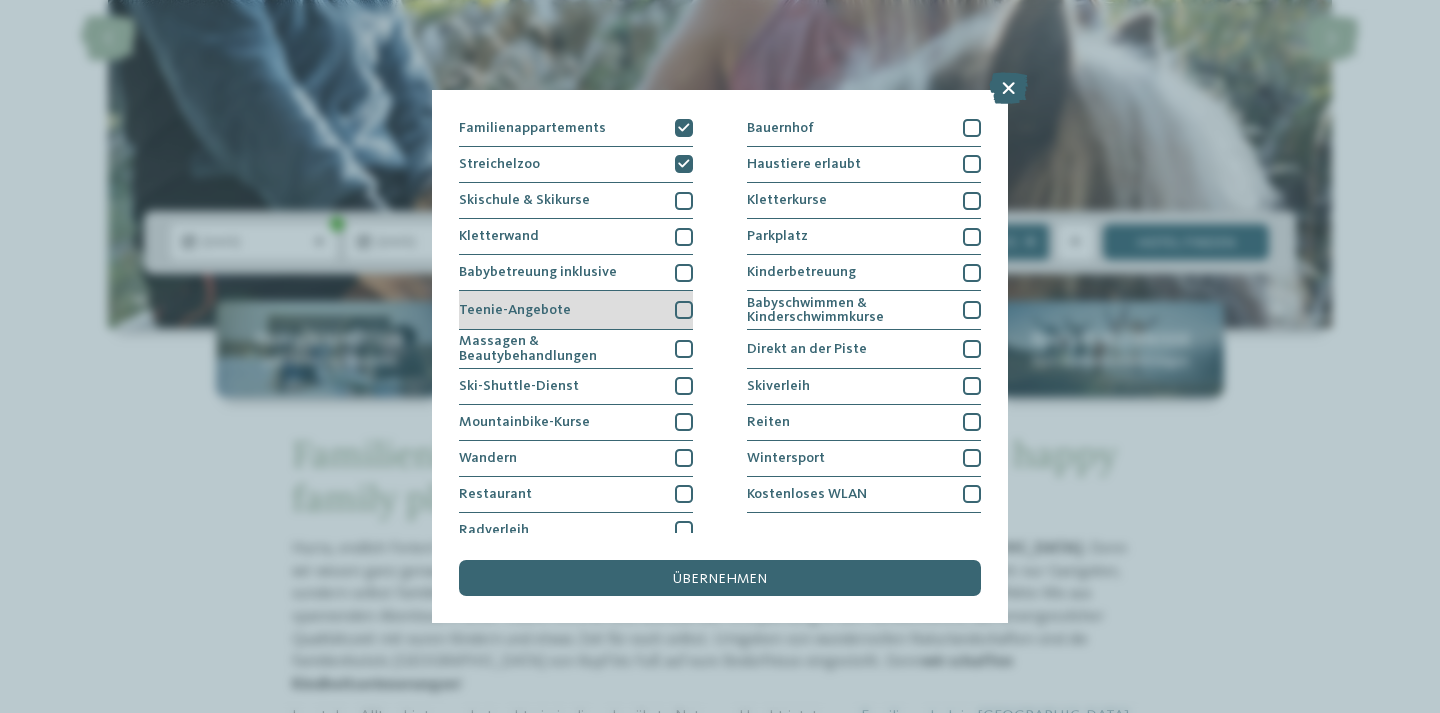 scroll, scrollTop: 232, scrollLeft: 0, axis: vertical 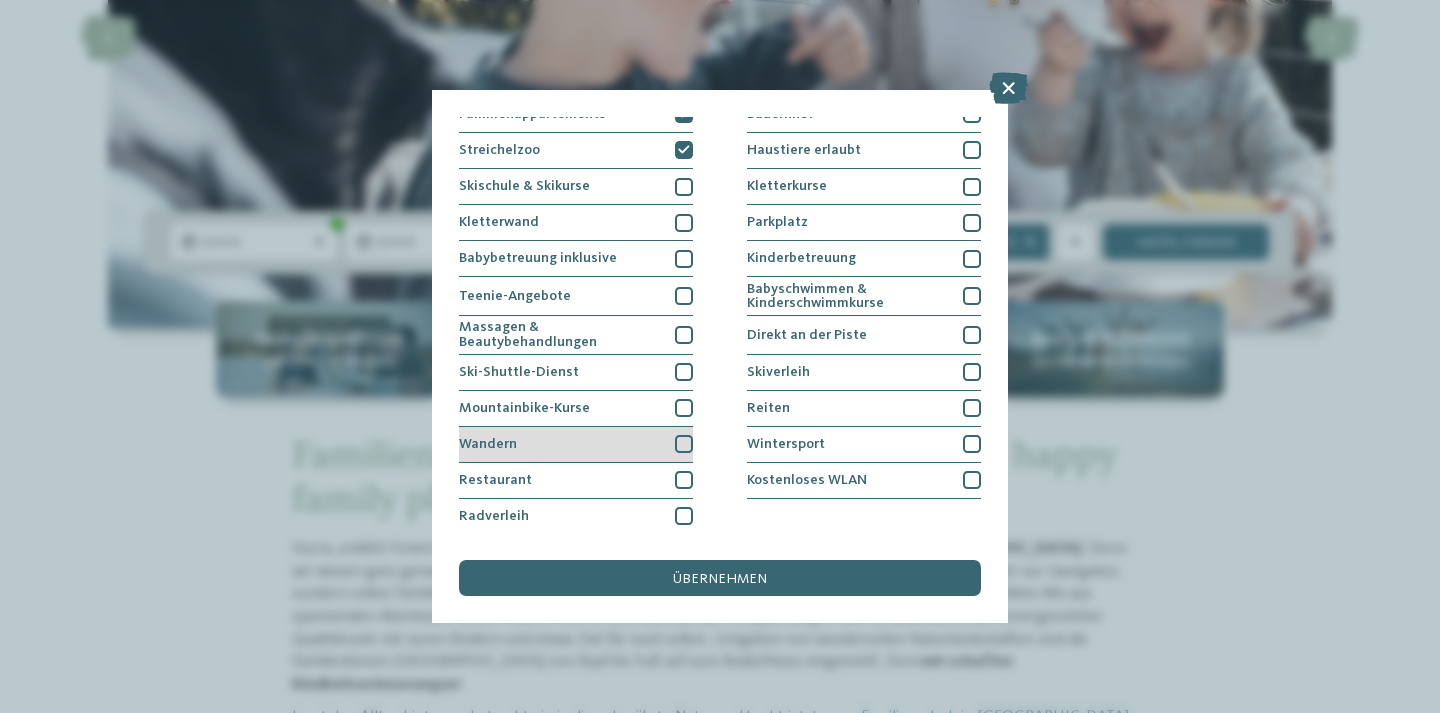 click at bounding box center (684, 444) 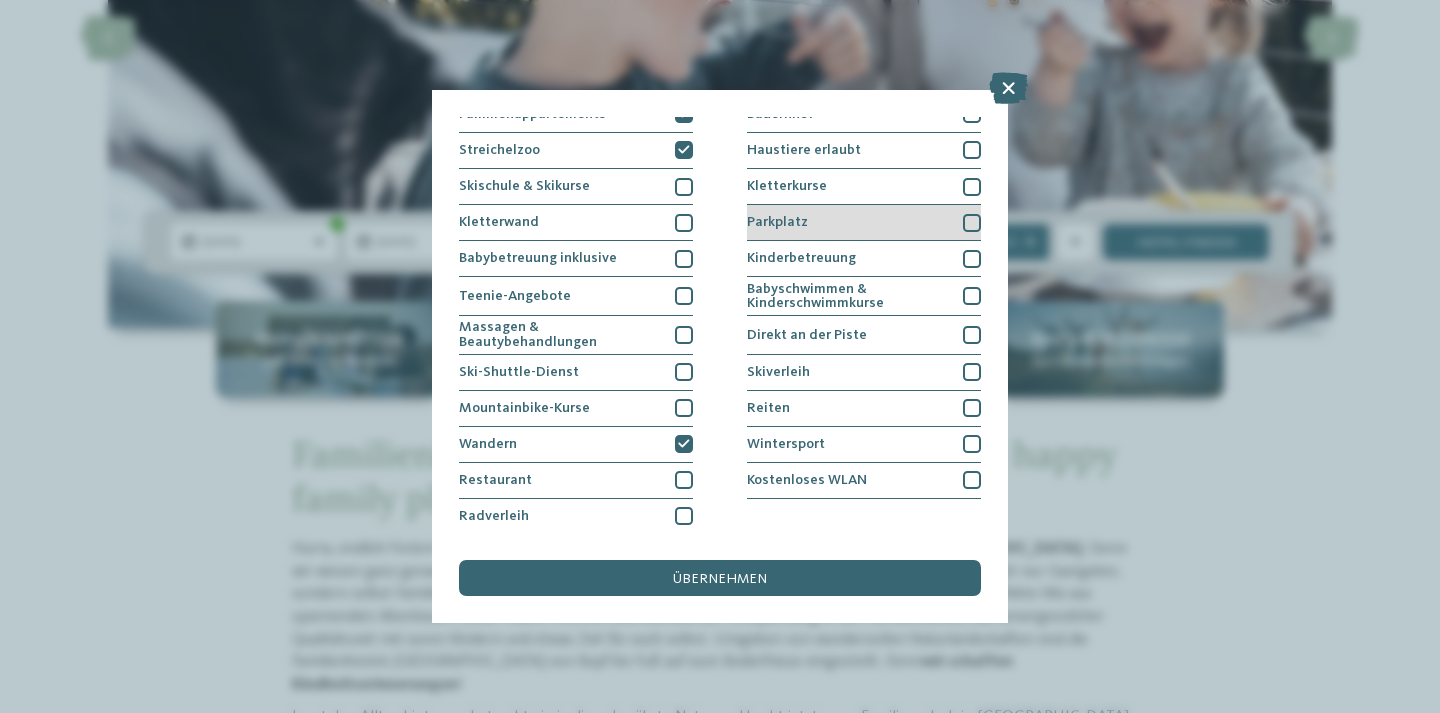 click at bounding box center [972, 223] 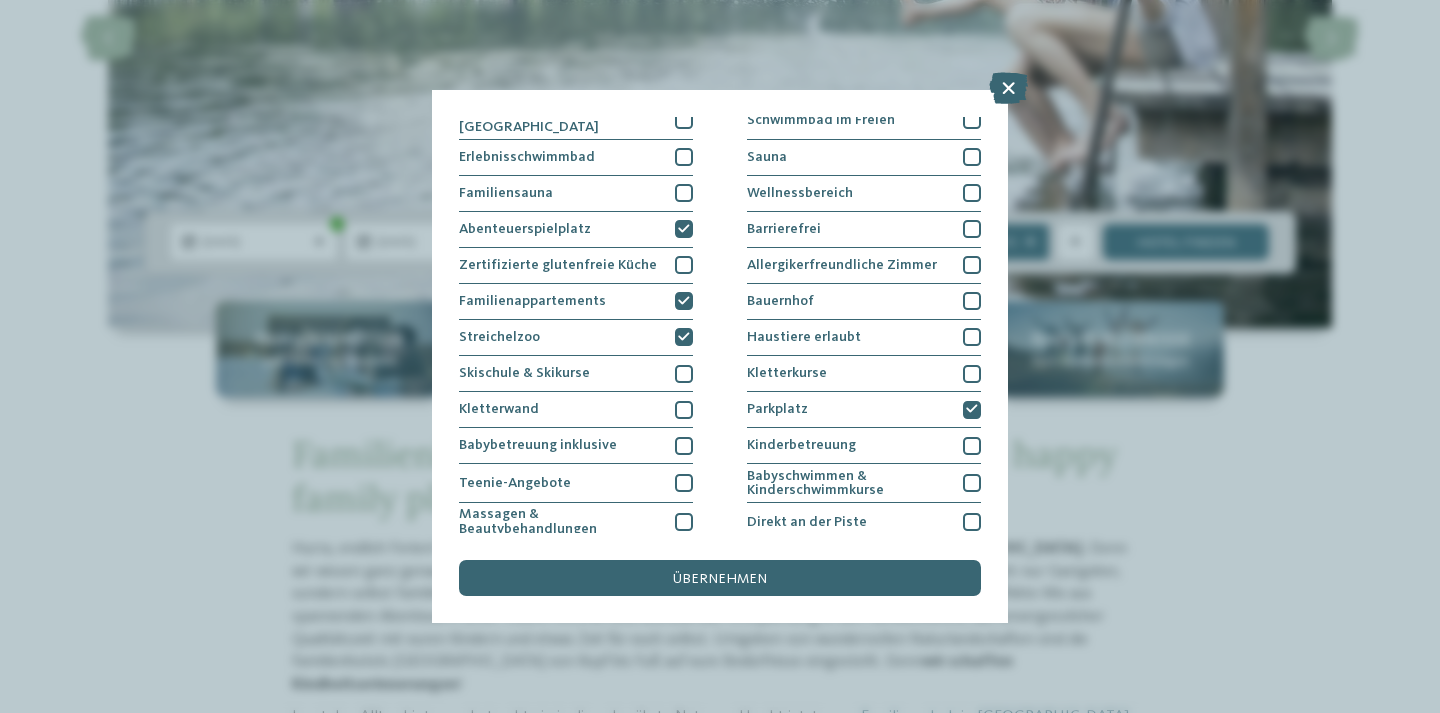scroll, scrollTop: 0, scrollLeft: 0, axis: both 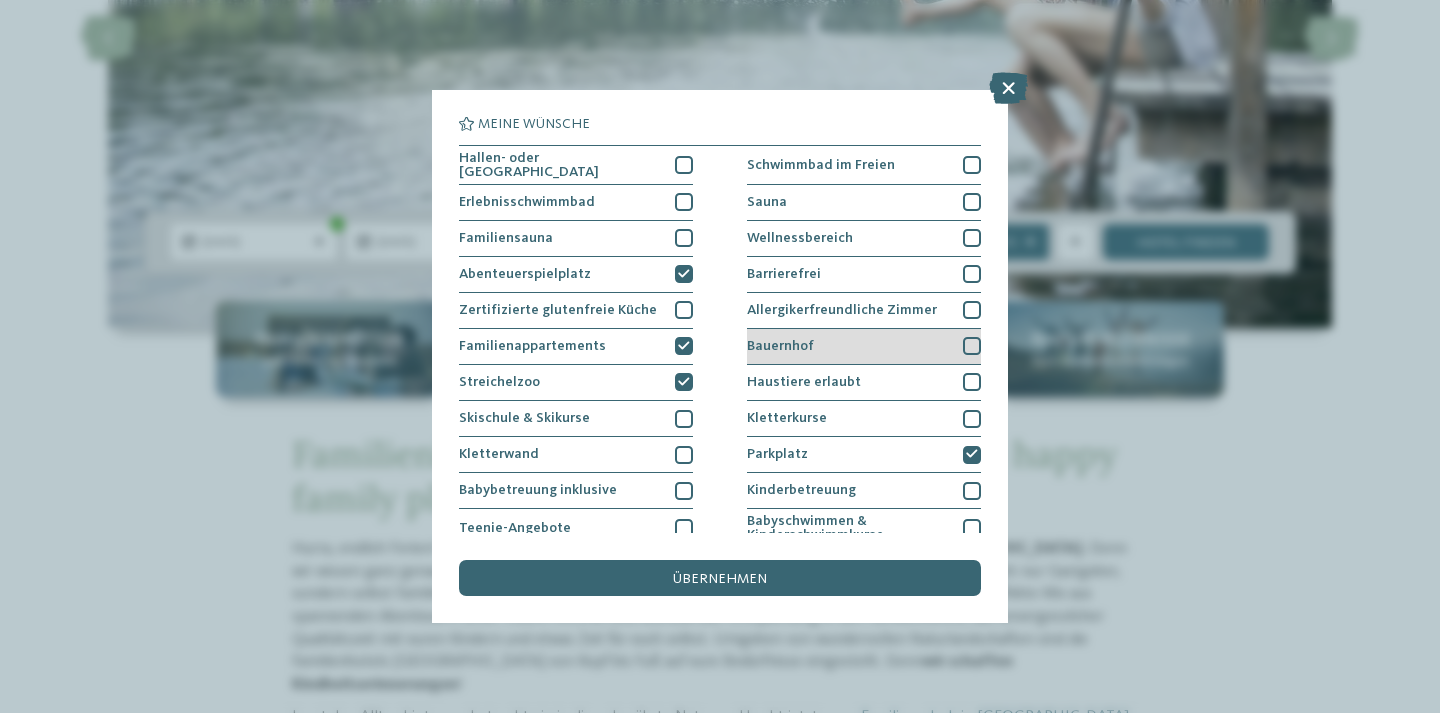 click at bounding box center [972, 346] 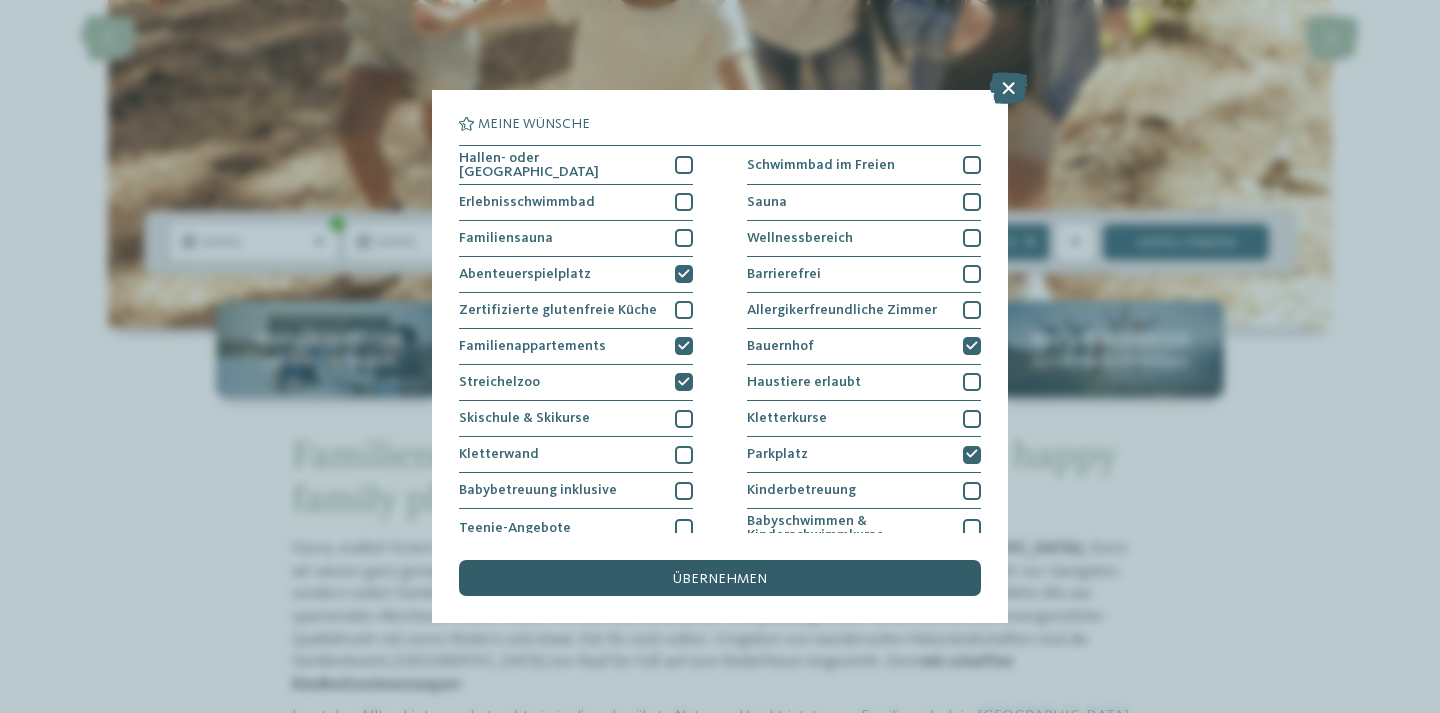 click on "übernehmen" at bounding box center [720, 578] 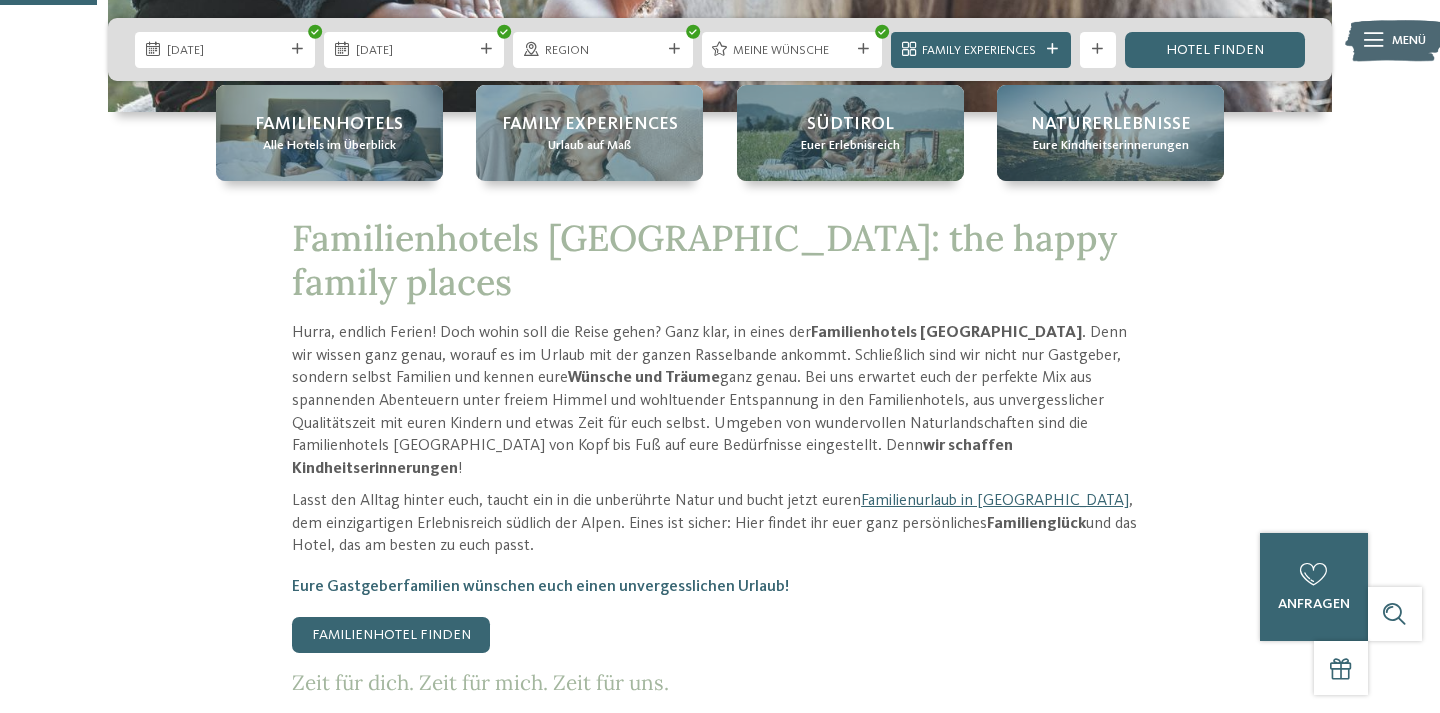 scroll, scrollTop: 557, scrollLeft: 0, axis: vertical 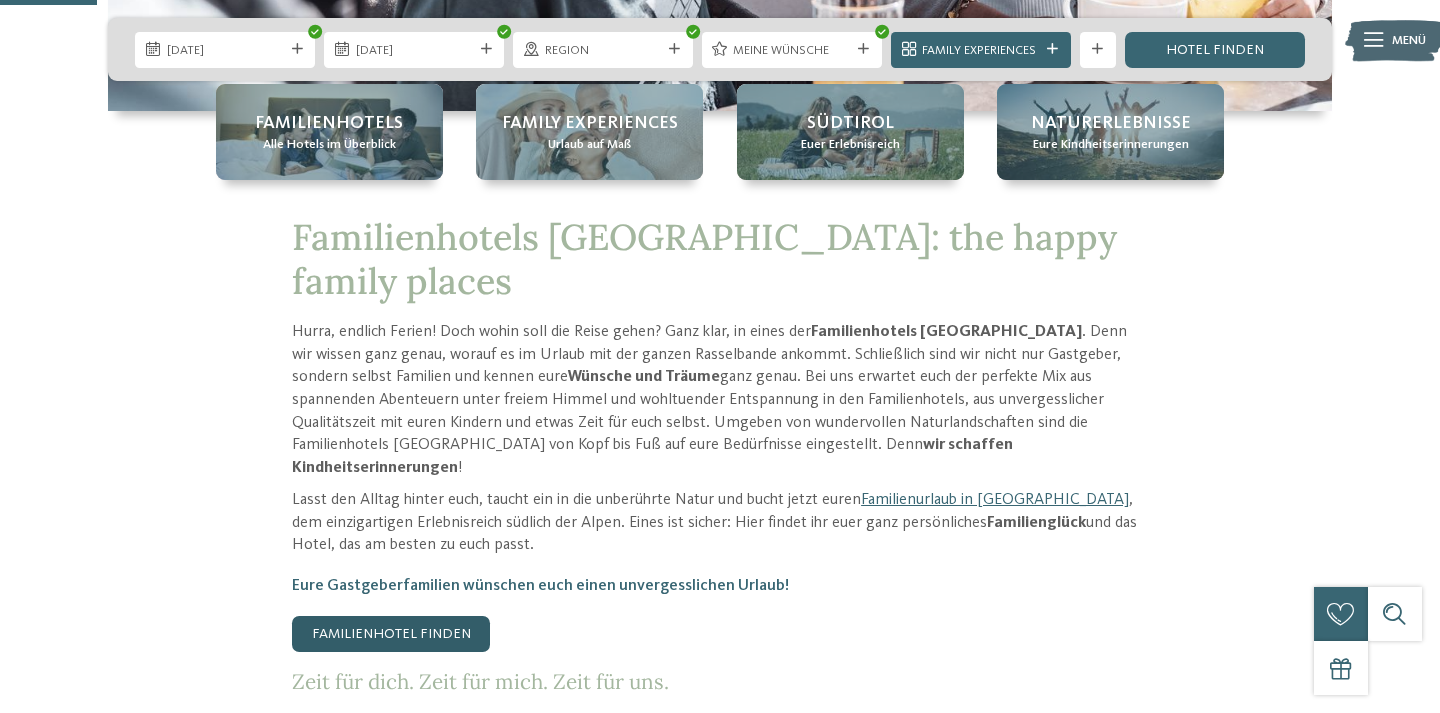 click on "Familienhotel finden" at bounding box center (391, 634) 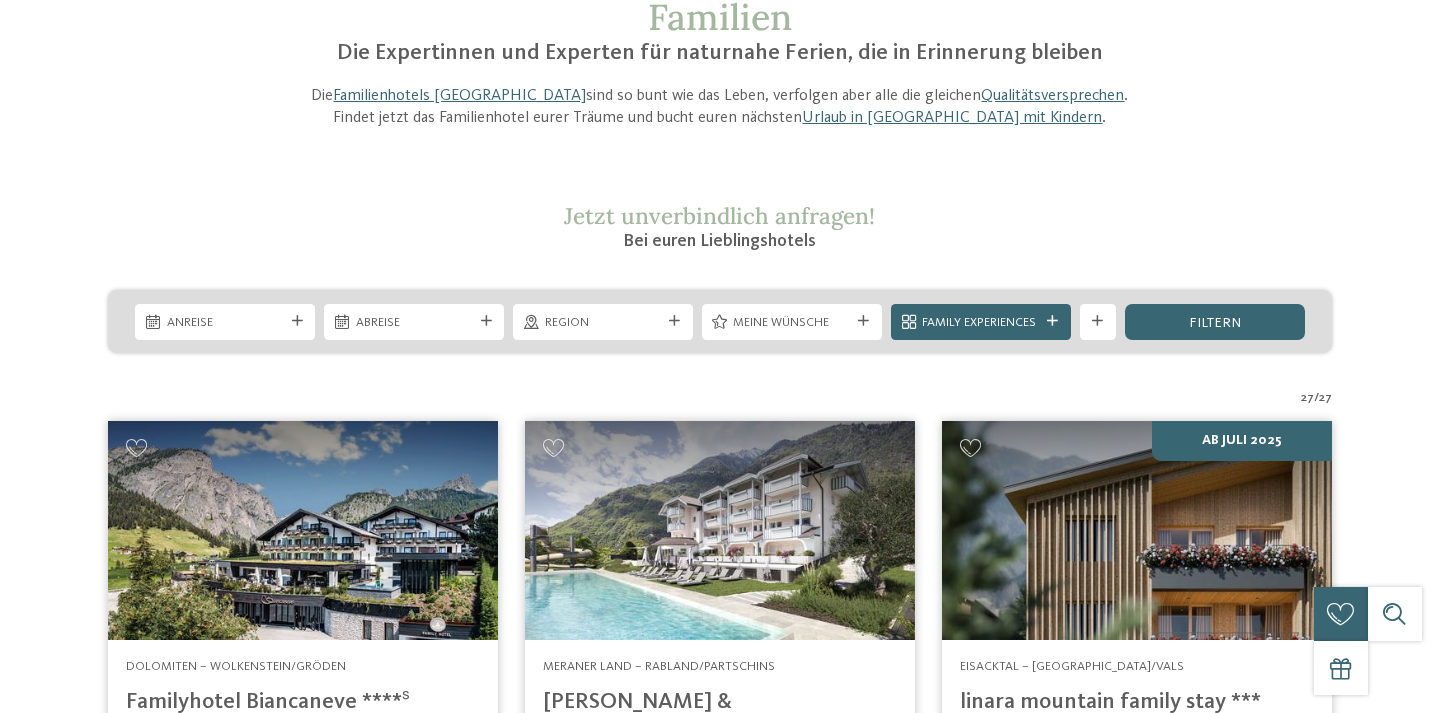 scroll, scrollTop: 454, scrollLeft: 0, axis: vertical 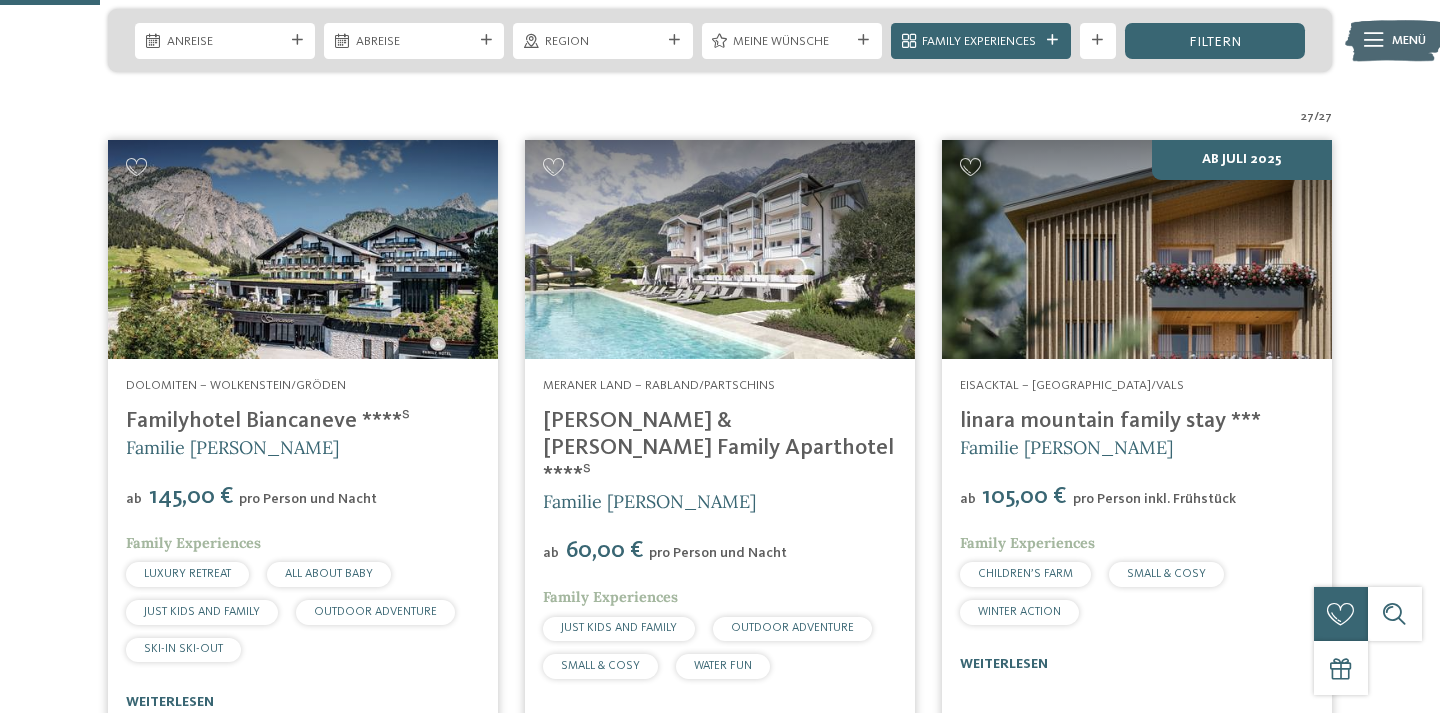click on "[PERSON_NAME] & [PERSON_NAME] Family Aparthotel ****ˢ" at bounding box center [718, 448] 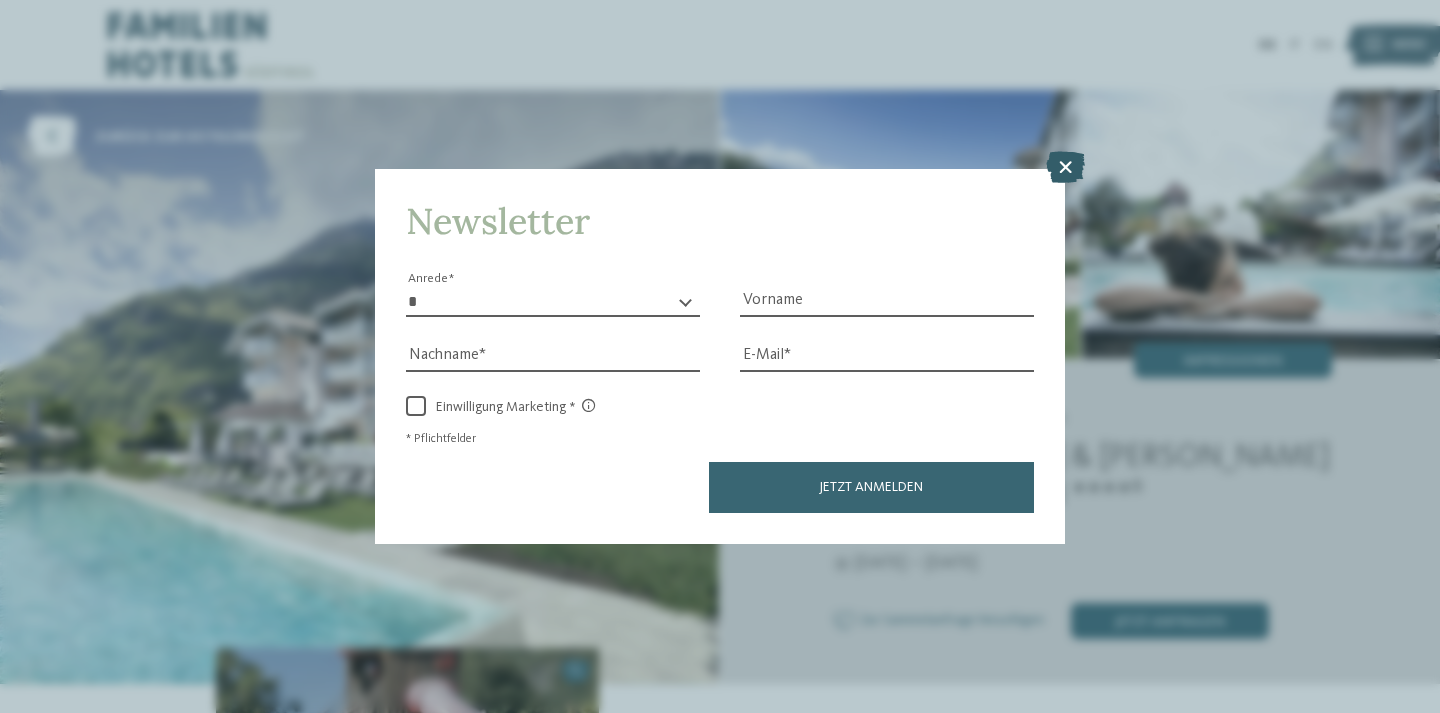 scroll, scrollTop: 0, scrollLeft: 0, axis: both 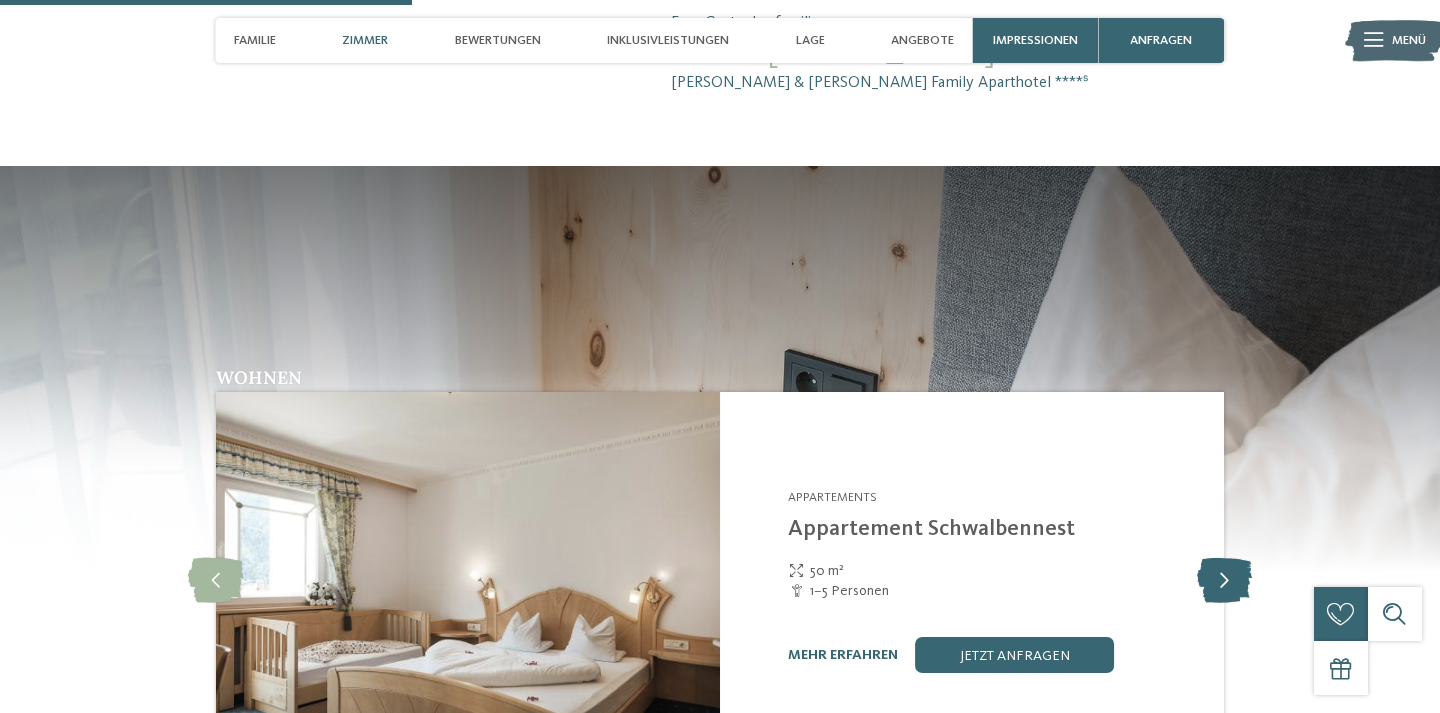click at bounding box center [1224, 581] 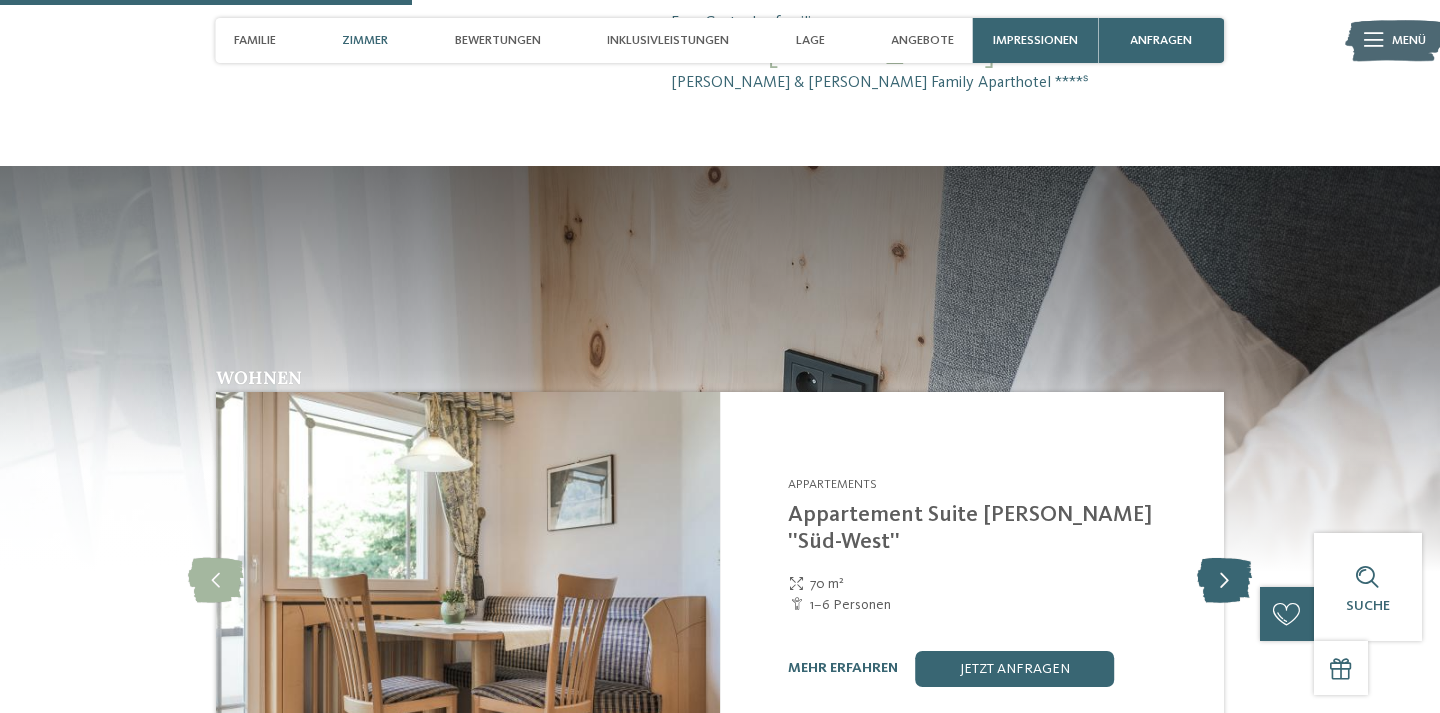 click at bounding box center [1224, 581] 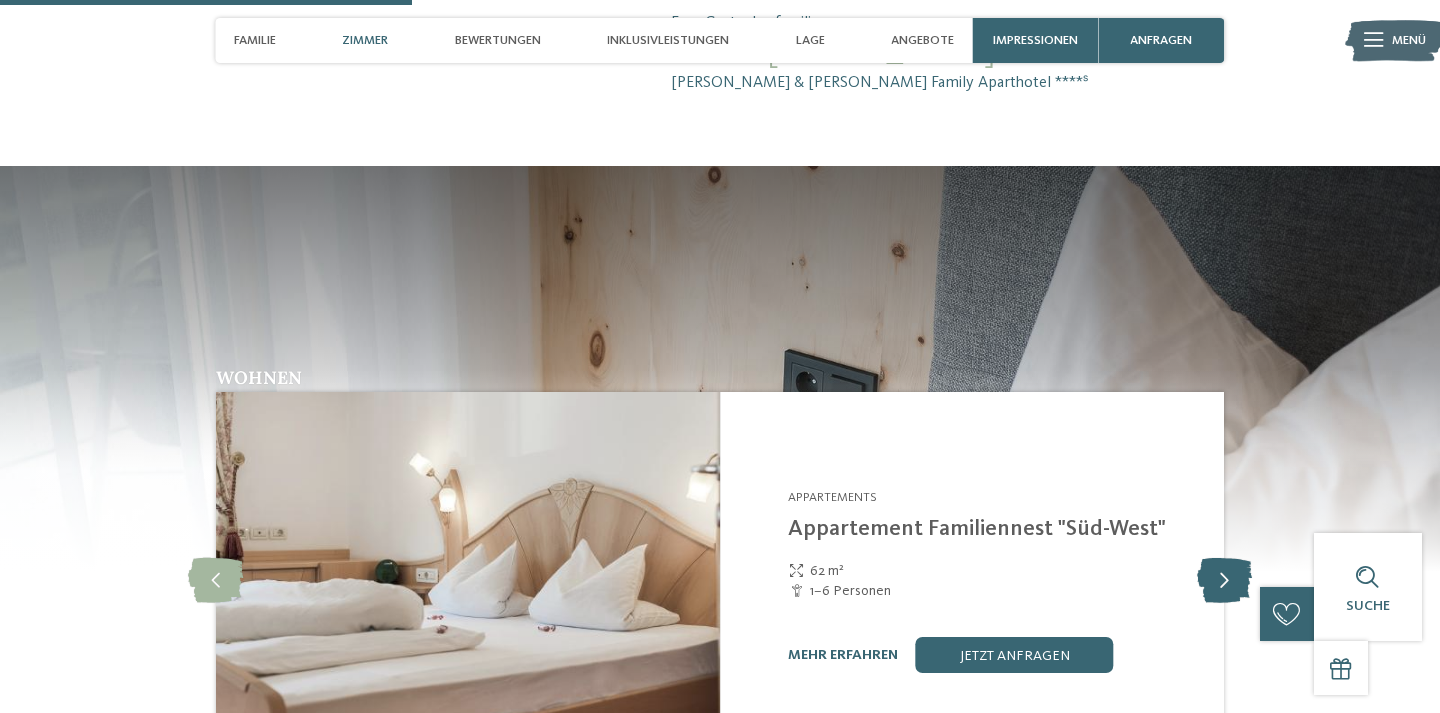 click at bounding box center (1224, 581) 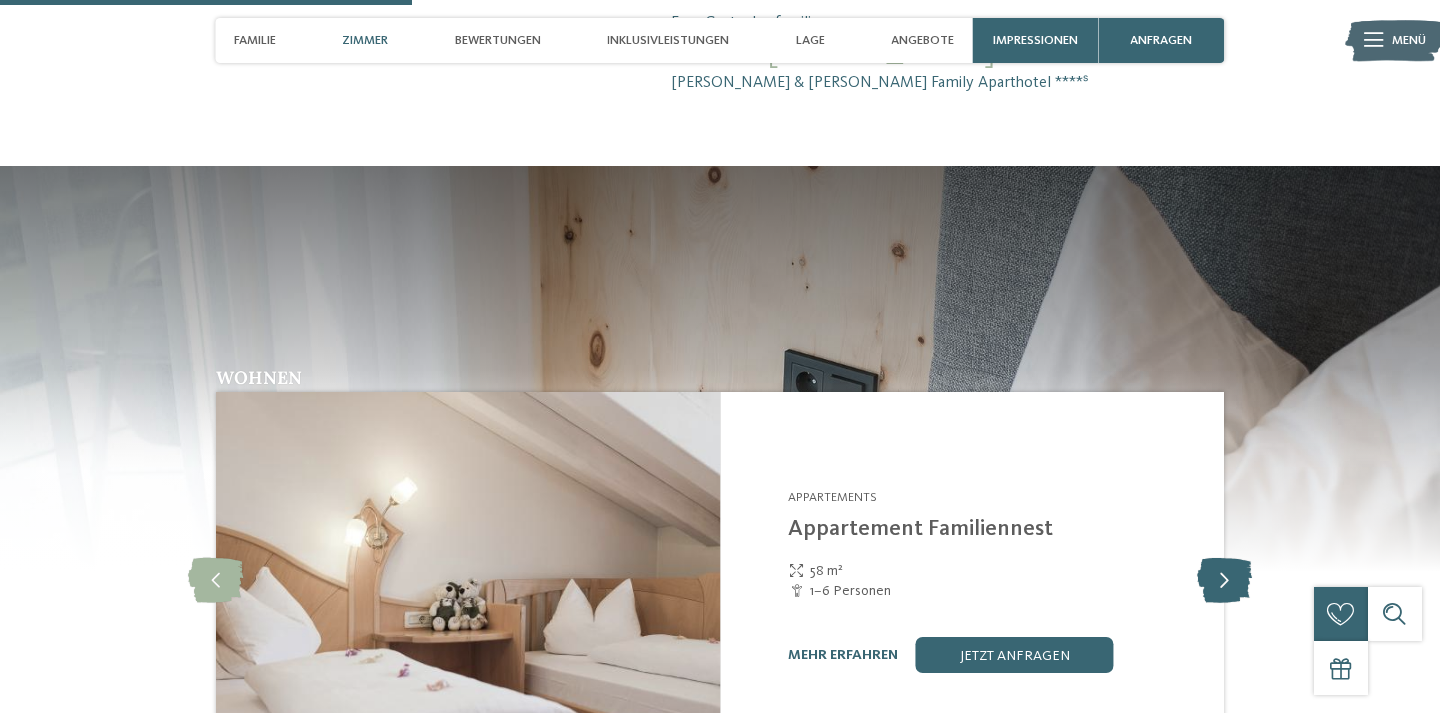 click at bounding box center [1224, 581] 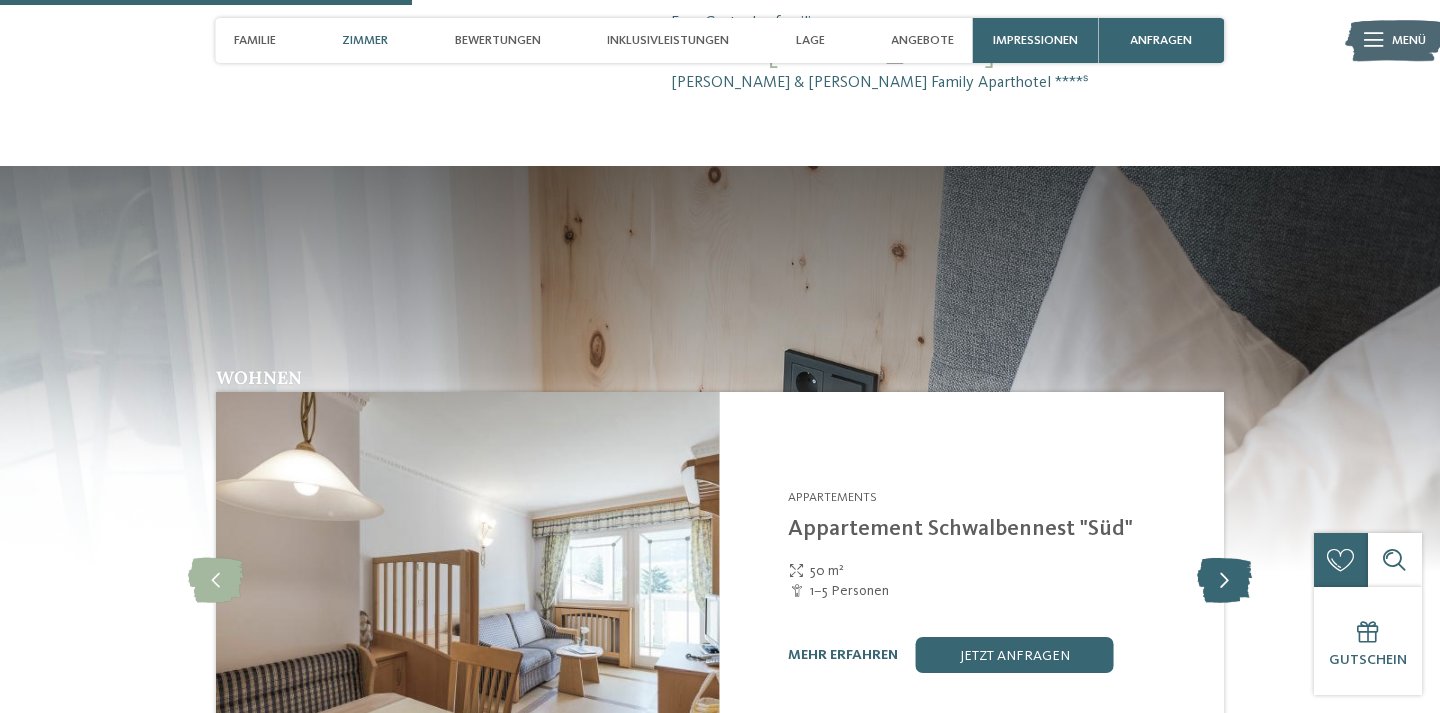 click at bounding box center (1224, 581) 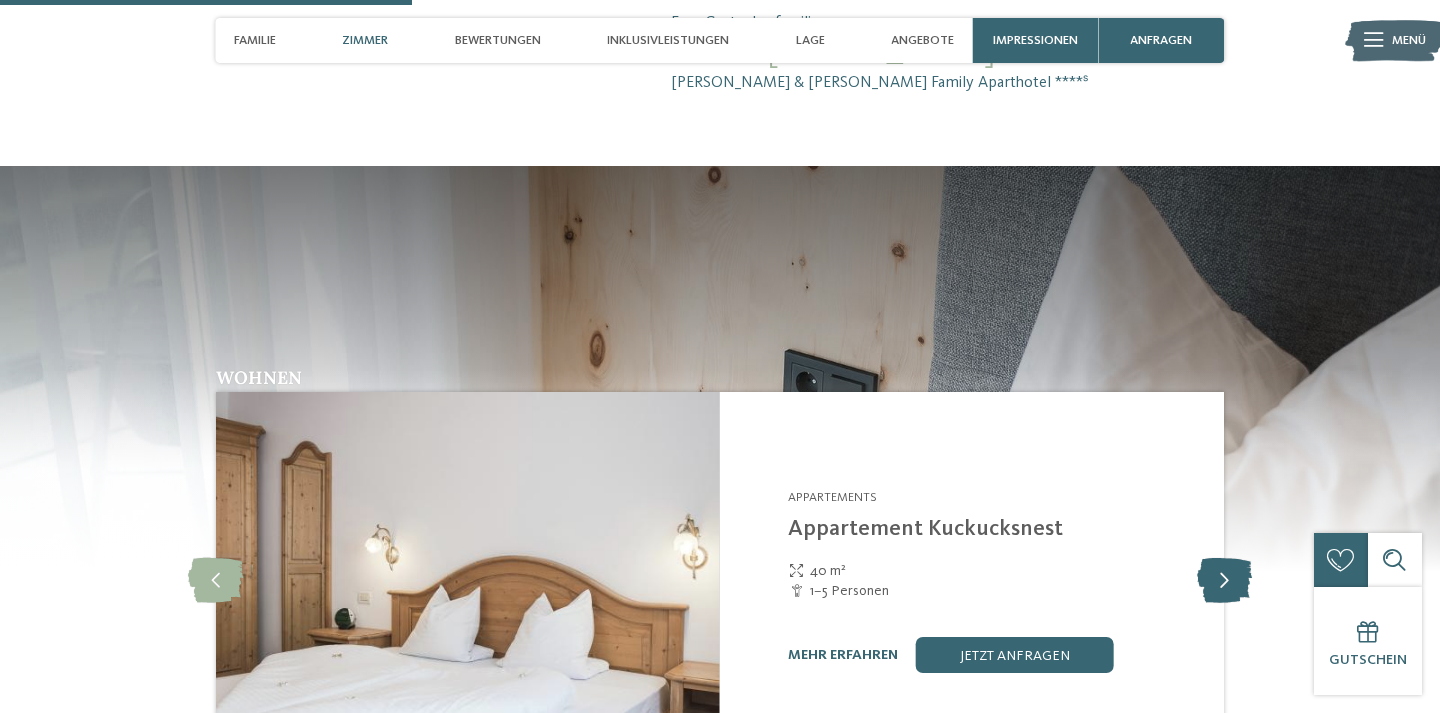 click at bounding box center [1224, 581] 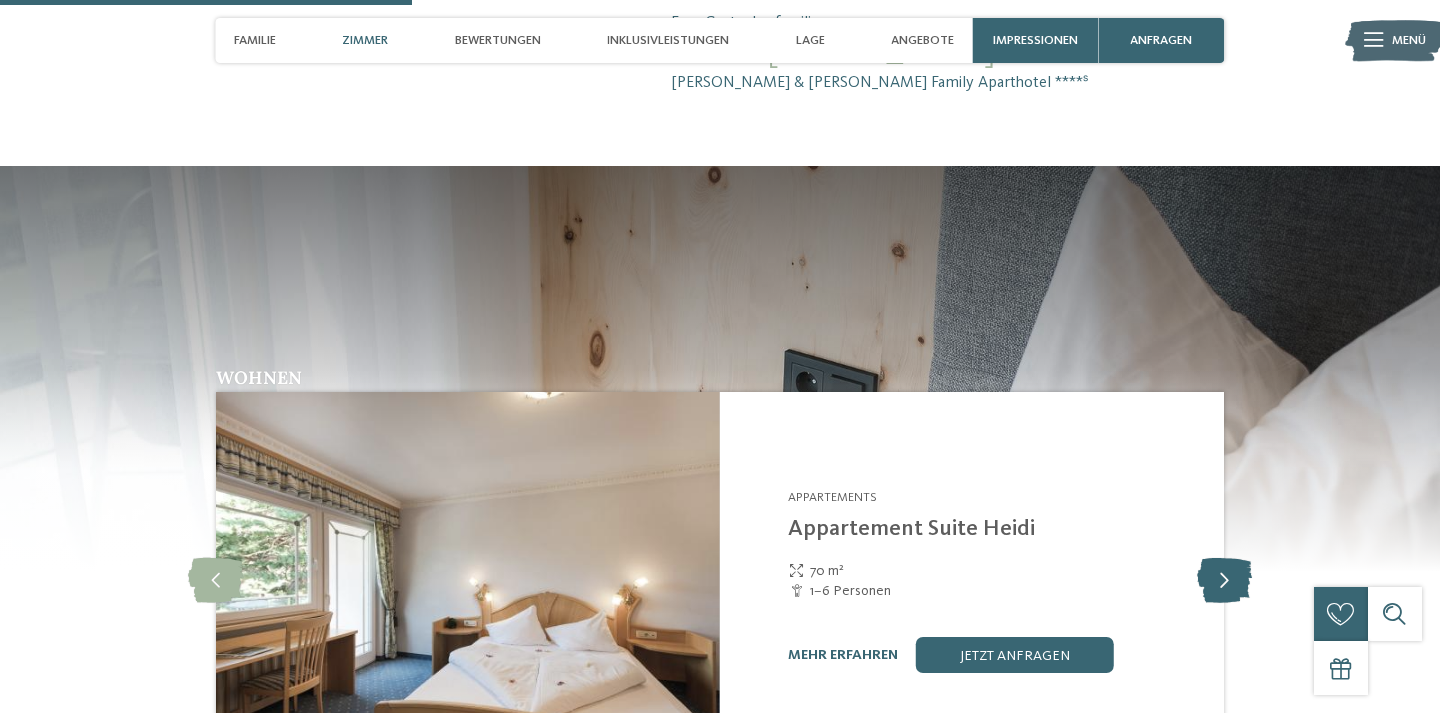 click at bounding box center [1224, 581] 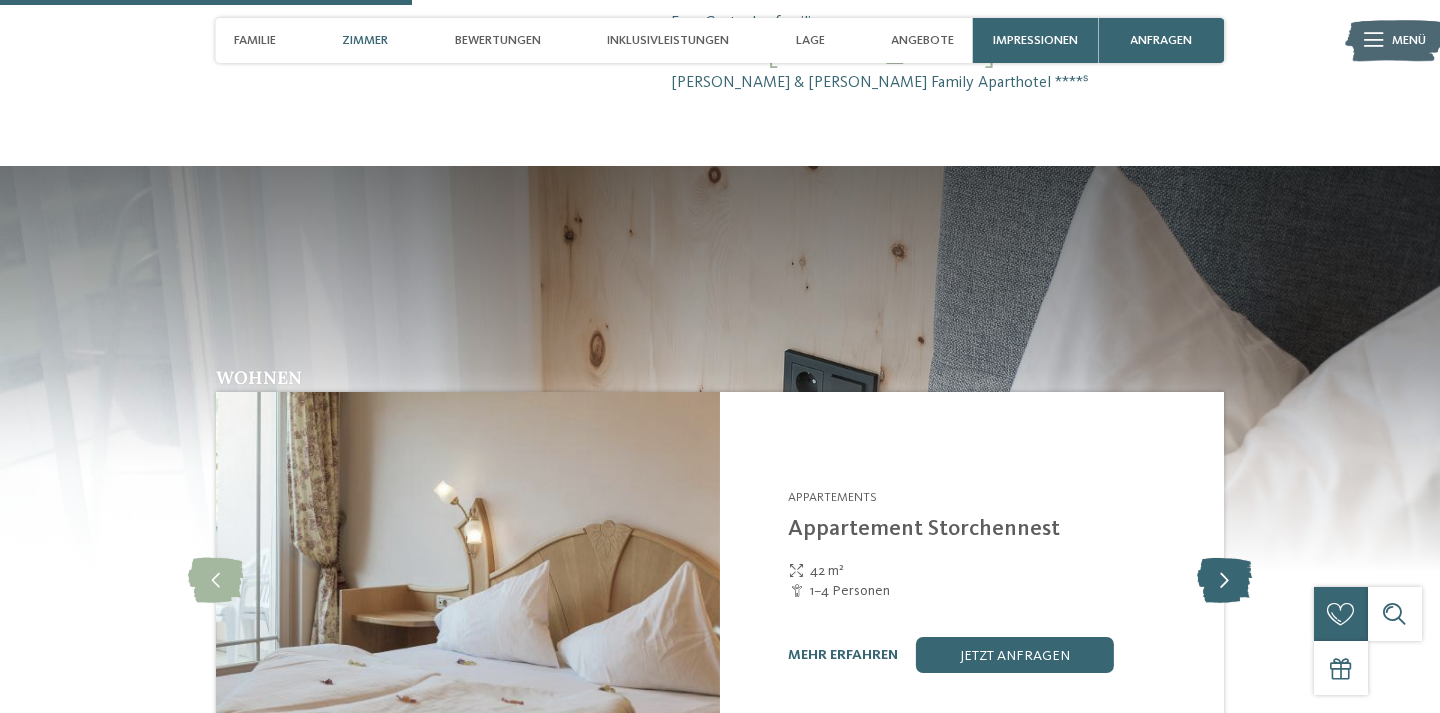 click at bounding box center [1224, 581] 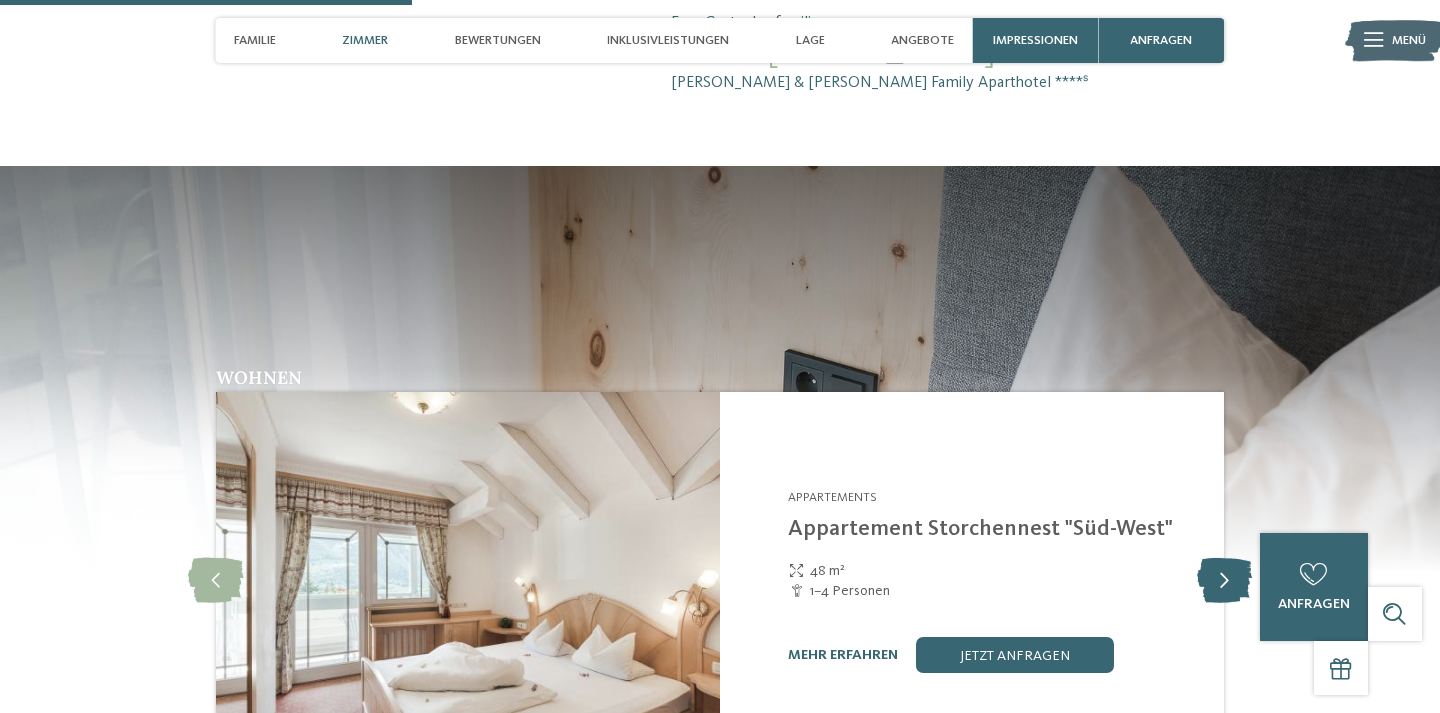 click at bounding box center (1224, 581) 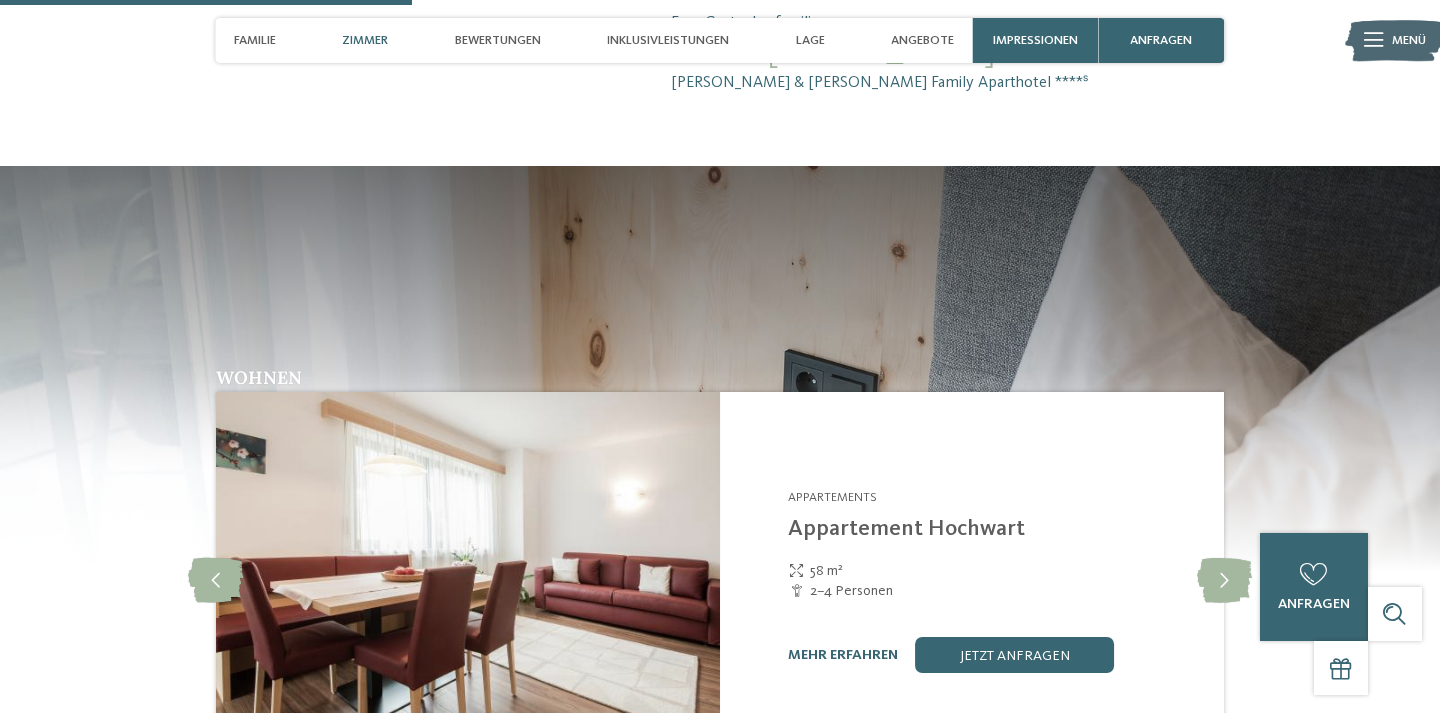 click on "Wohnen
Appartements
slide  11" at bounding box center [719, 584] 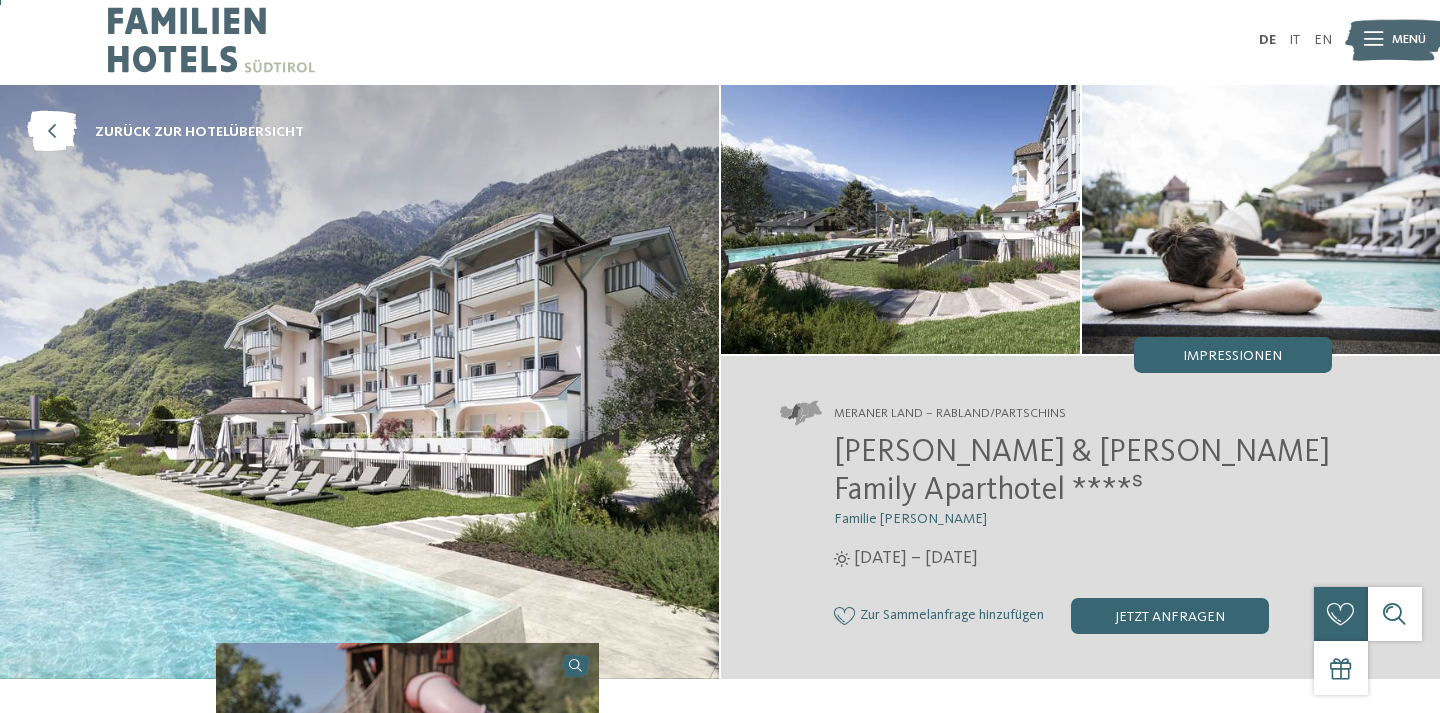 scroll, scrollTop: 0, scrollLeft: 0, axis: both 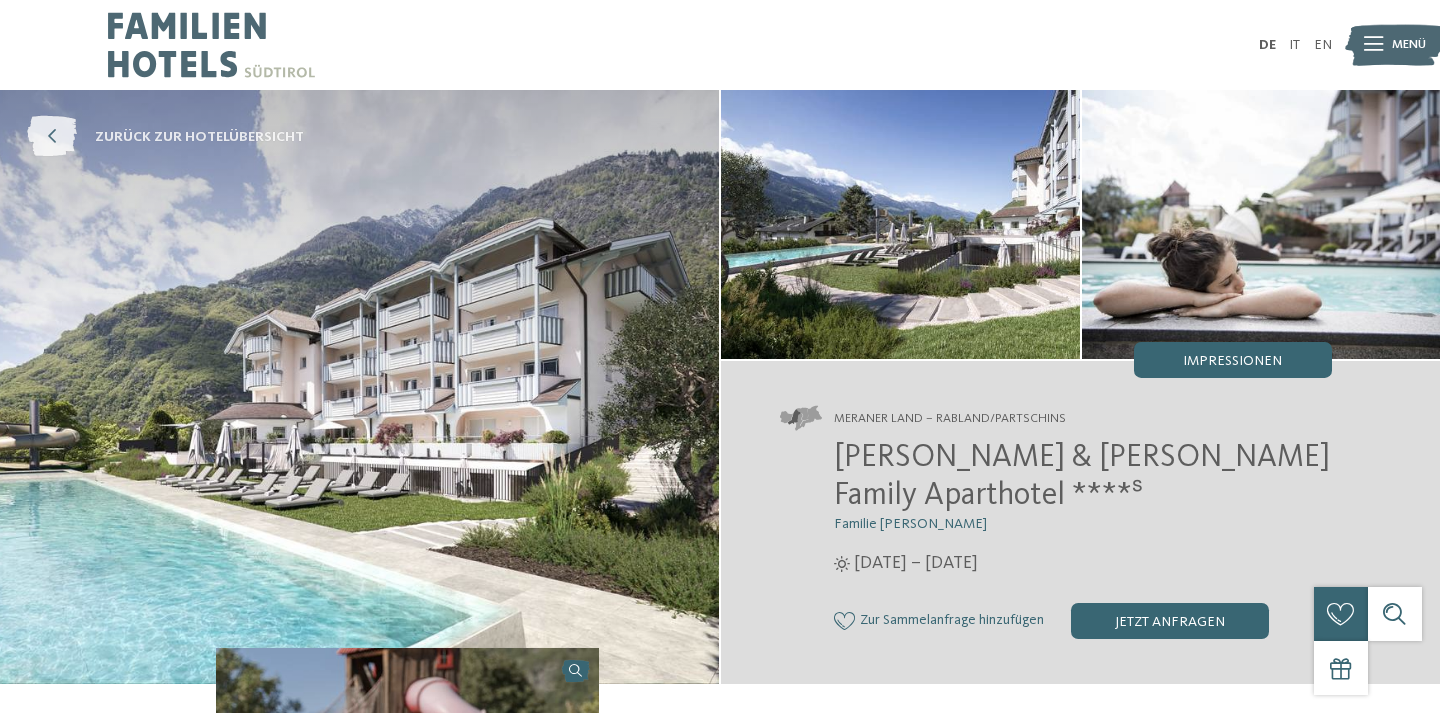 click on "zurück zur Hotelübersicht" at bounding box center [199, 137] 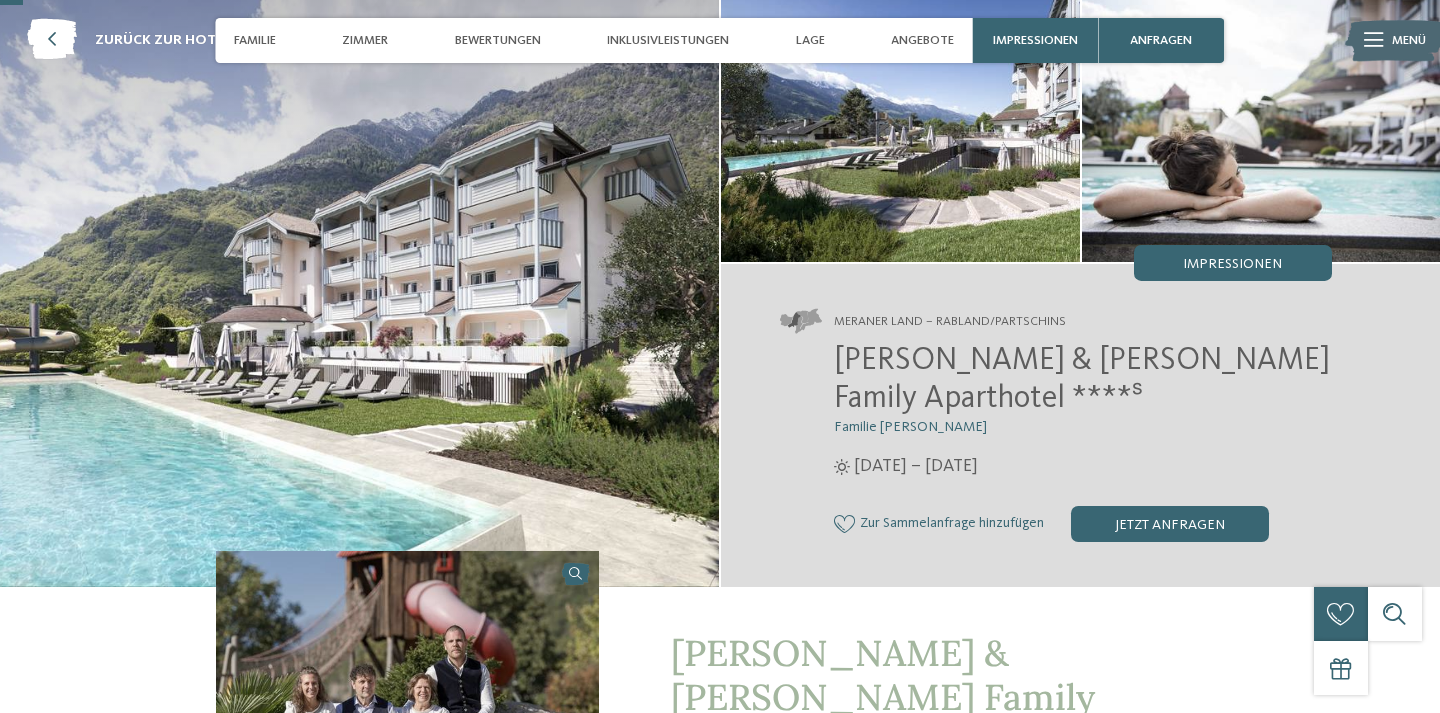 scroll, scrollTop: 99, scrollLeft: 0, axis: vertical 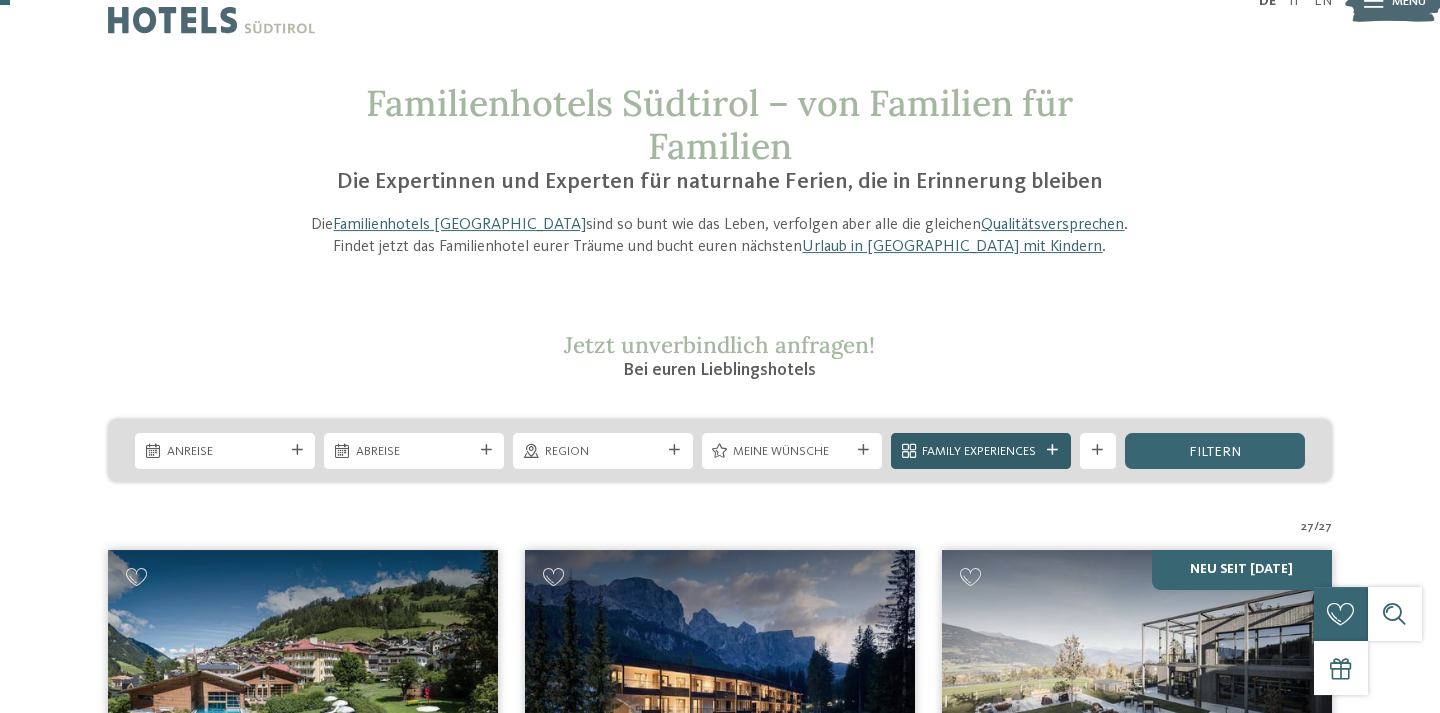 click on "Family Experiences" at bounding box center [980, 452] 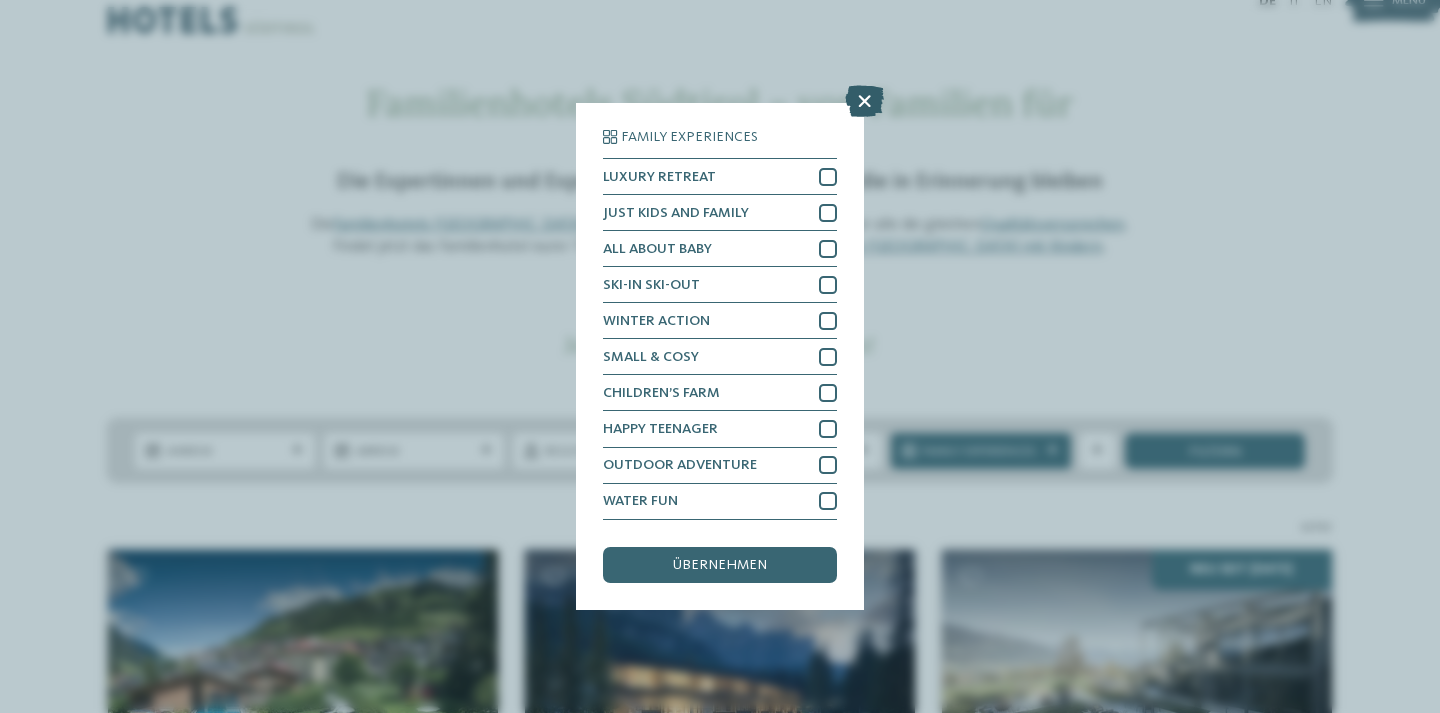 click at bounding box center [864, 102] 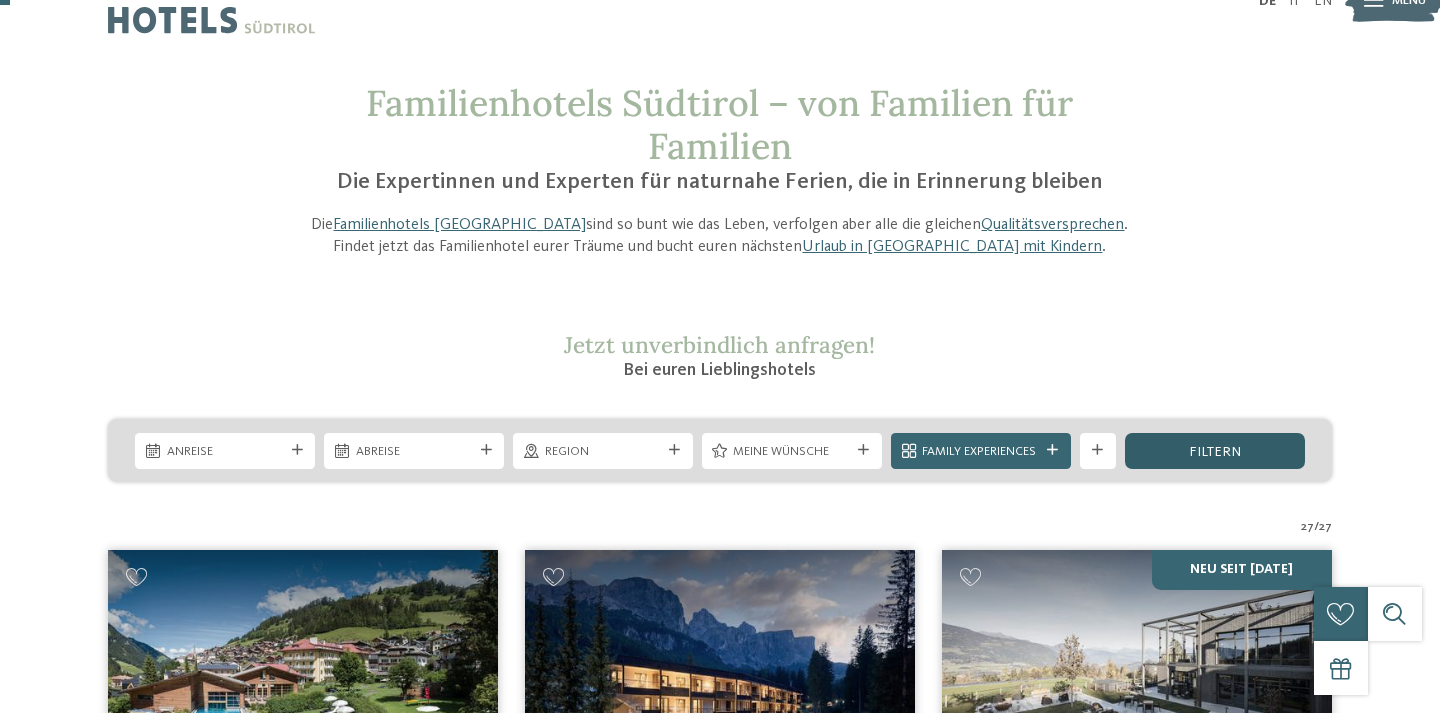 click on "filtern" at bounding box center [1215, 451] 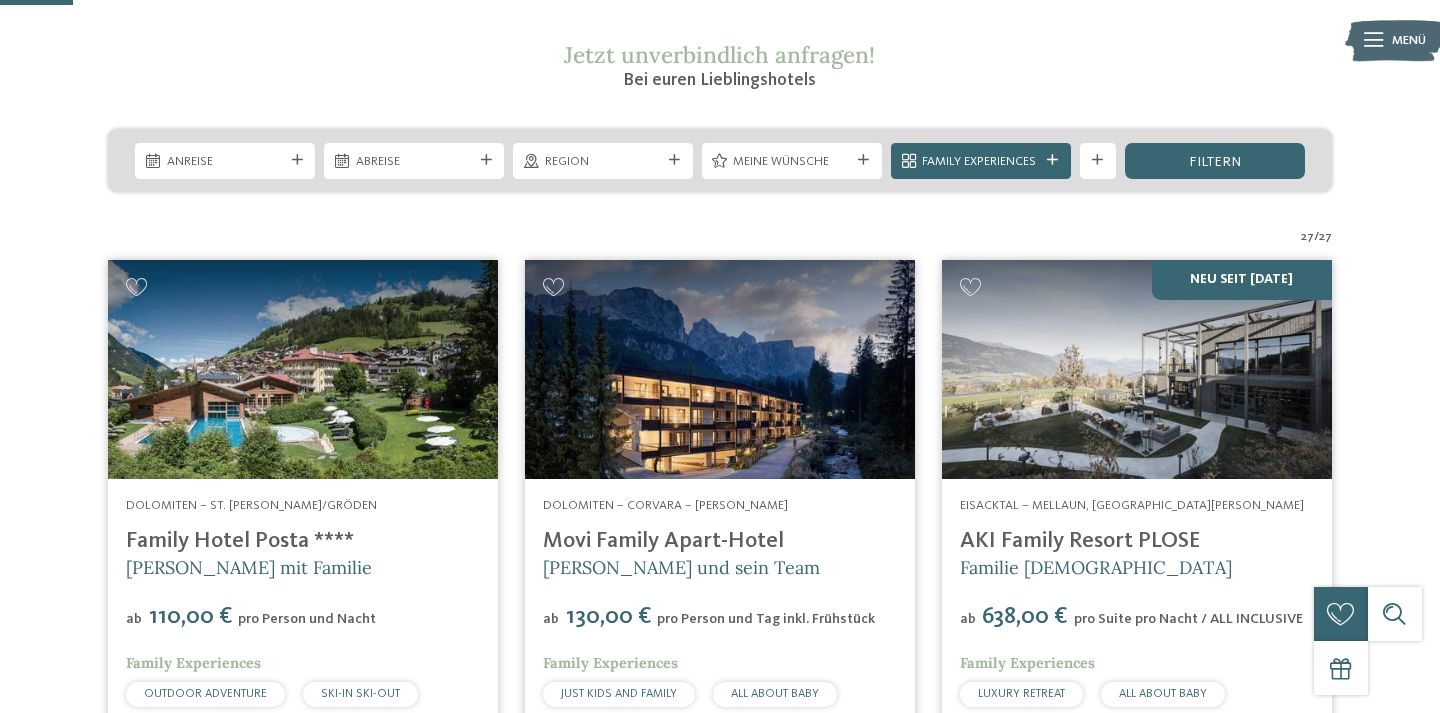scroll, scrollTop: 327, scrollLeft: 0, axis: vertical 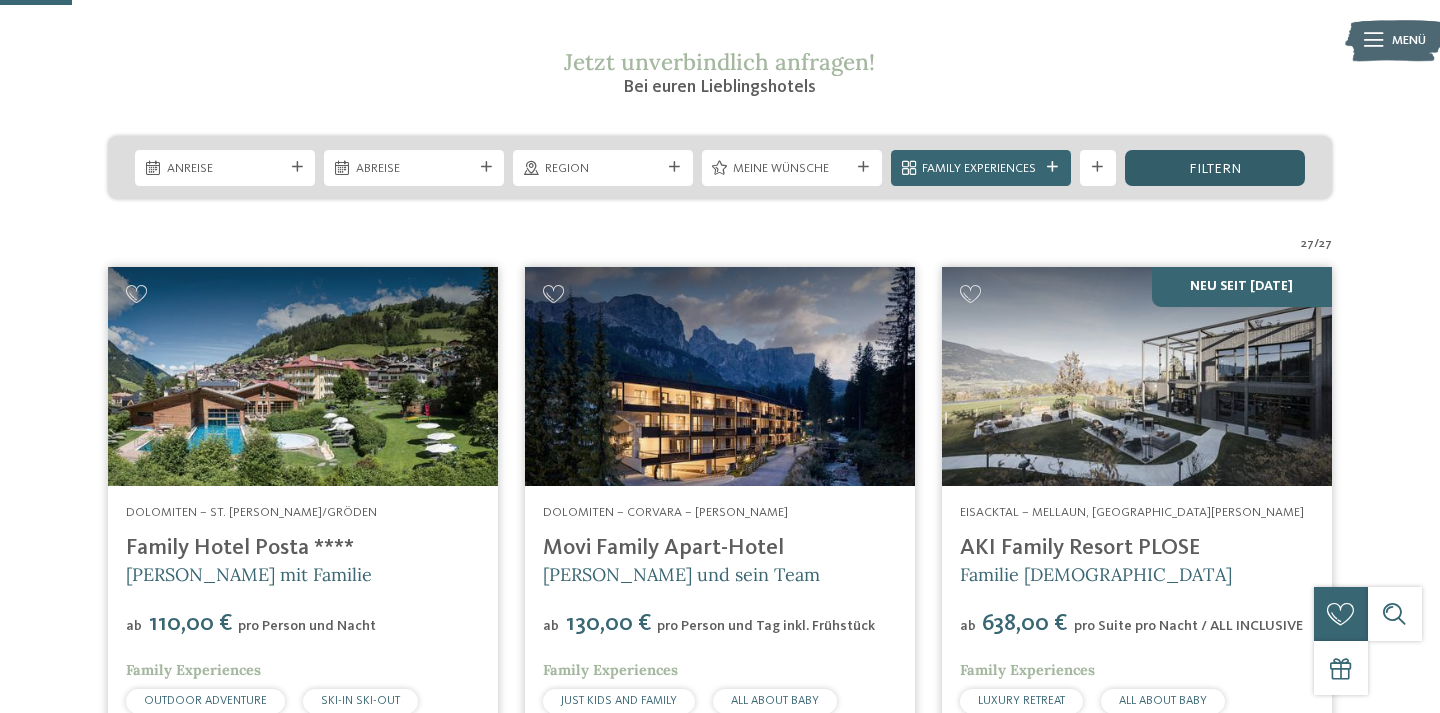 click on "filtern" at bounding box center [1215, 168] 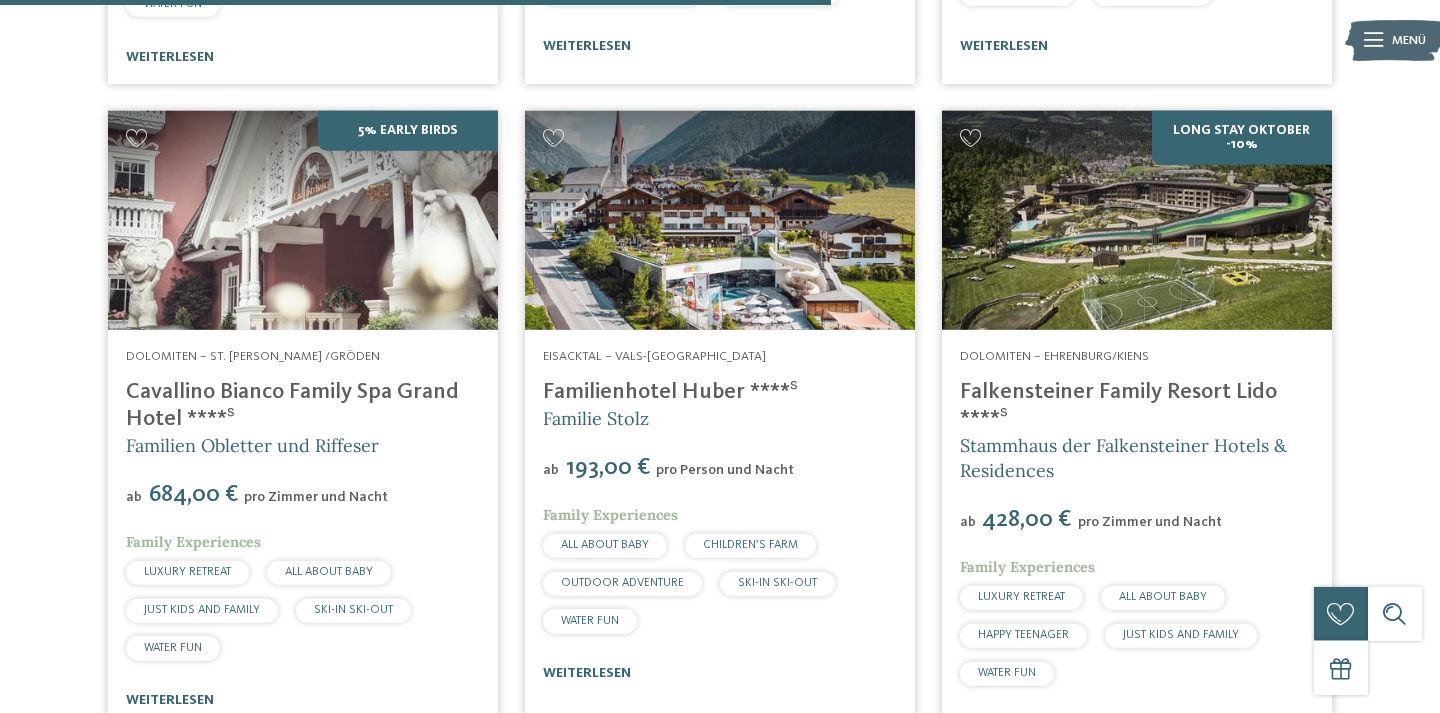 scroll, scrollTop: 3779, scrollLeft: 0, axis: vertical 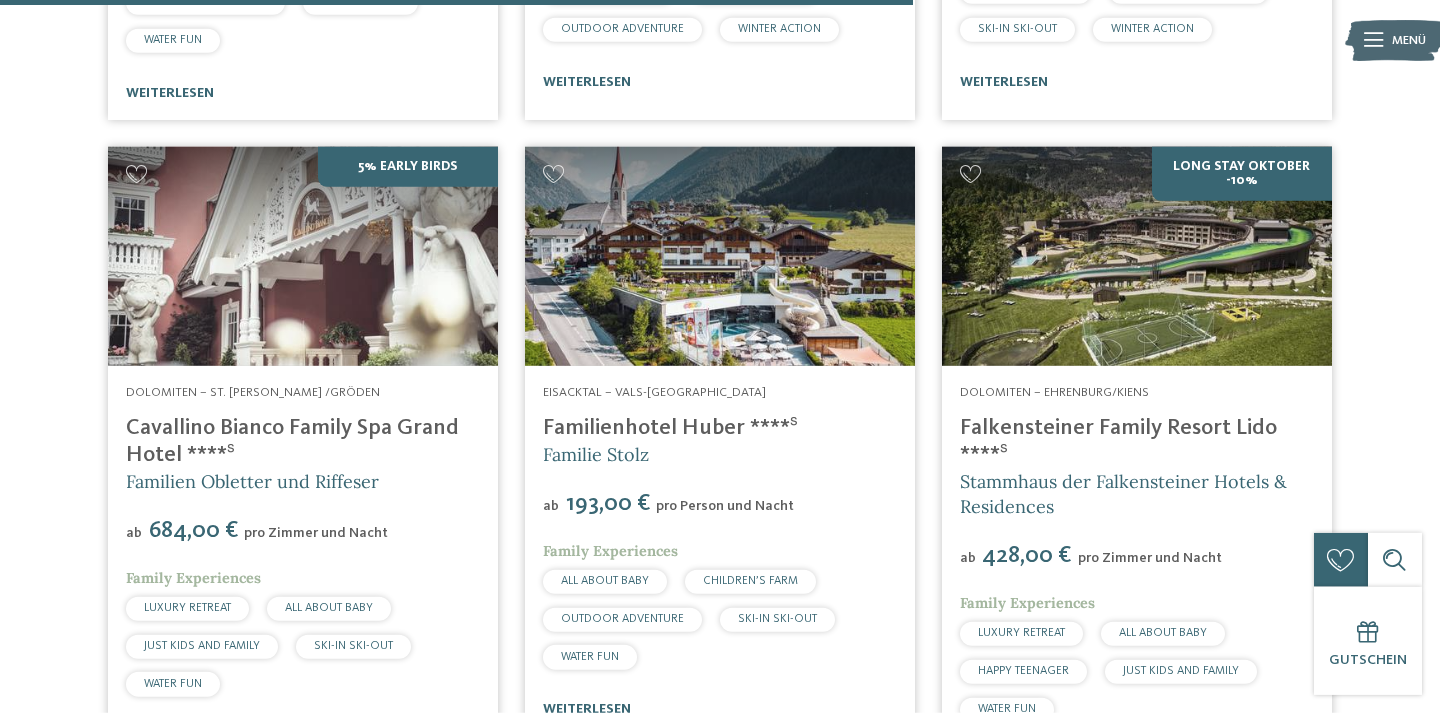 click at bounding box center (1137, 256) 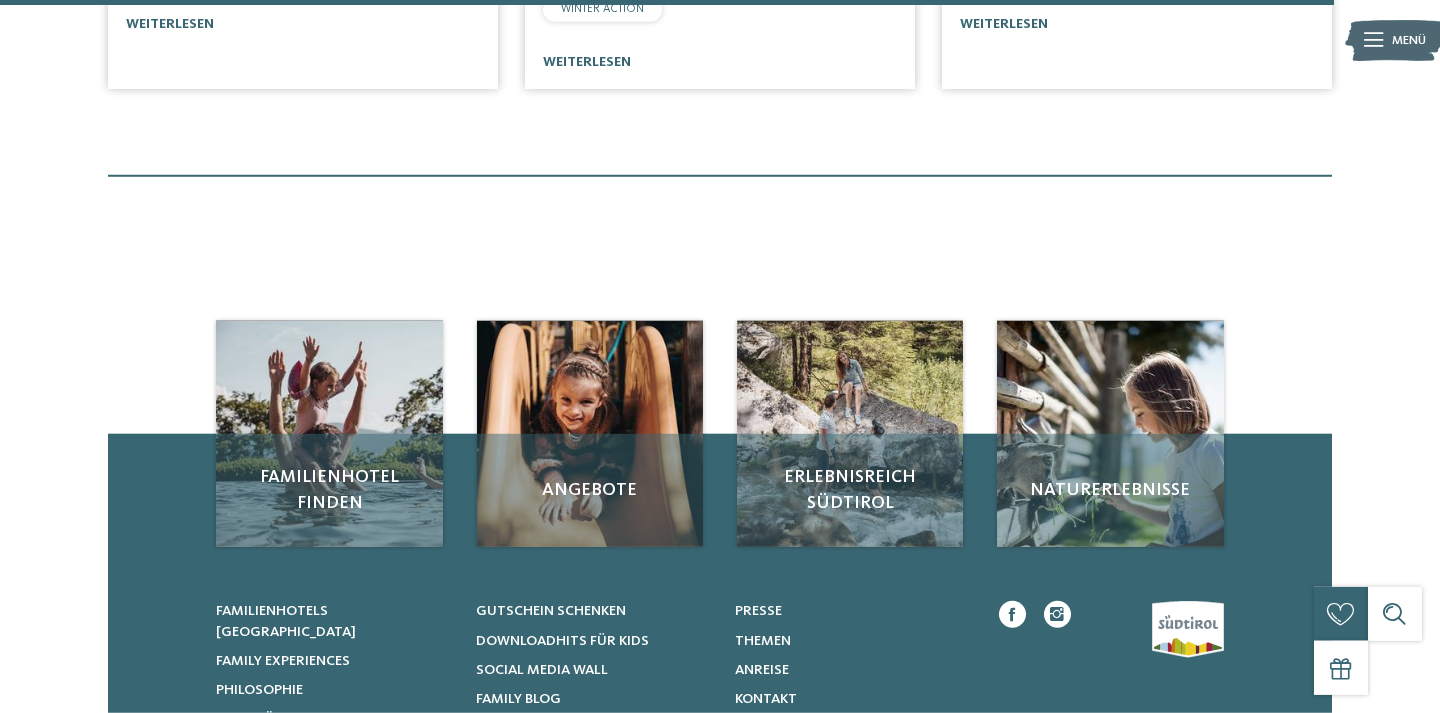 scroll, scrollTop: 6104, scrollLeft: 0, axis: vertical 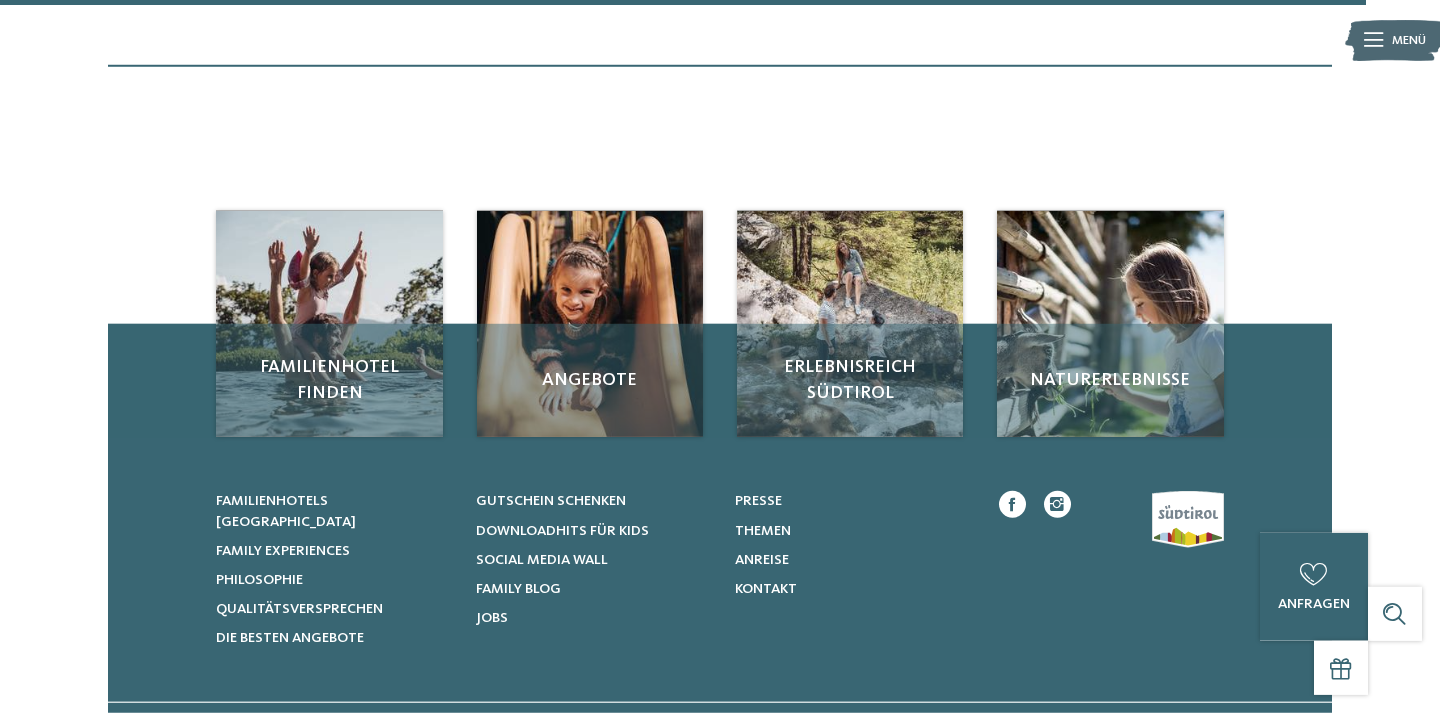 click on "Naturerlebnisse" at bounding box center [1110, 380] 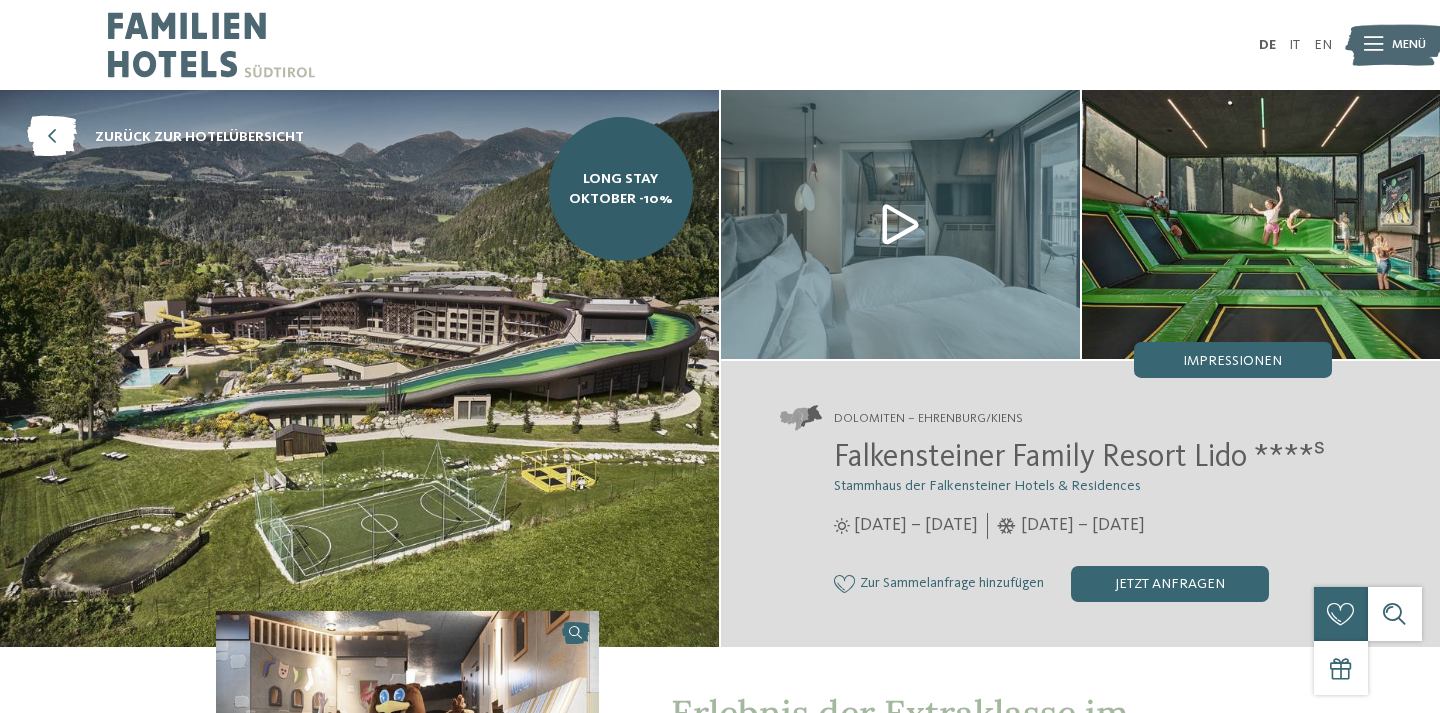 scroll, scrollTop: 0, scrollLeft: 0, axis: both 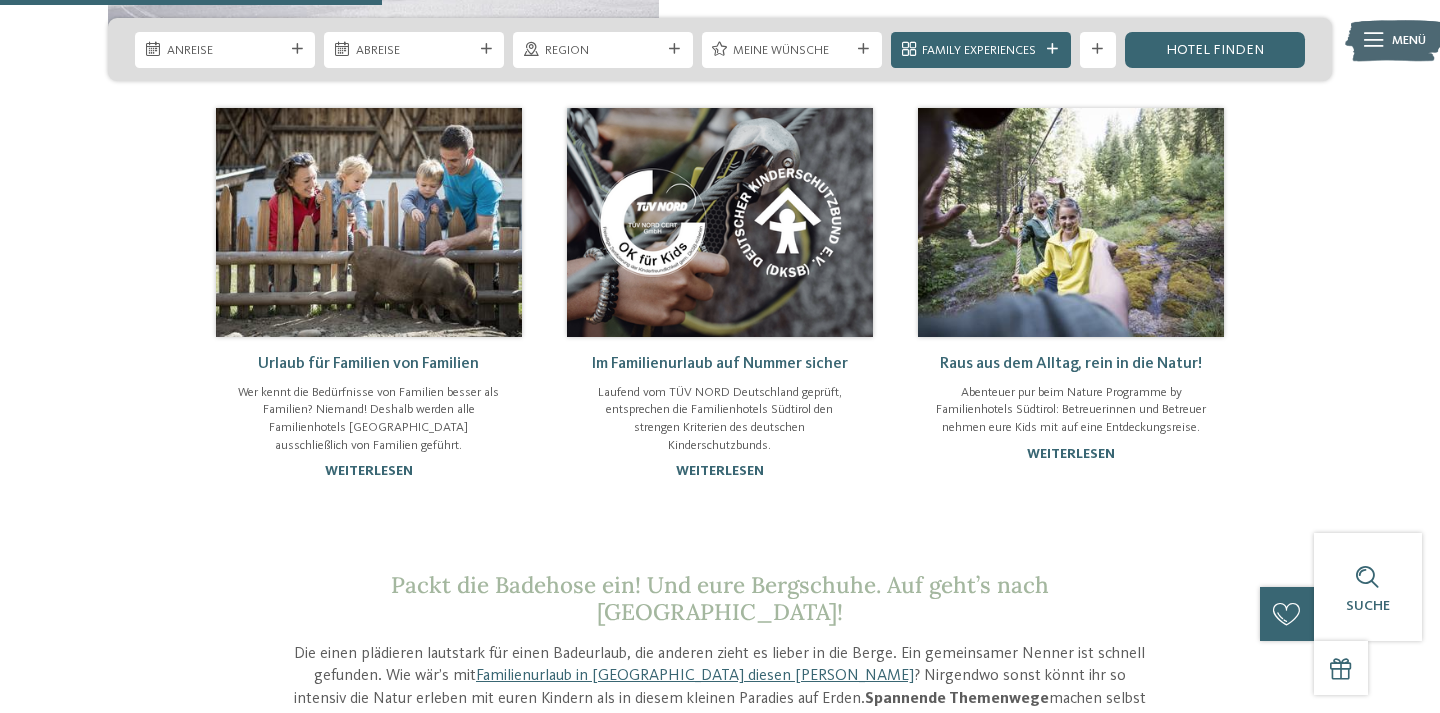 click at bounding box center (369, 222) 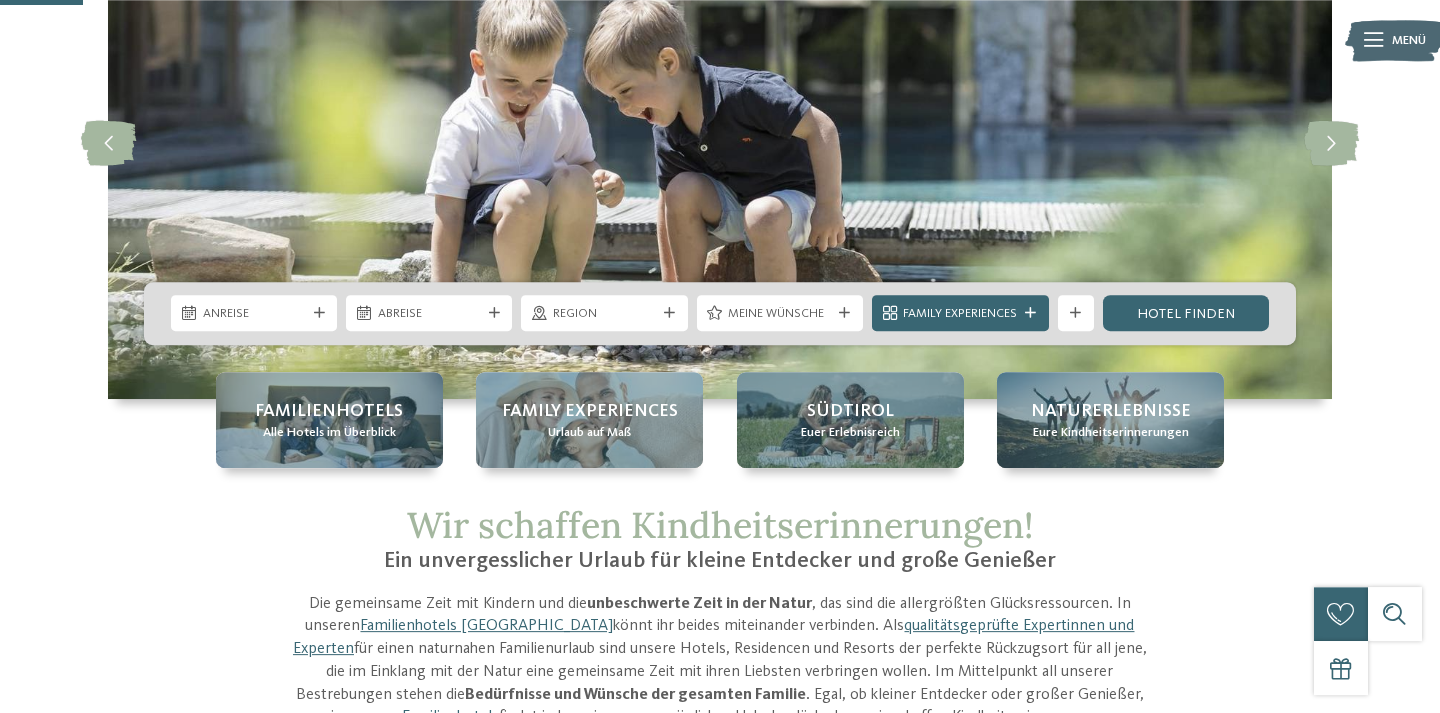 scroll, scrollTop: 202, scrollLeft: 0, axis: vertical 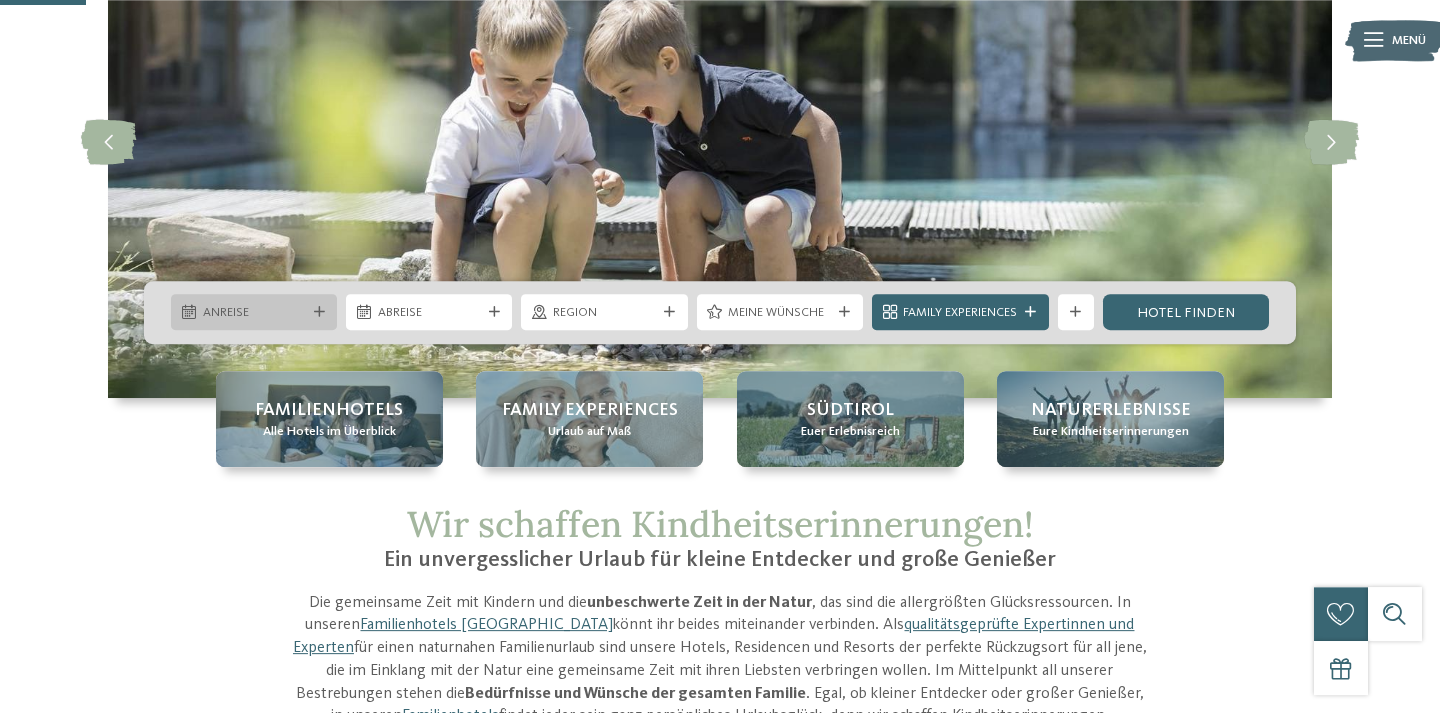 click on "Anreise" at bounding box center (254, 313) 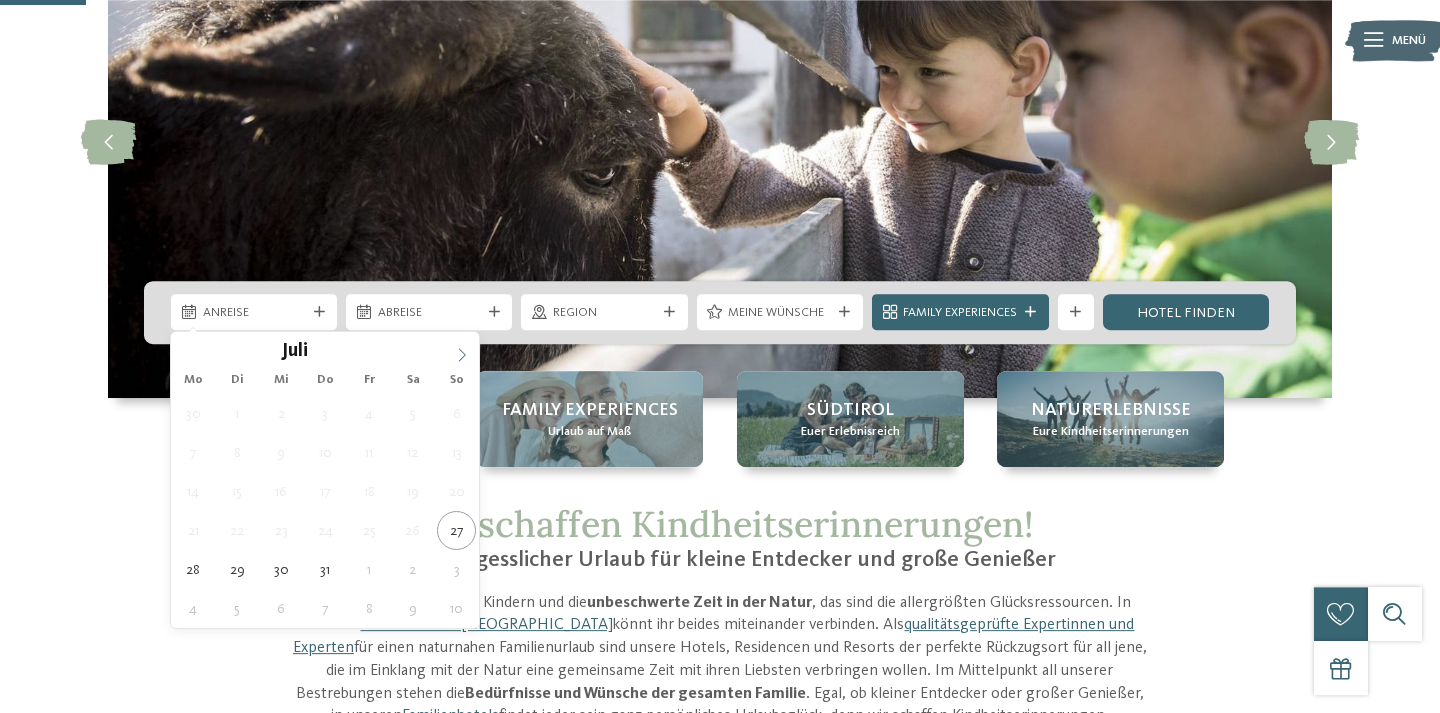 click 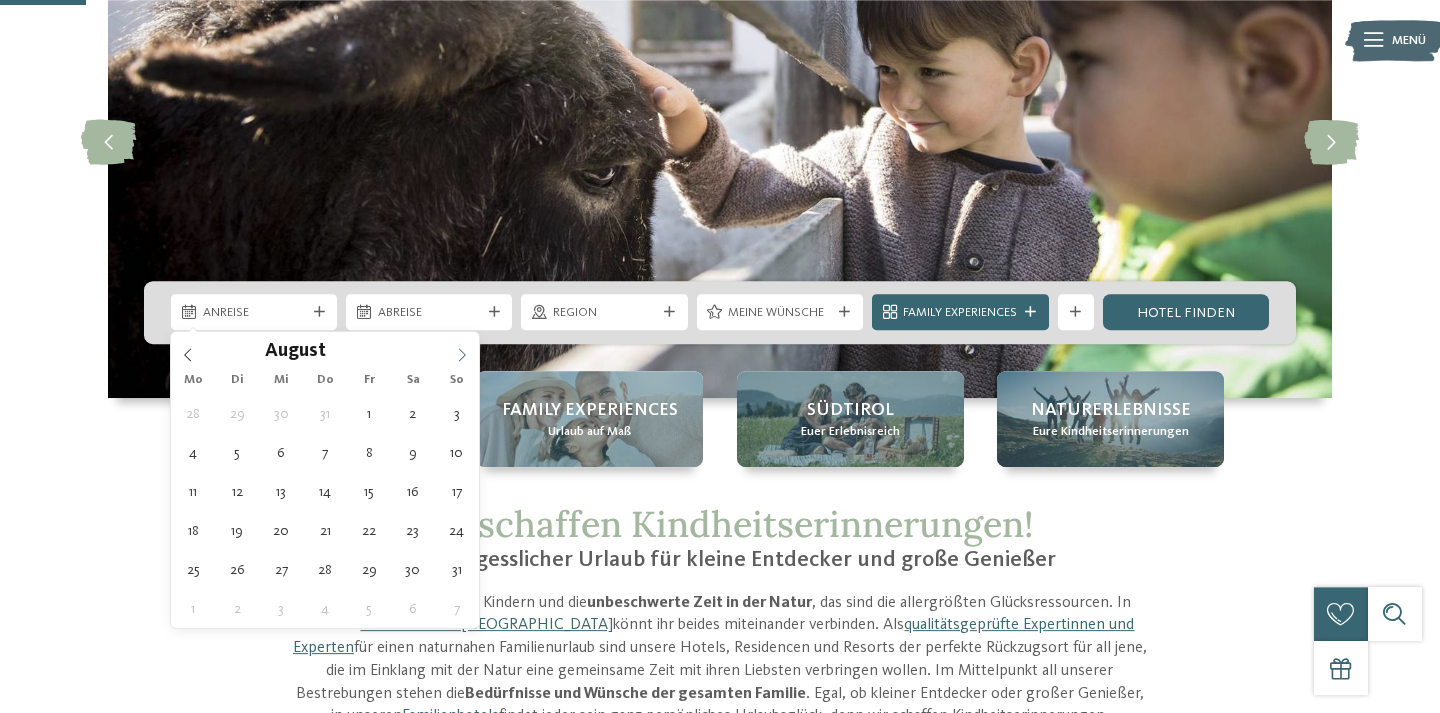 click 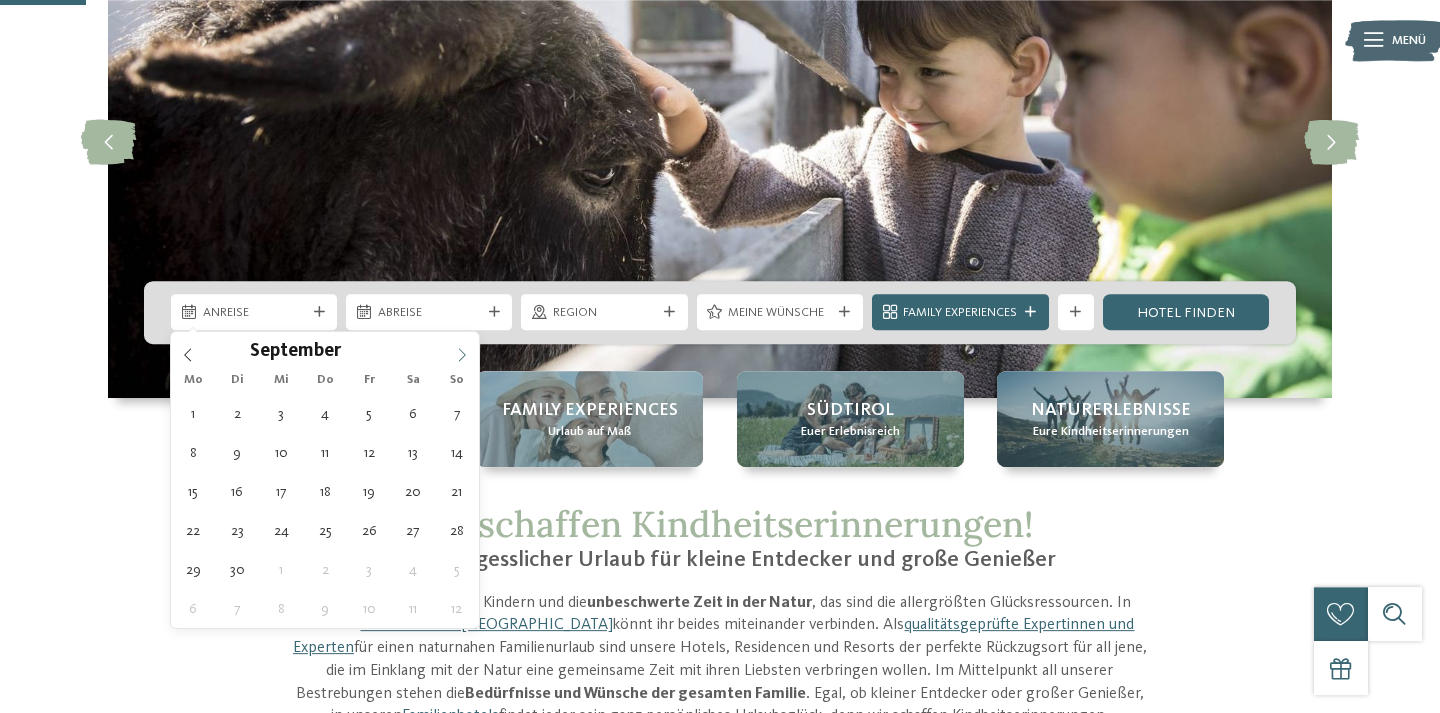 click 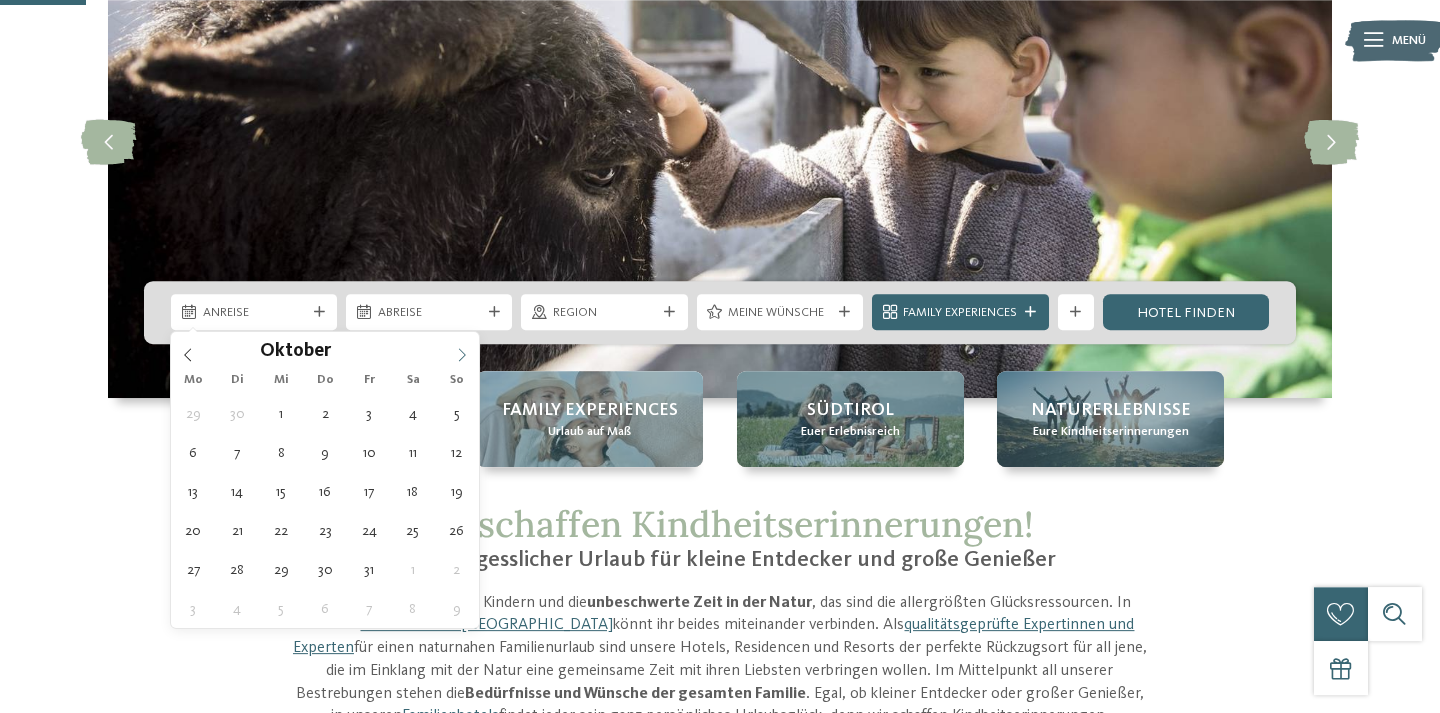click 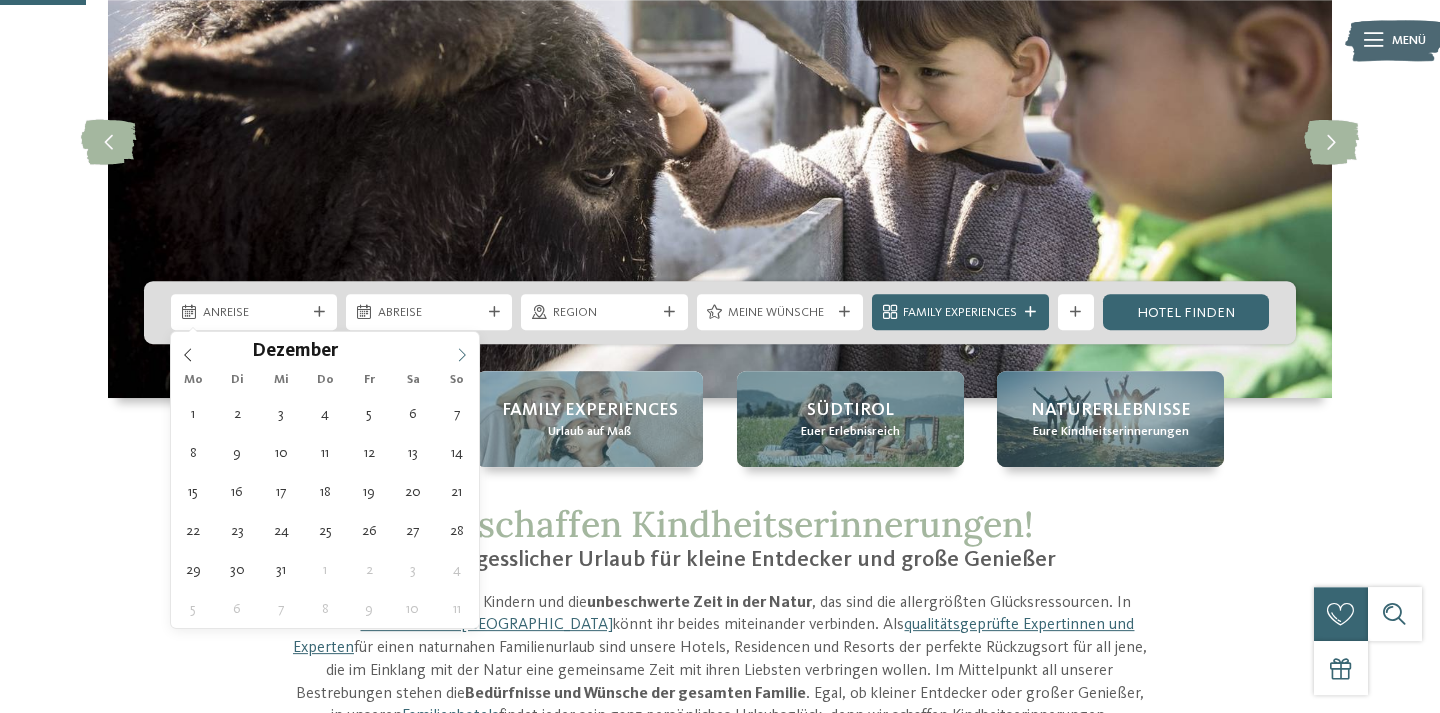 click 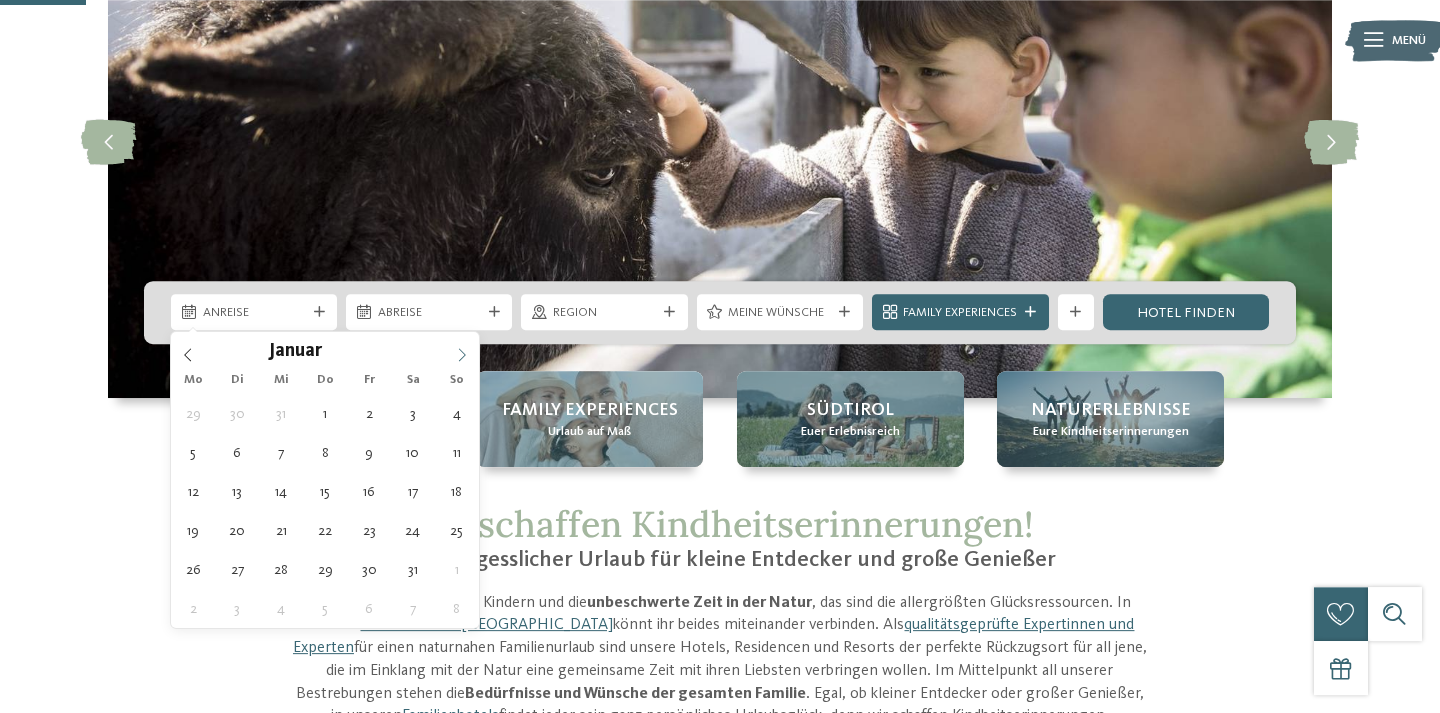 click 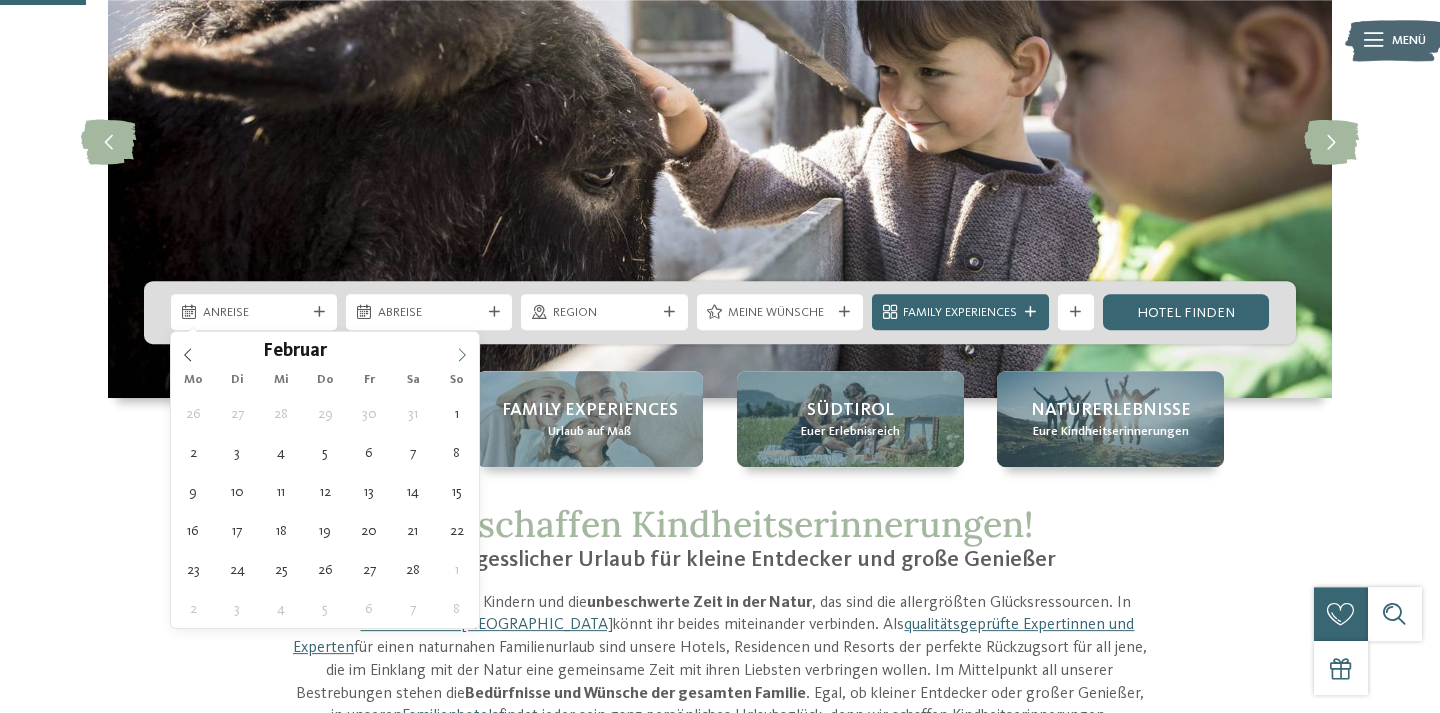 click 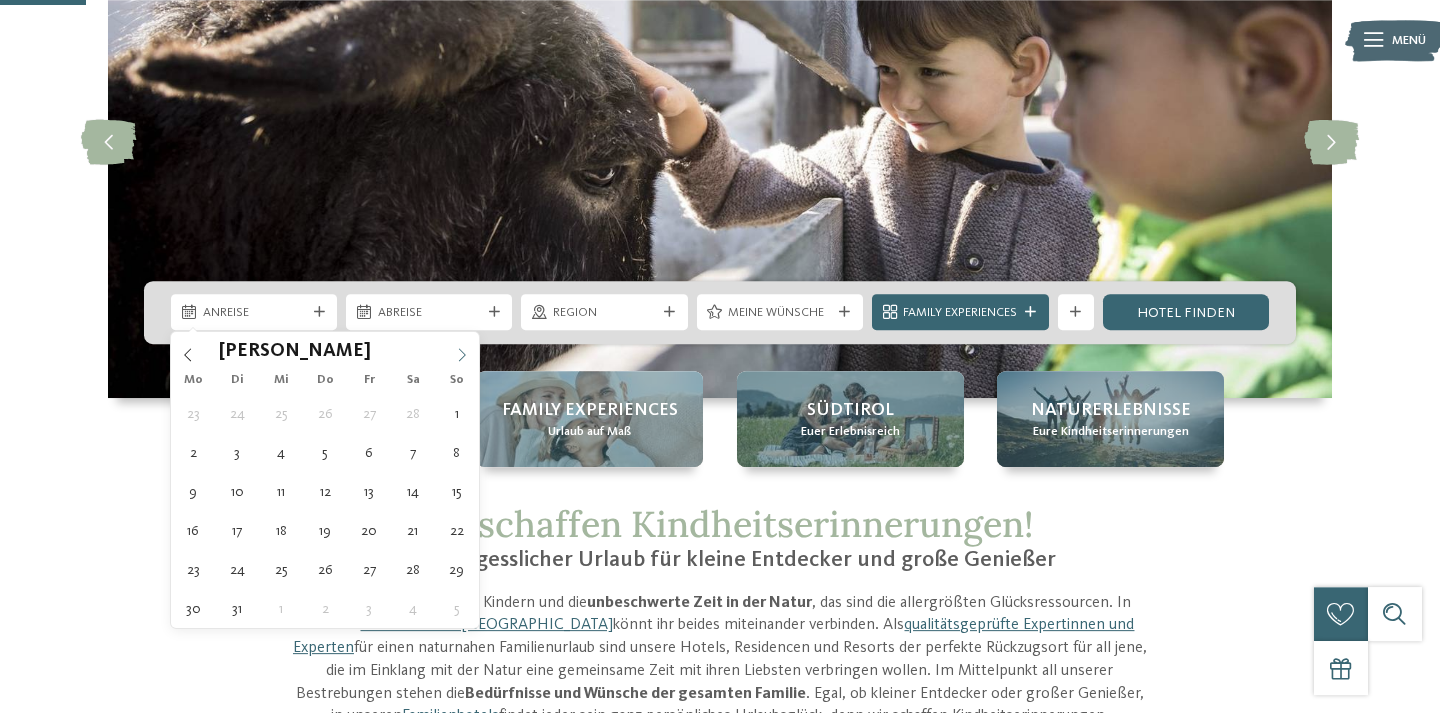 click 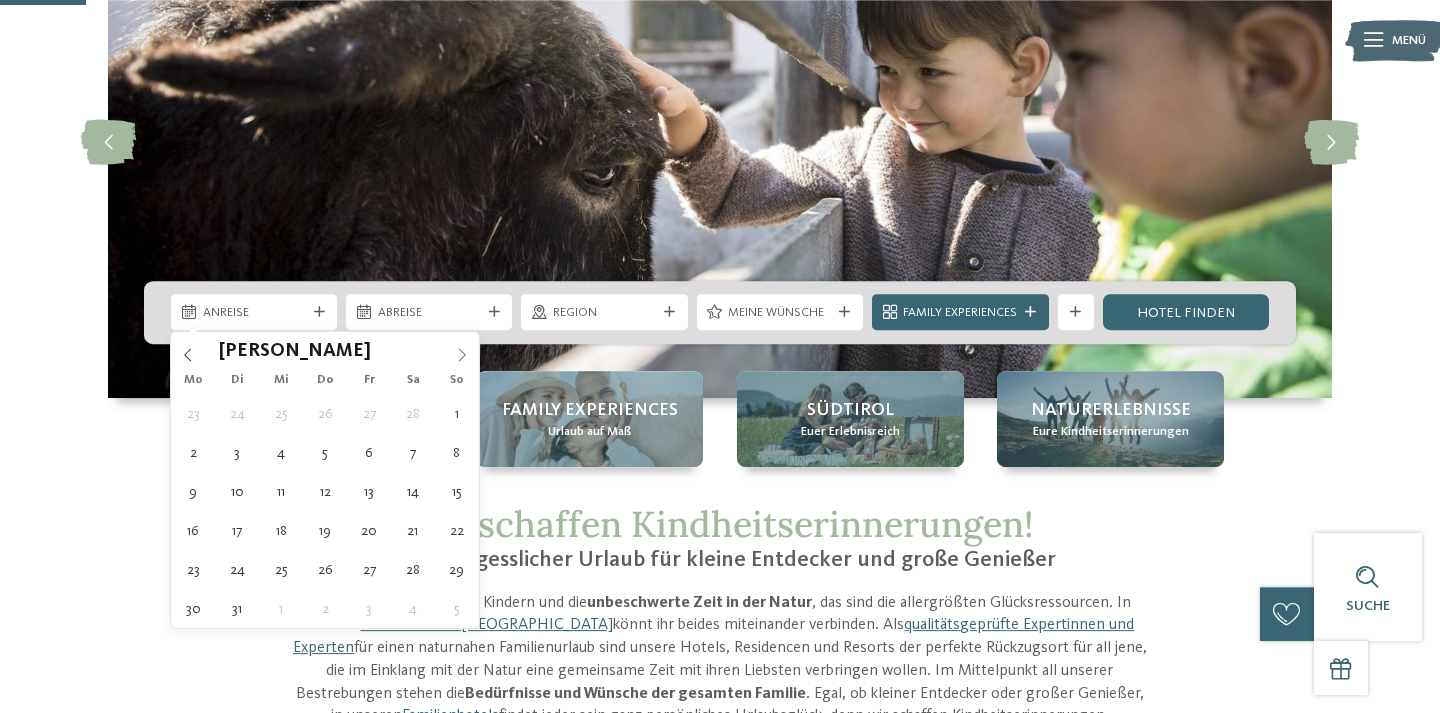 click 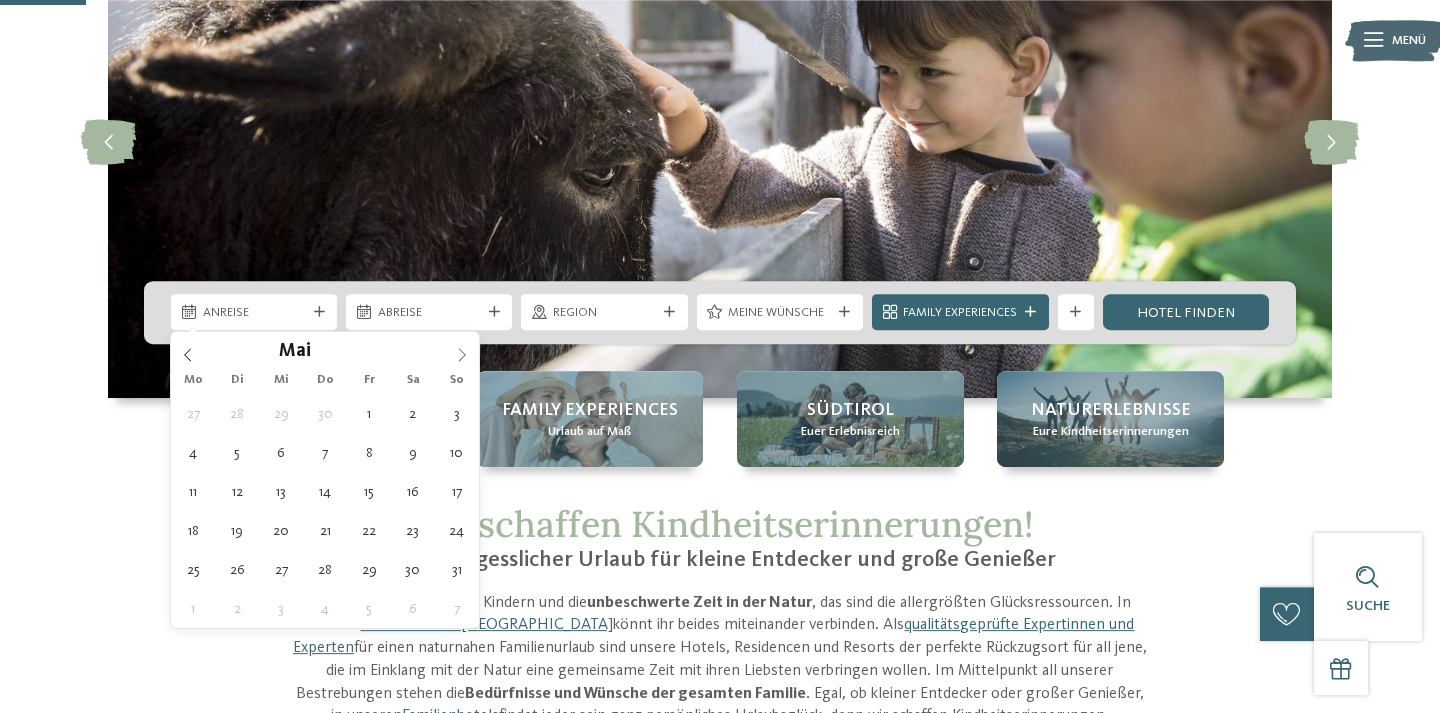 click 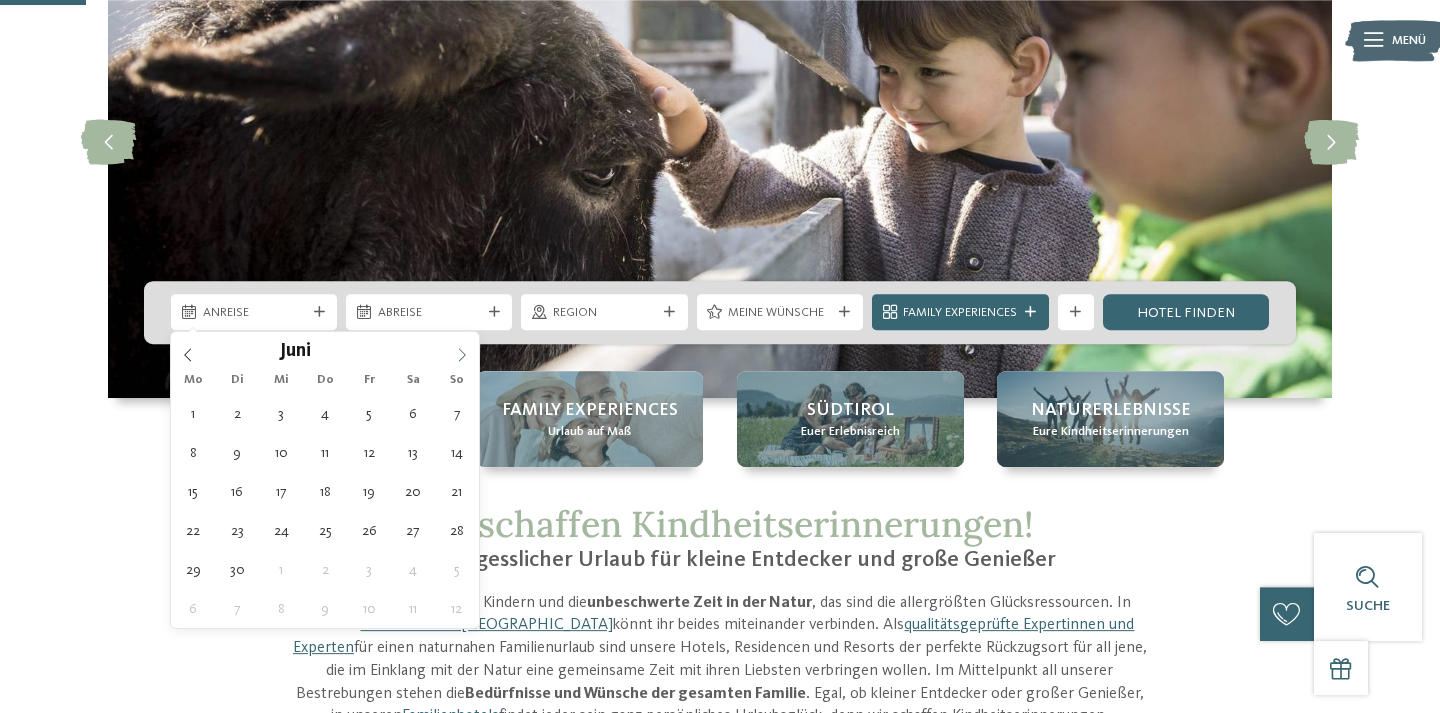 click 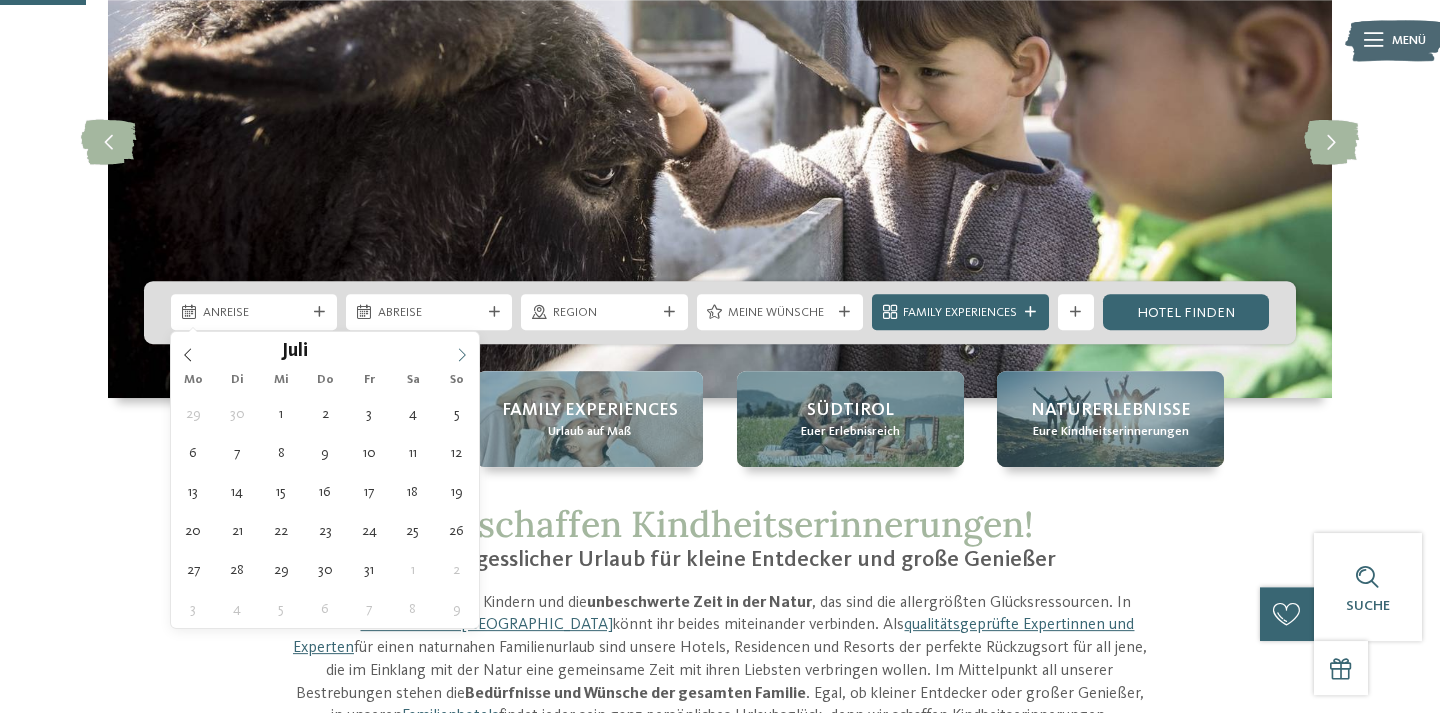 click 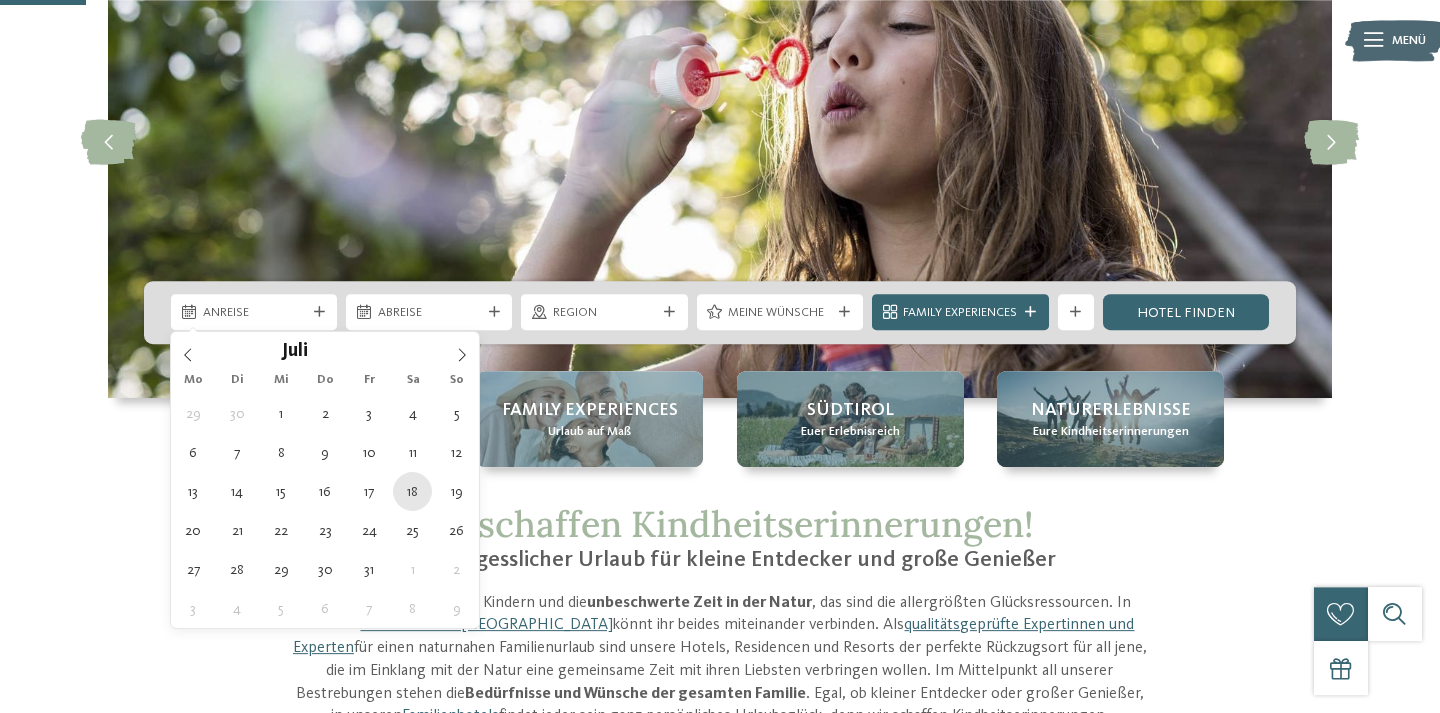 type on "[DATE]" 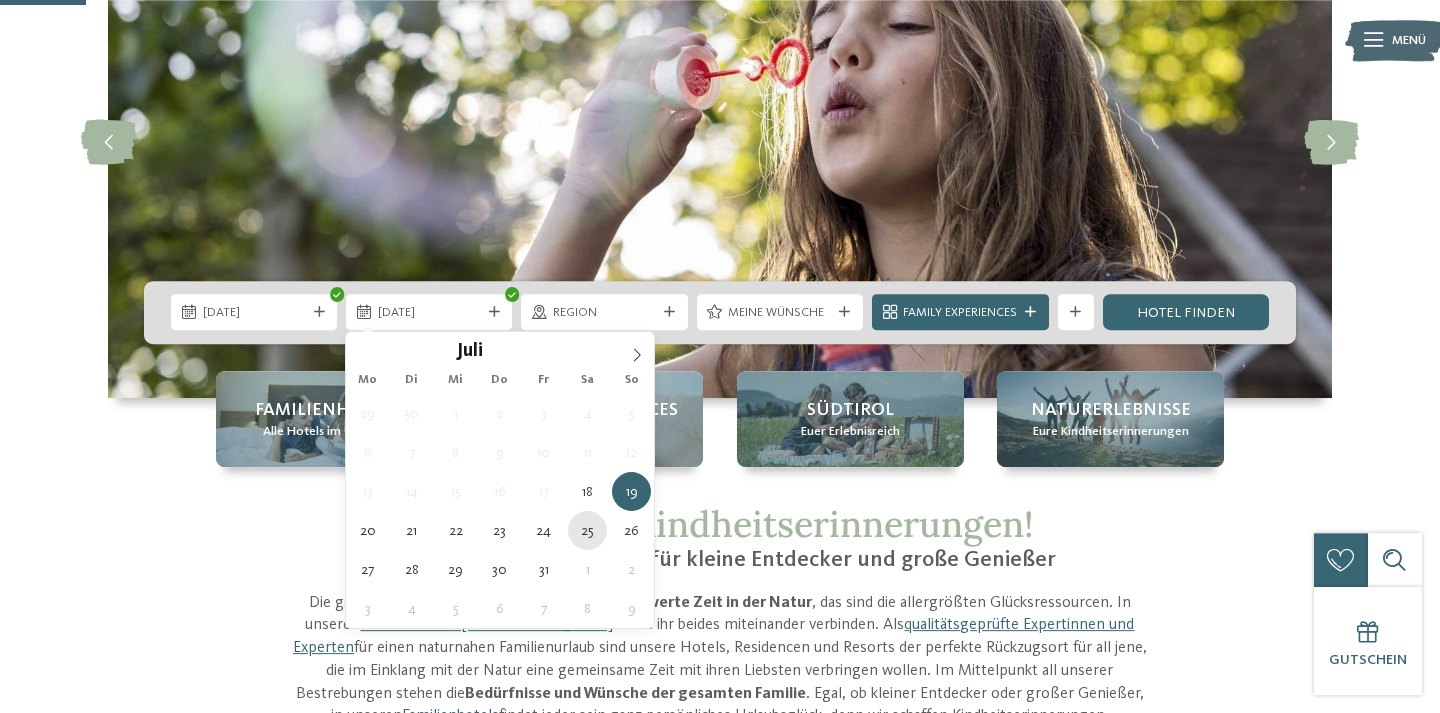 type on "[DATE]" 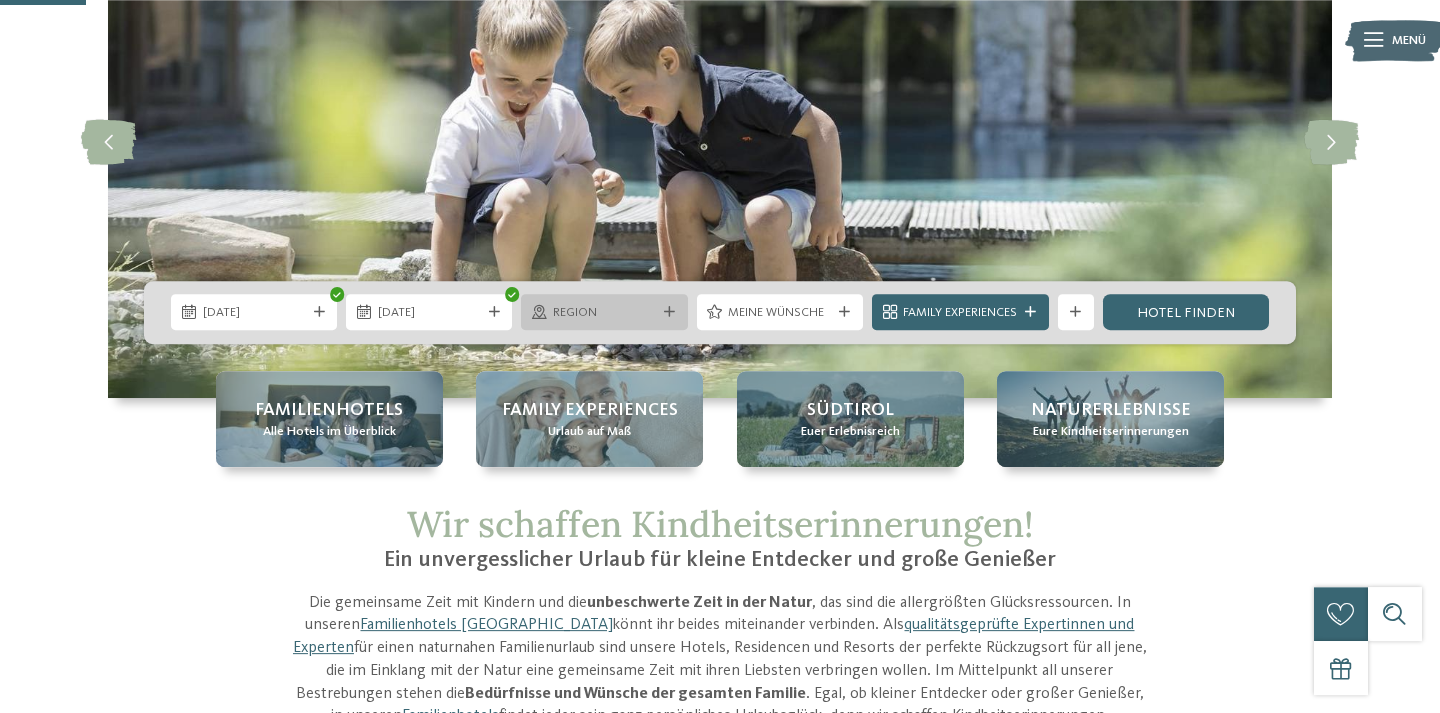 click on "Region" at bounding box center (604, 313) 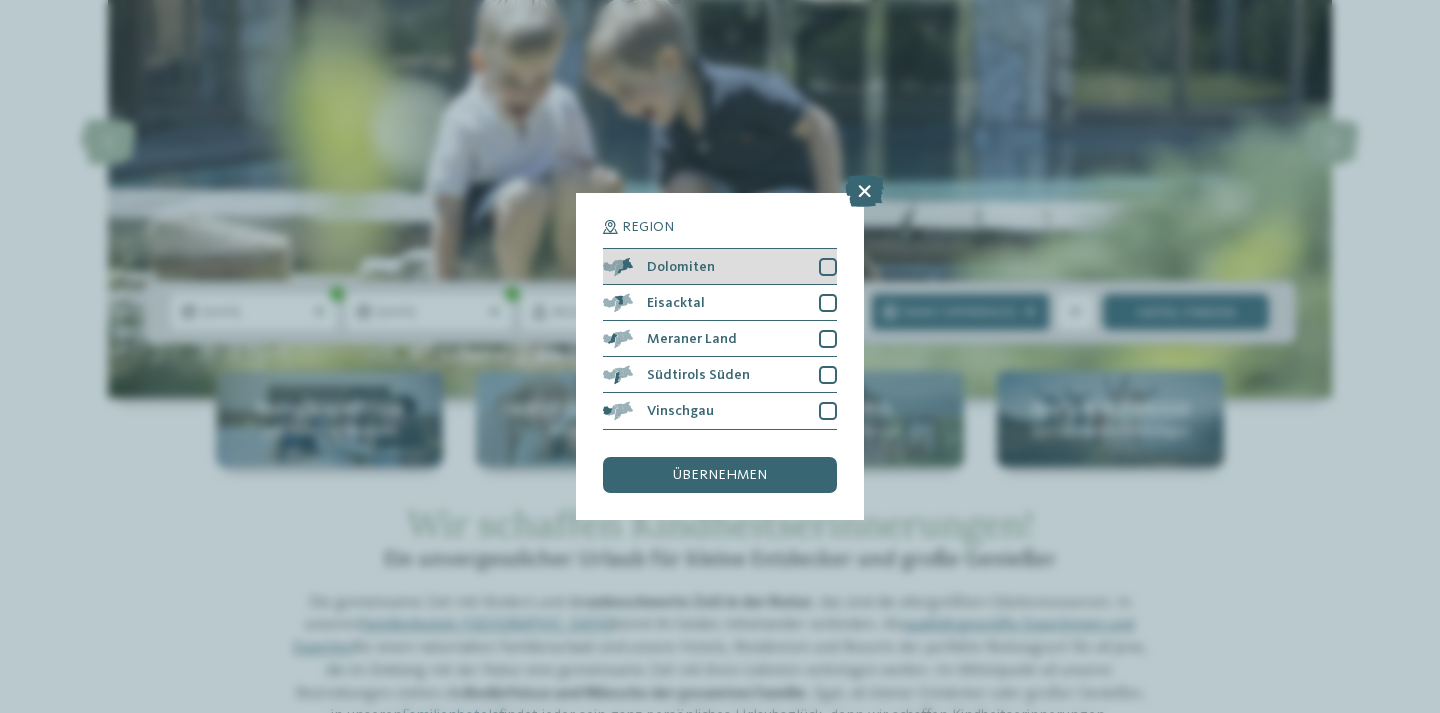 click at bounding box center [828, 267] 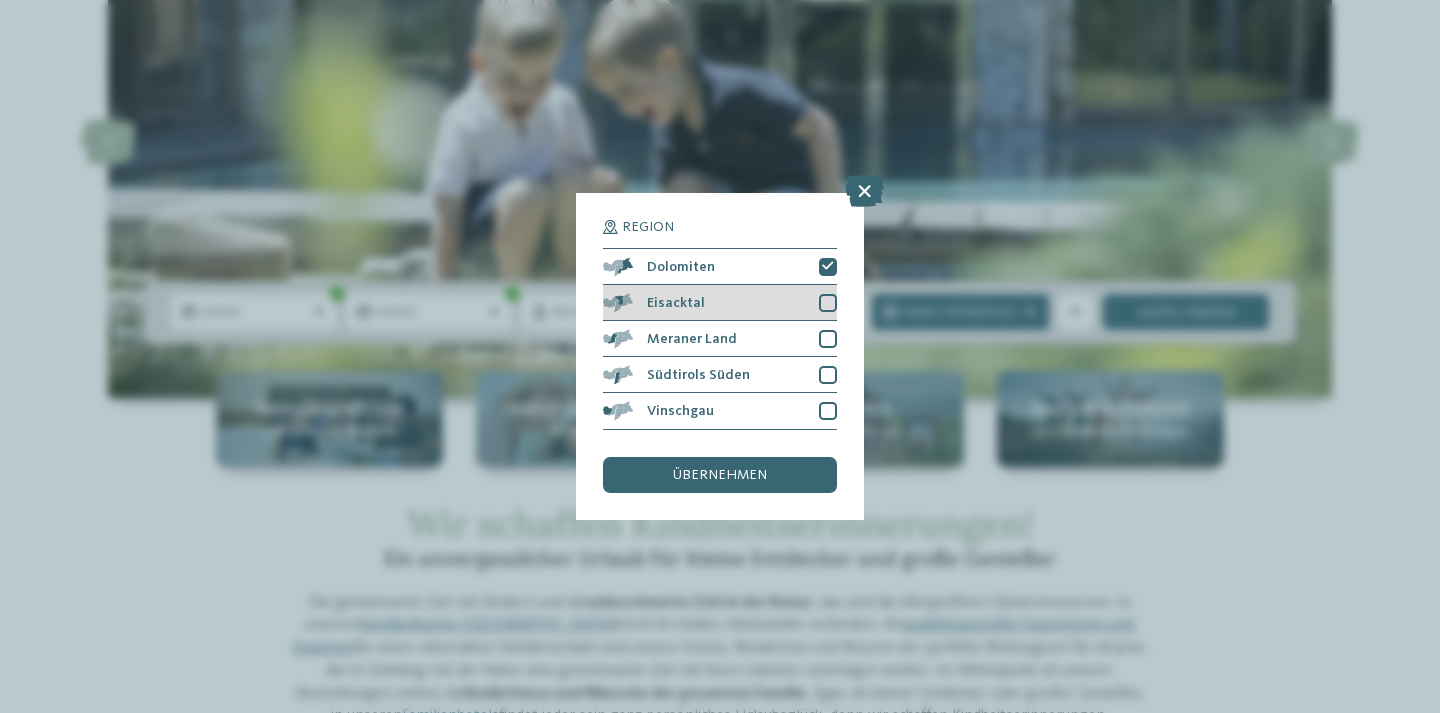click at bounding box center (828, 303) 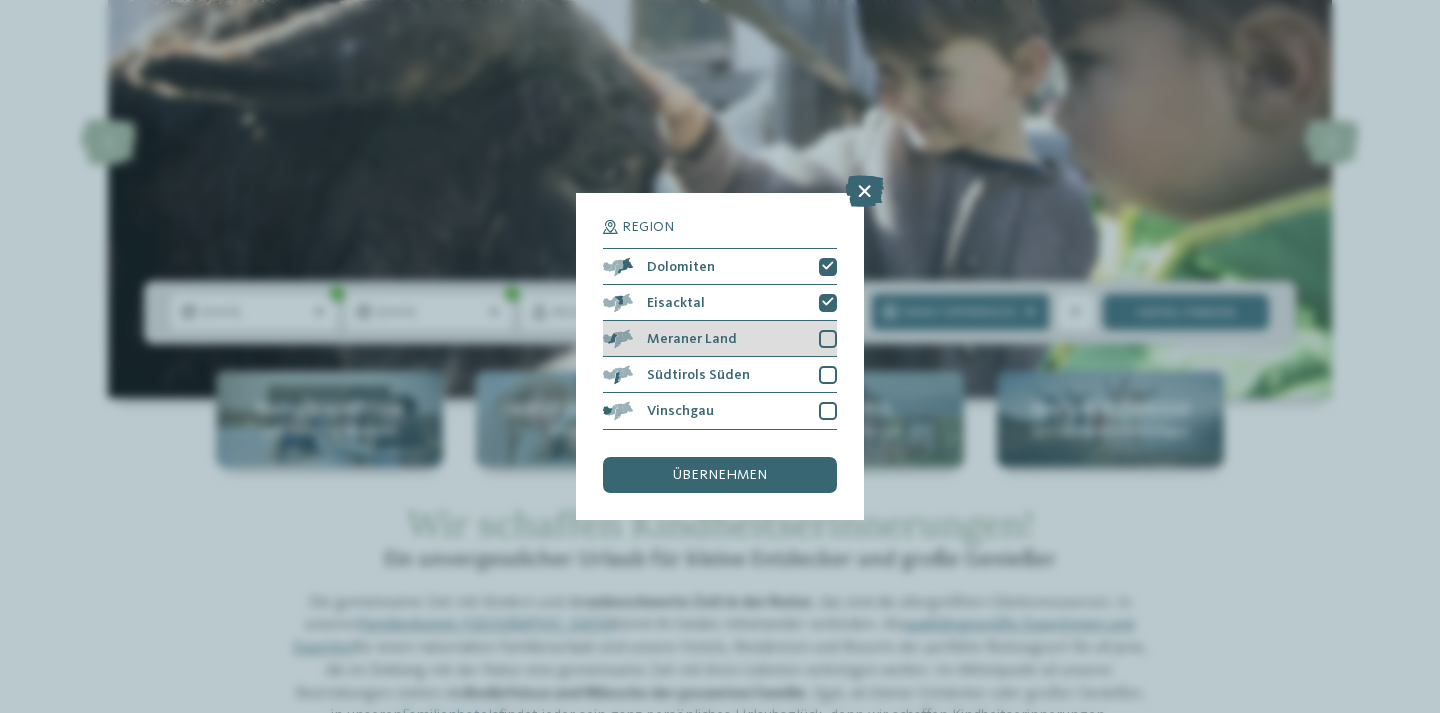 click at bounding box center [828, 339] 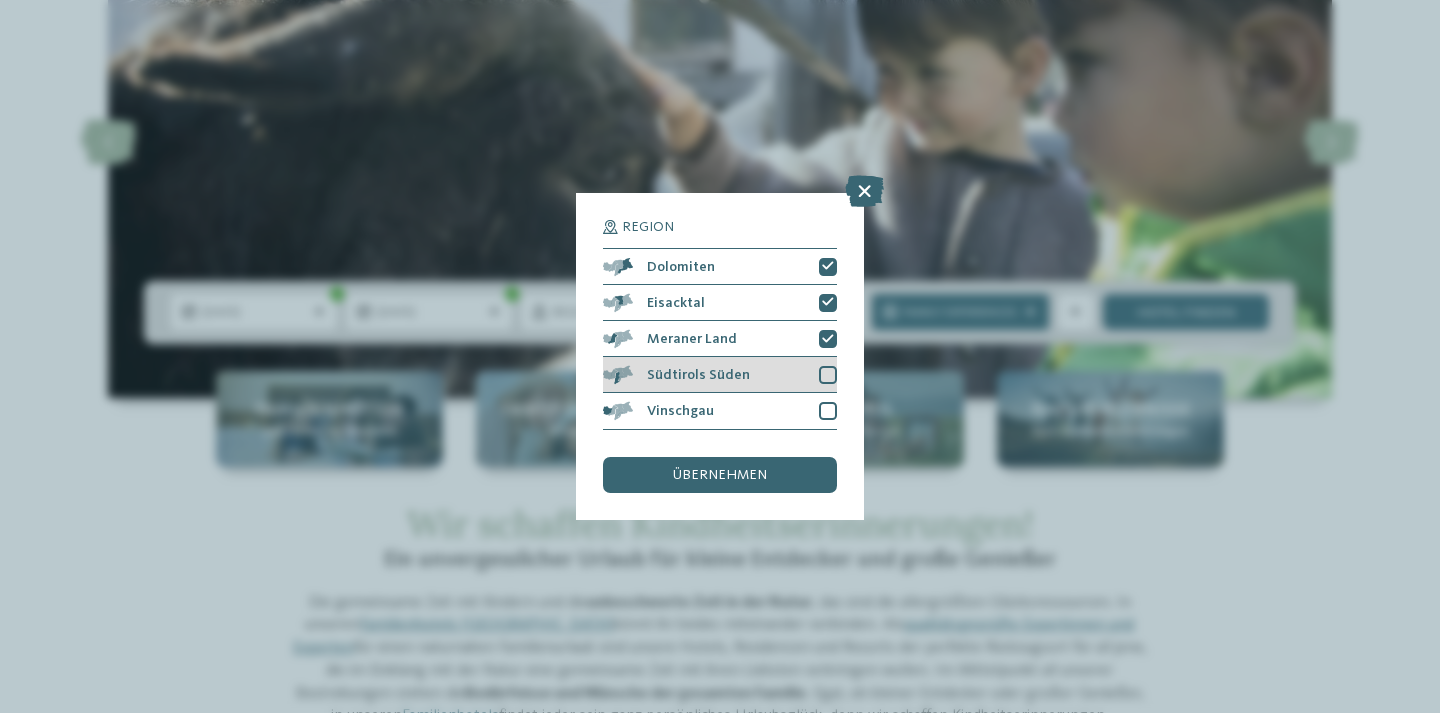 click at bounding box center (828, 375) 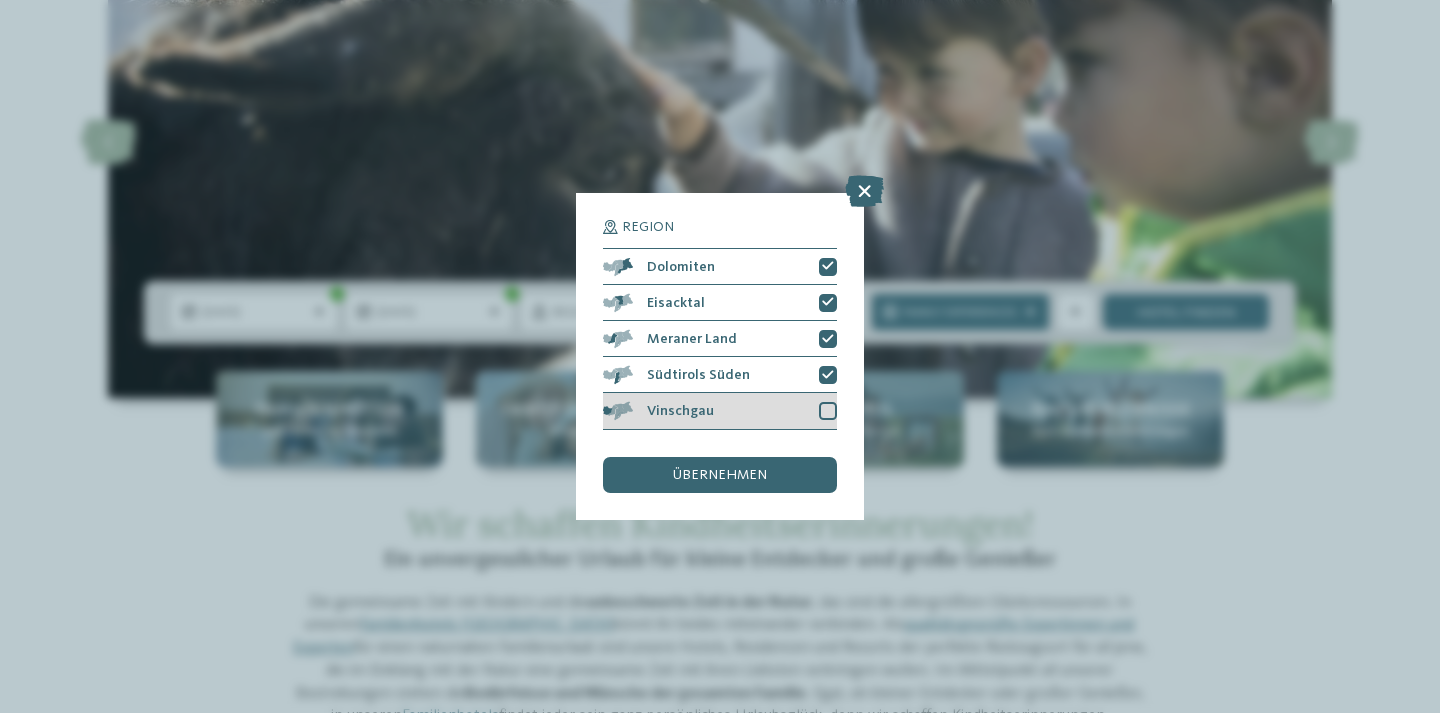 click at bounding box center (828, 411) 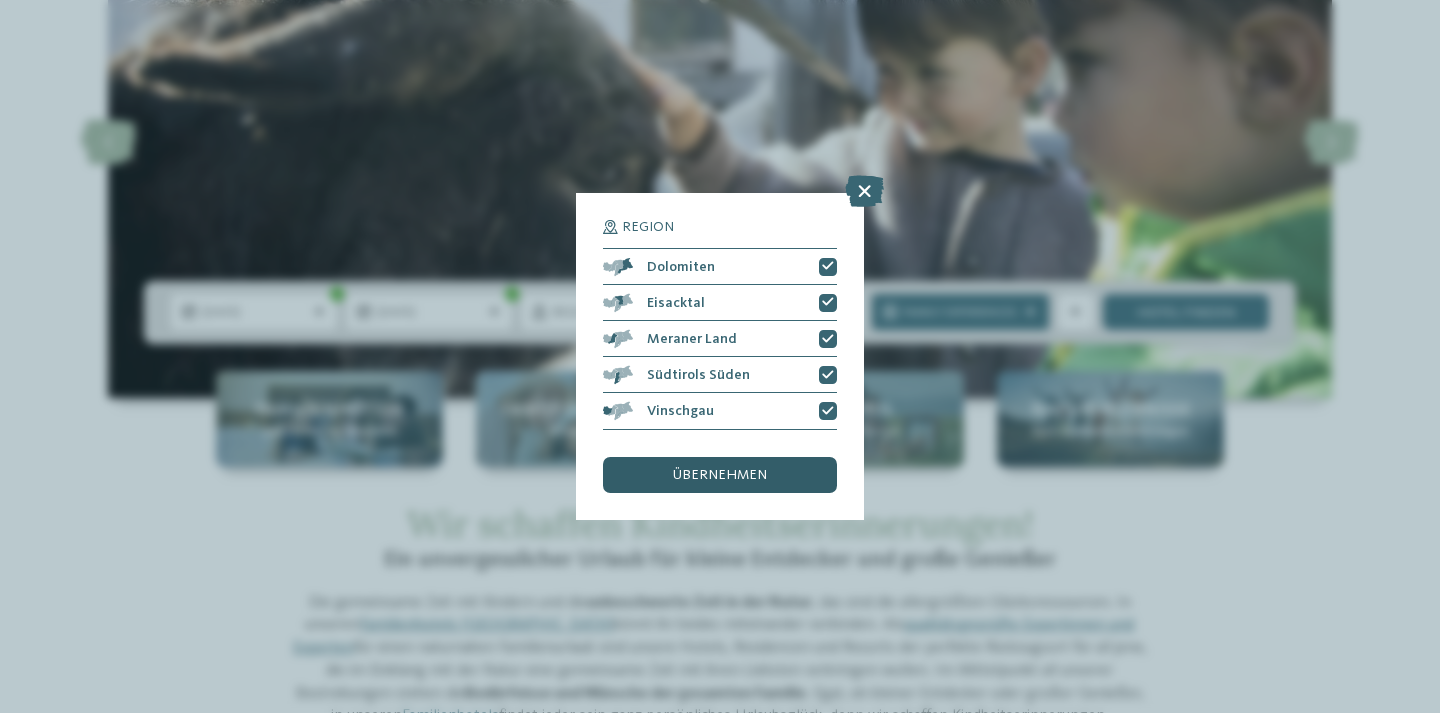 click on "übernehmen" at bounding box center (720, 475) 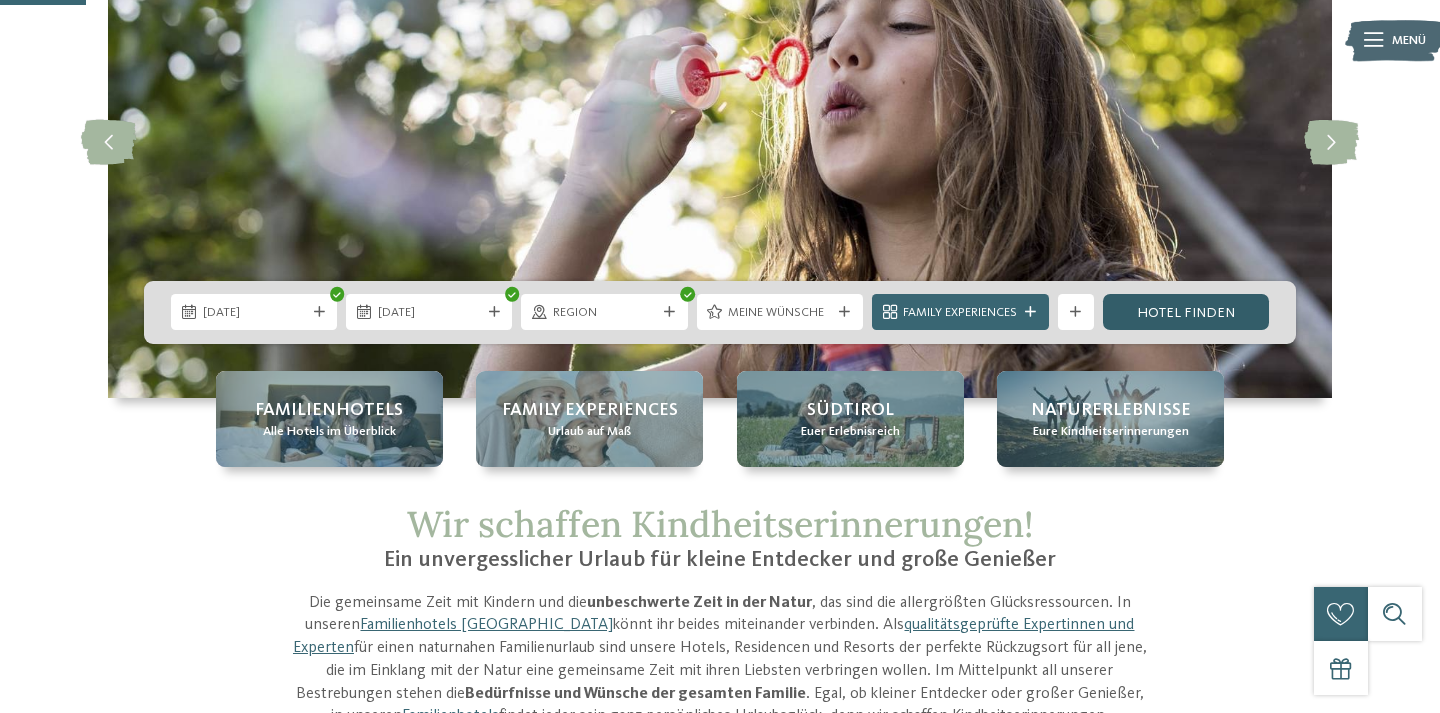 click on "Hotel finden" at bounding box center [1186, 312] 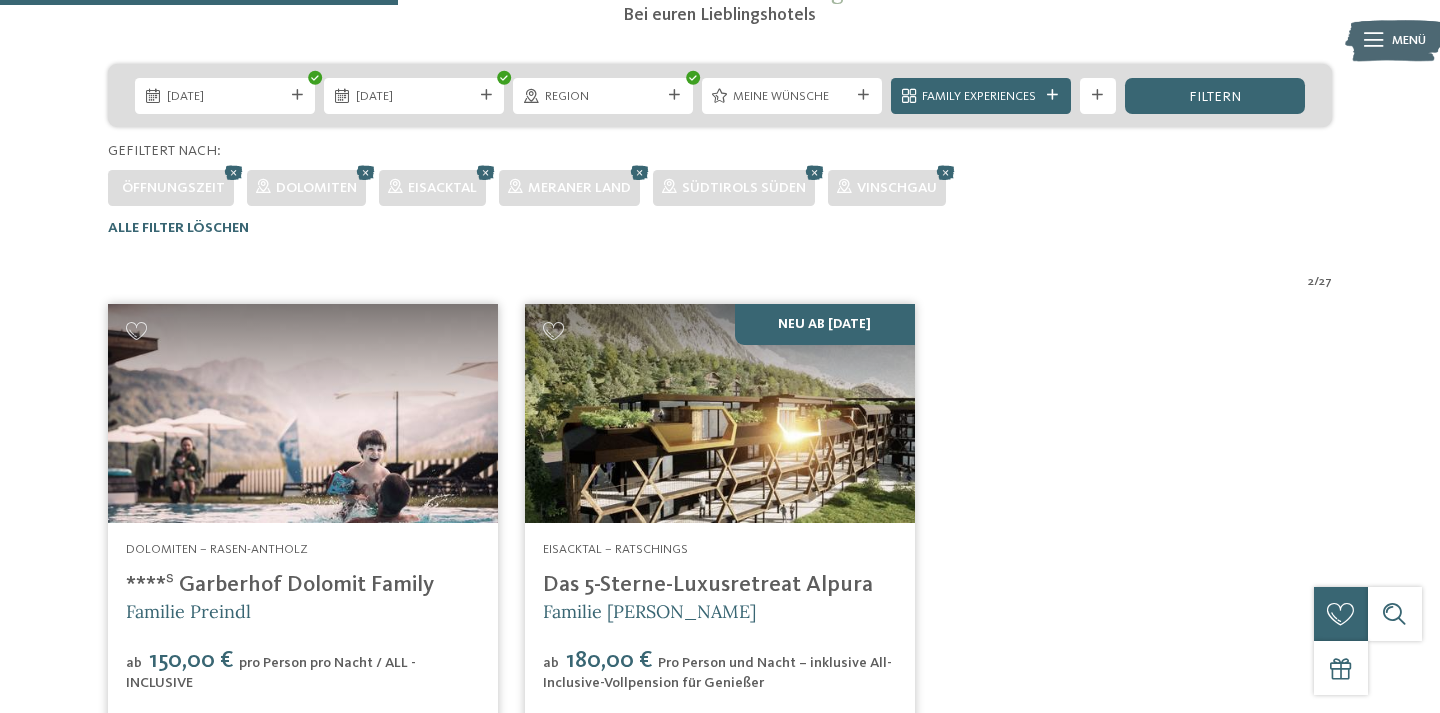 scroll, scrollTop: 374, scrollLeft: 0, axis: vertical 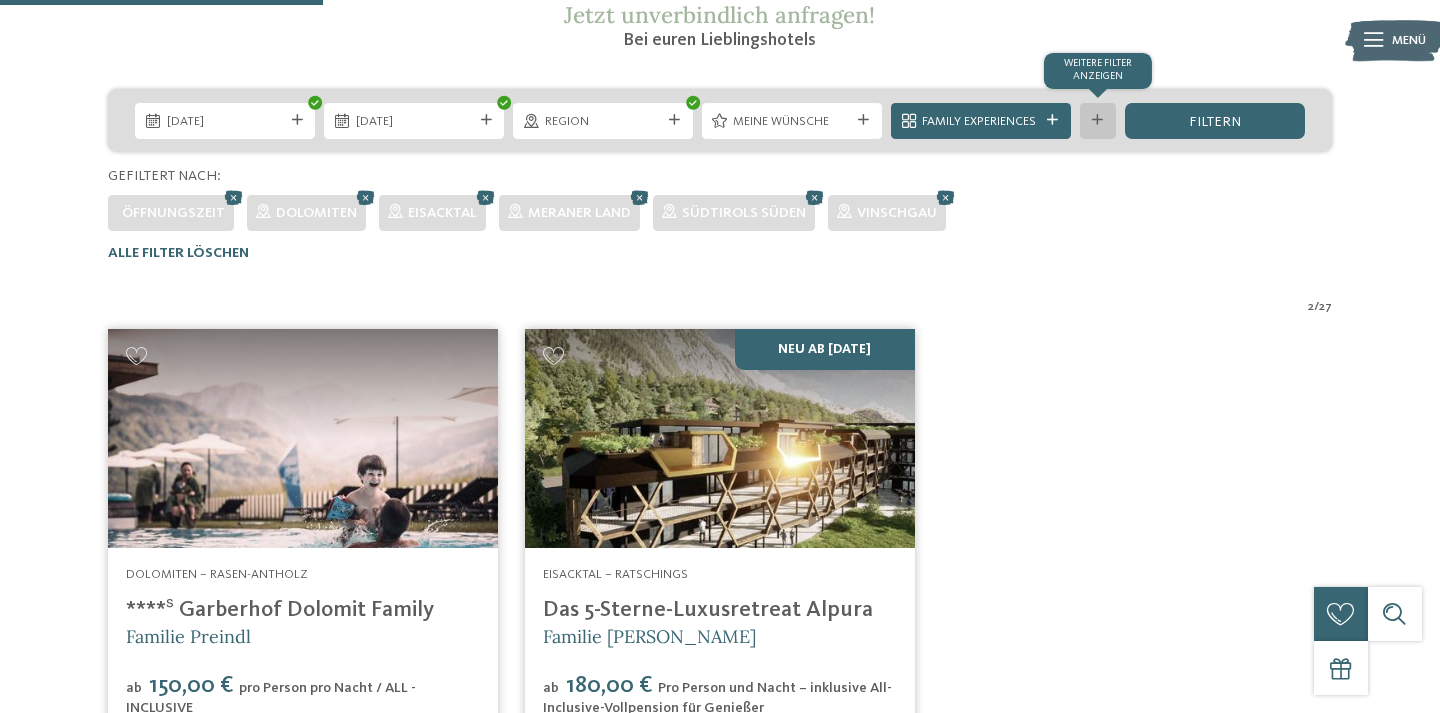 click at bounding box center (1098, 120) 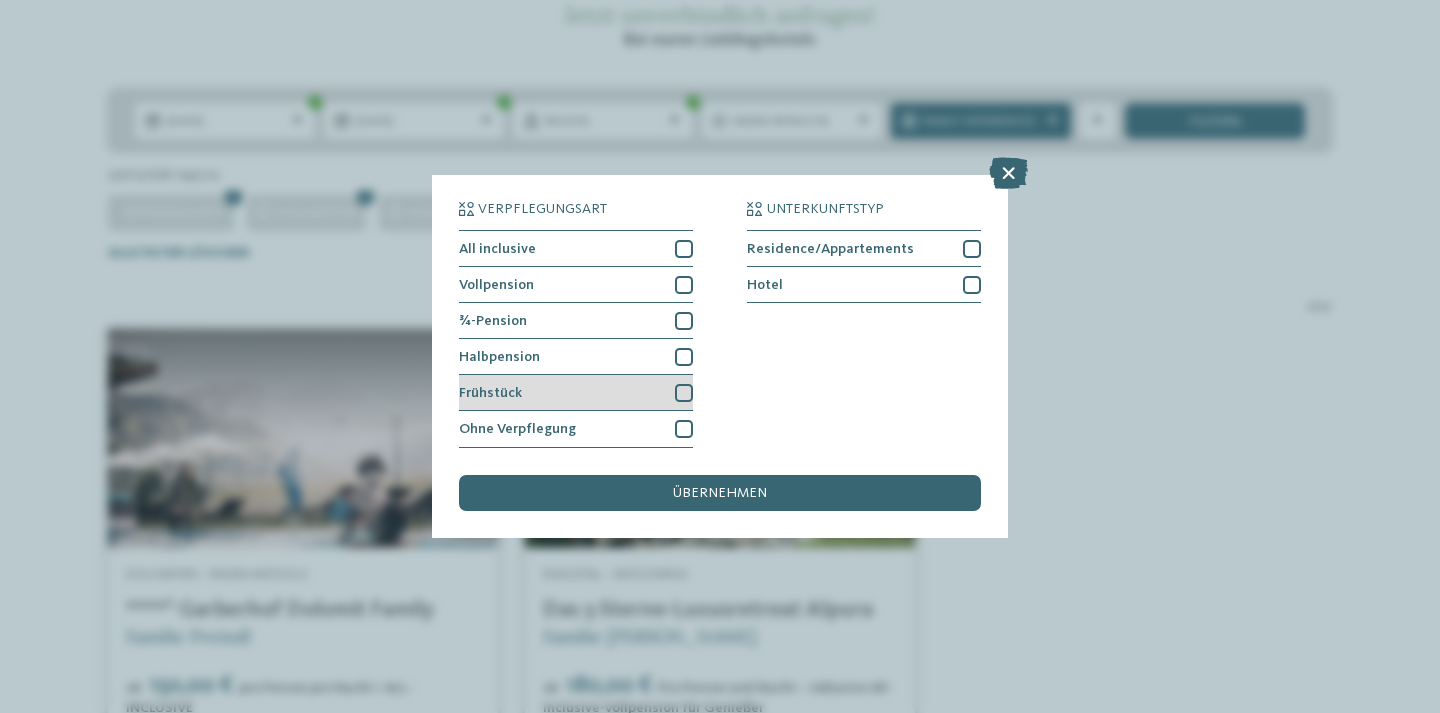 click at bounding box center [684, 393] 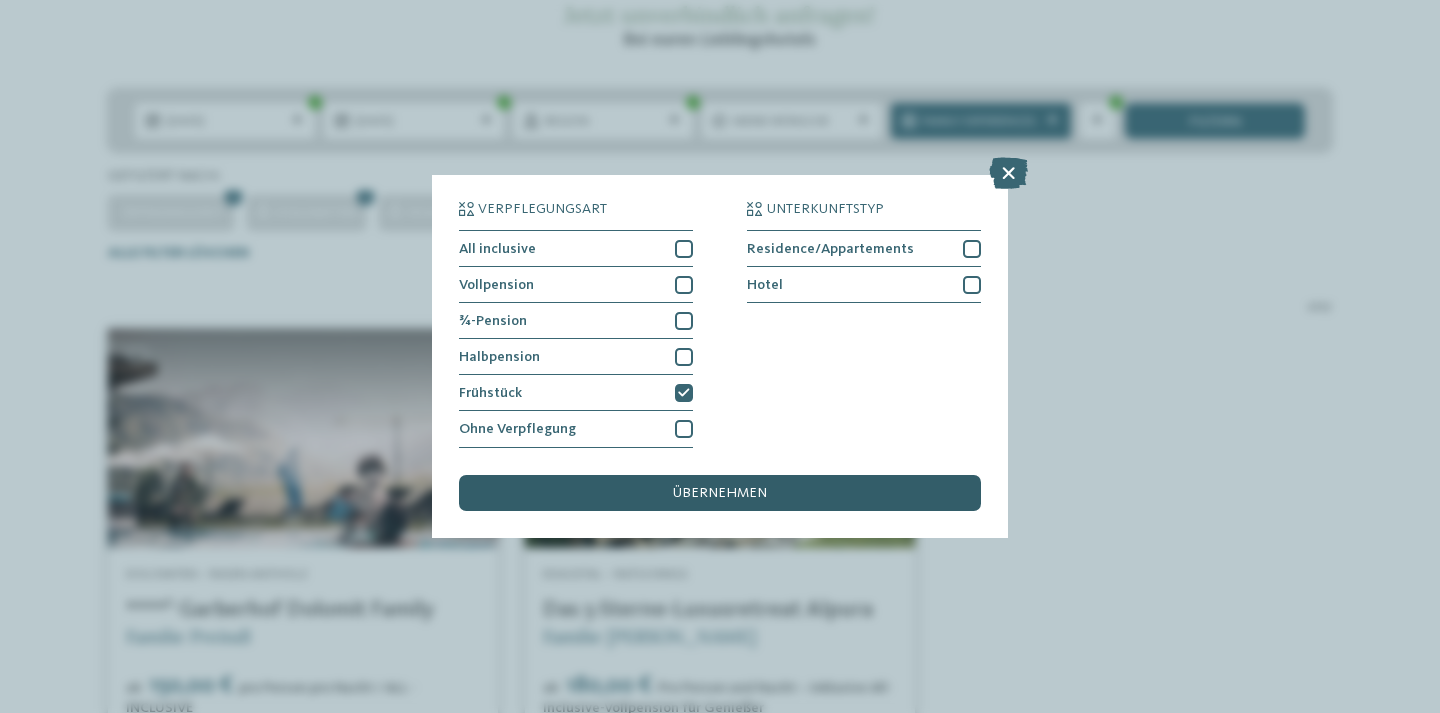 click on "übernehmen" at bounding box center (720, 493) 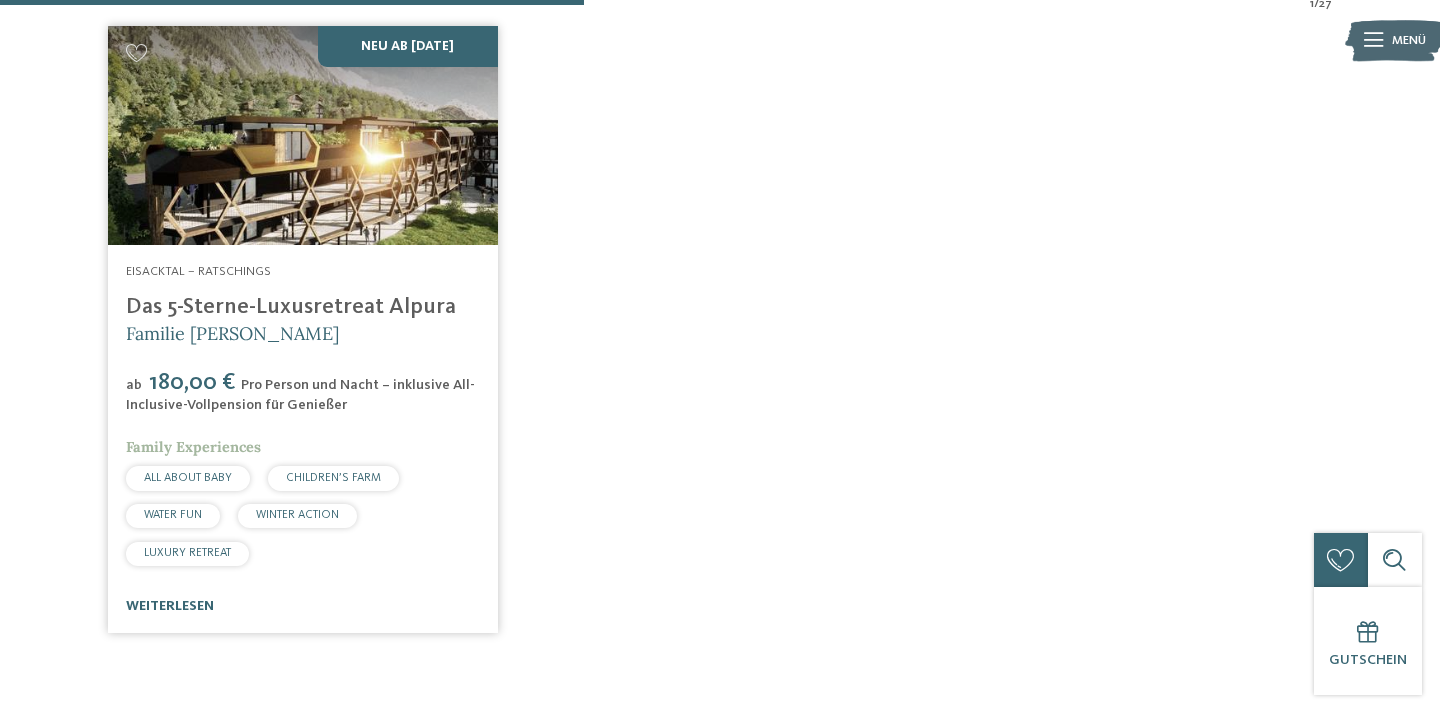 scroll, scrollTop: 678, scrollLeft: 0, axis: vertical 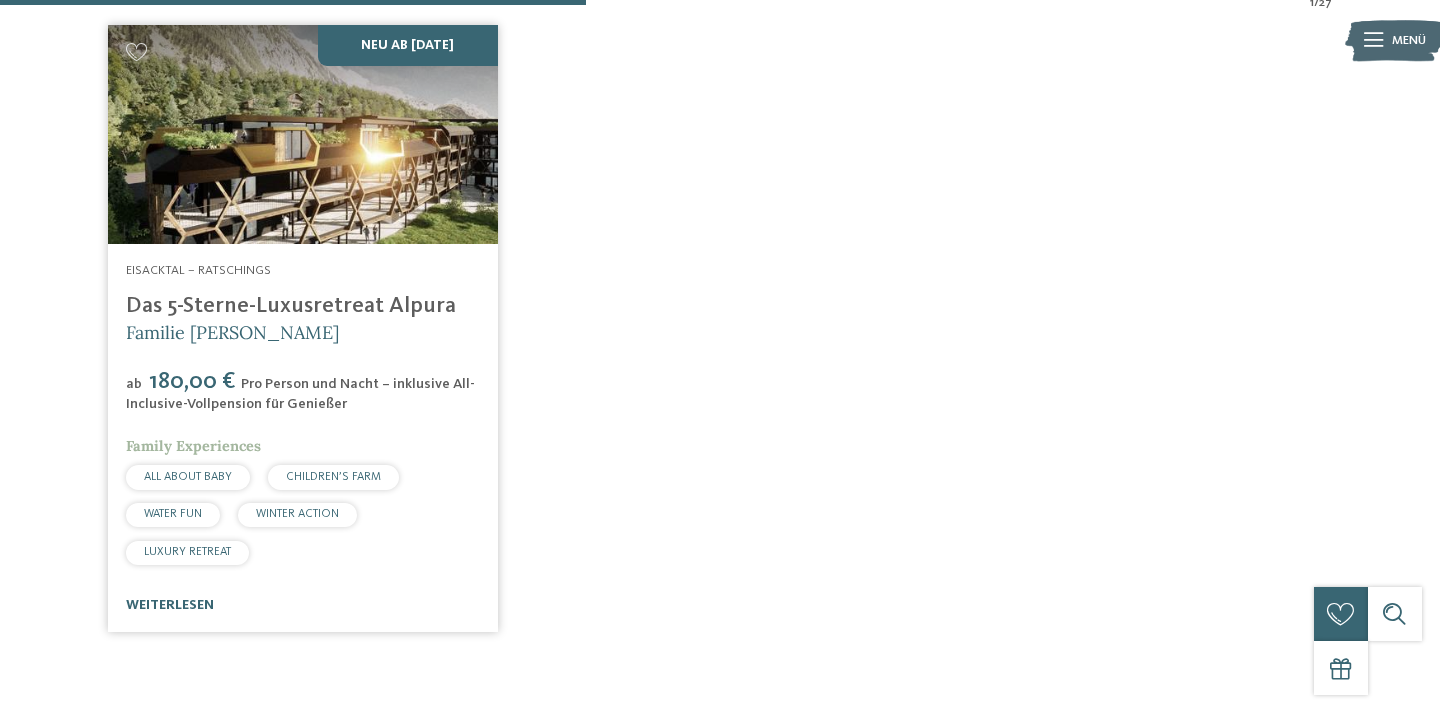 click on "Das 5-Sterne-Luxusretreat Alpura" at bounding box center [291, 306] 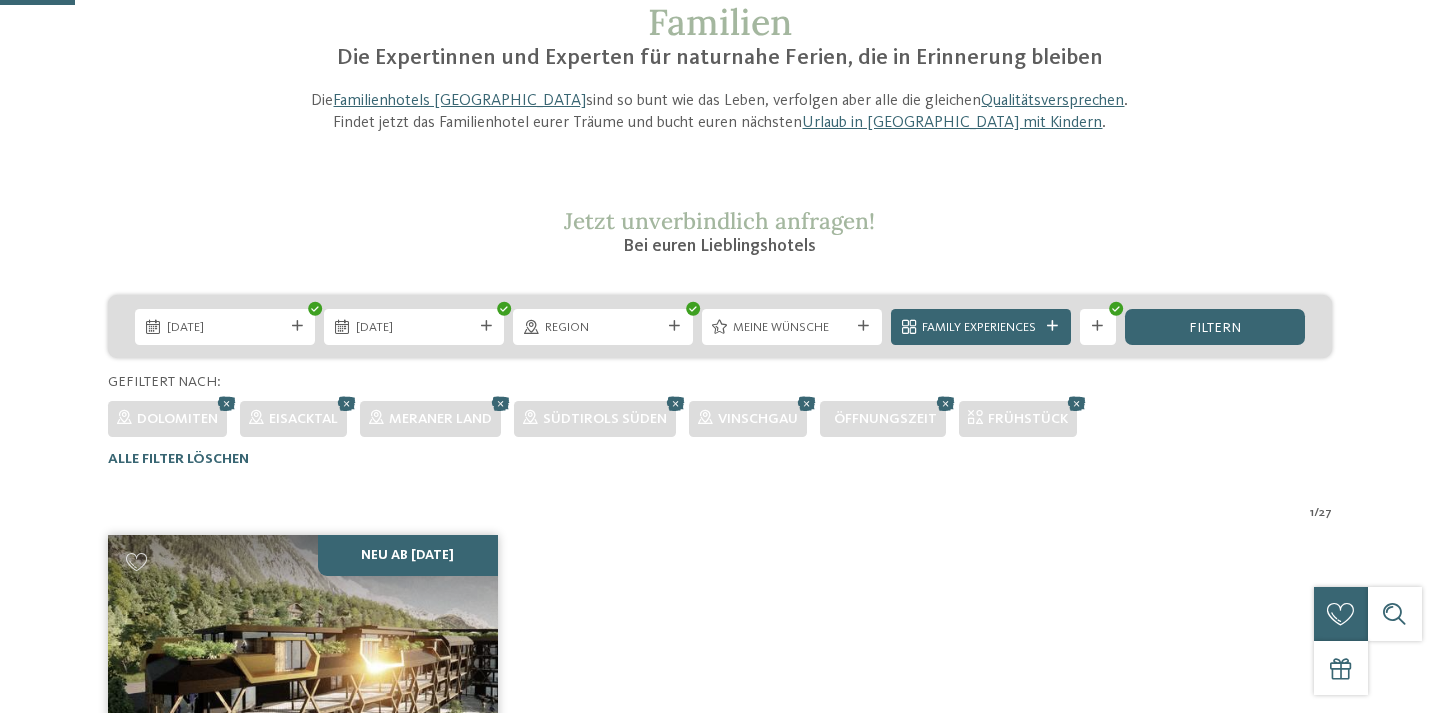 scroll, scrollTop: 186, scrollLeft: 0, axis: vertical 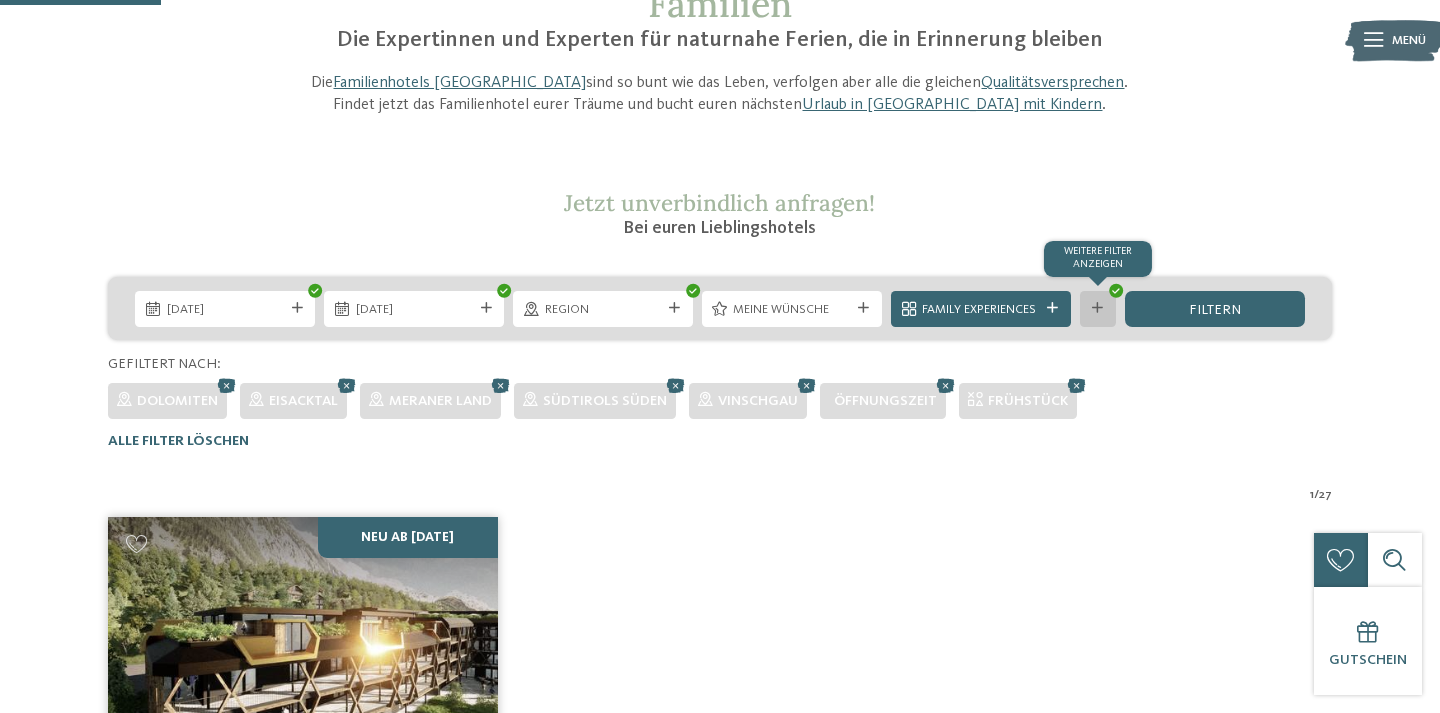 click at bounding box center (1098, 308) 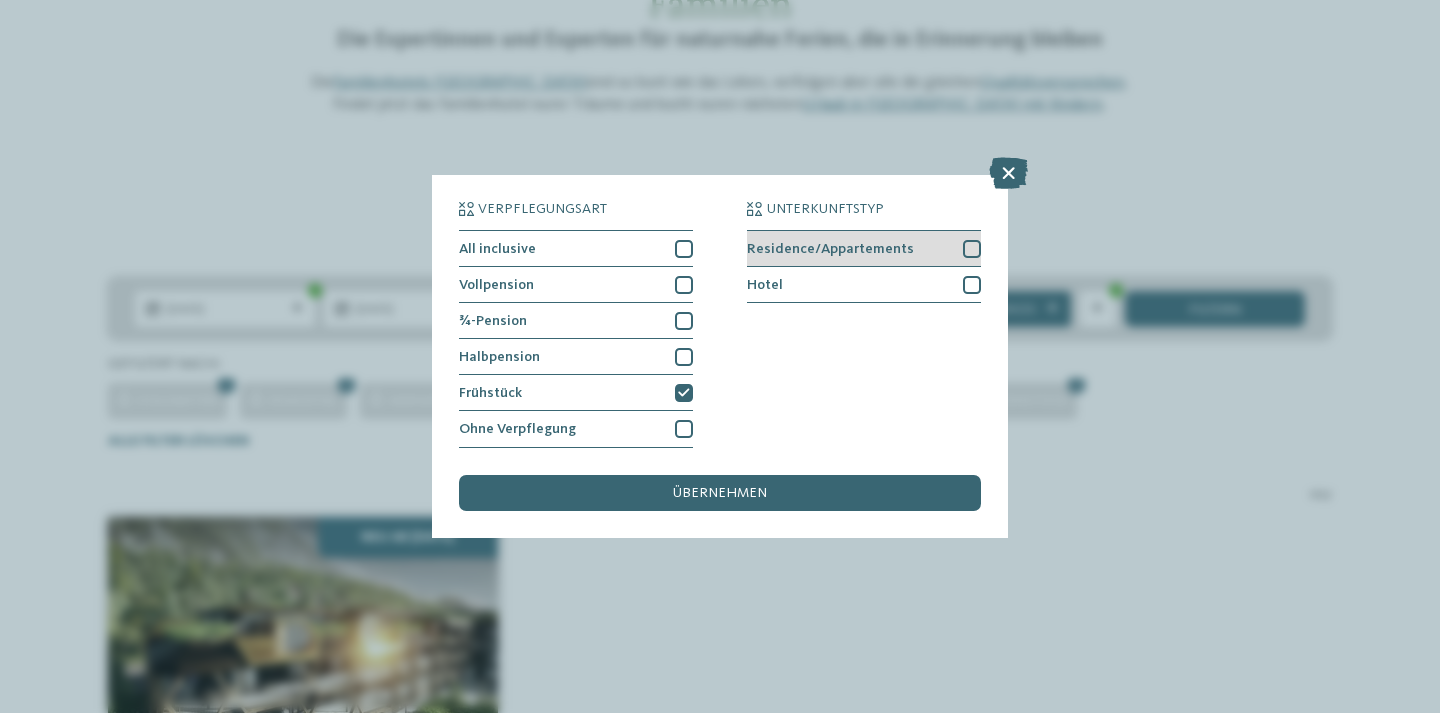 click at bounding box center (972, 249) 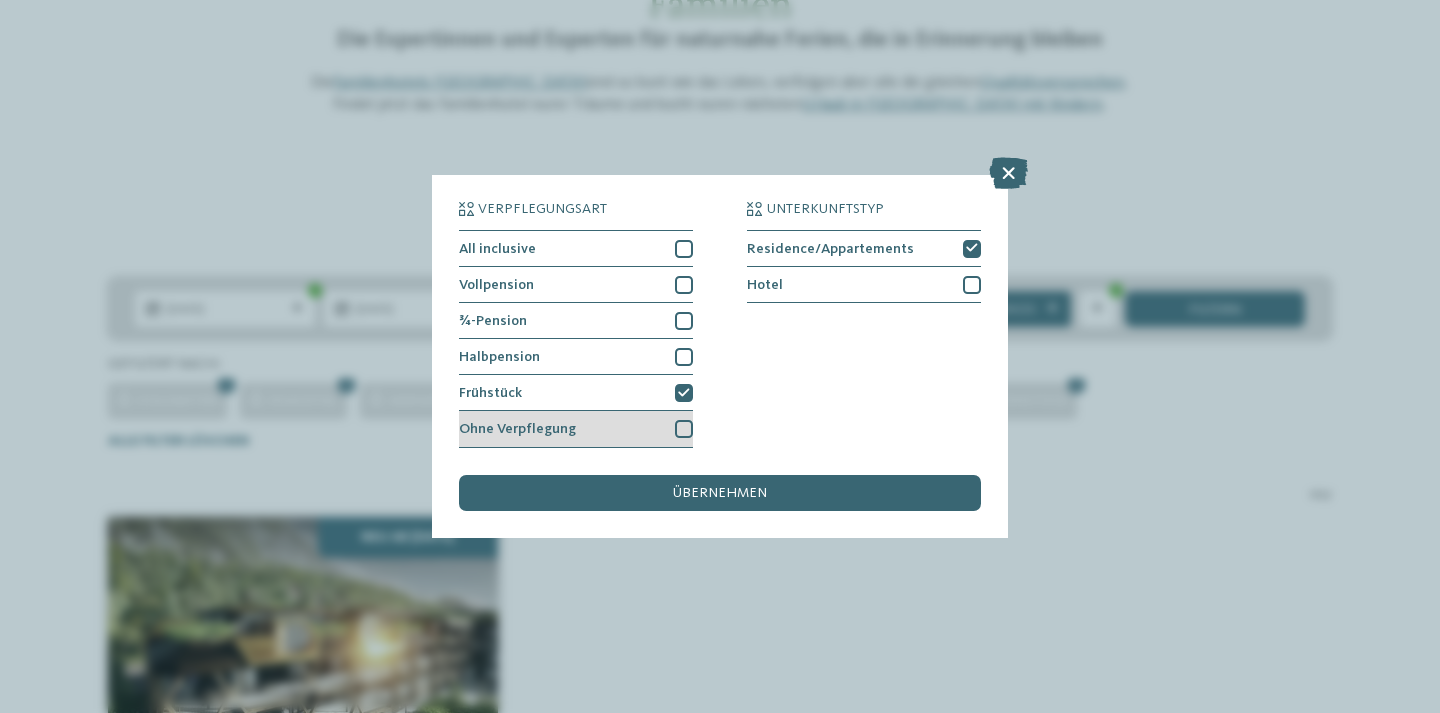 click at bounding box center (684, 429) 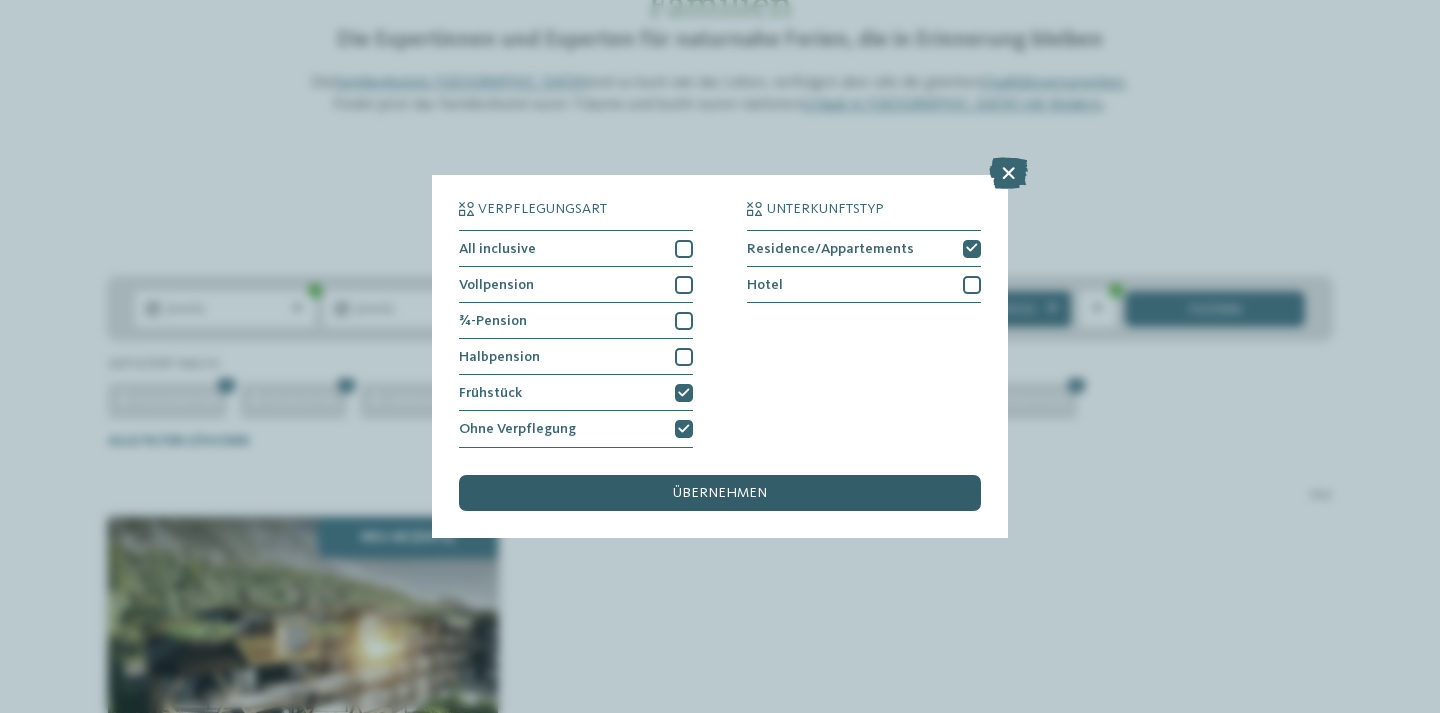 click on "übernehmen" at bounding box center [720, 493] 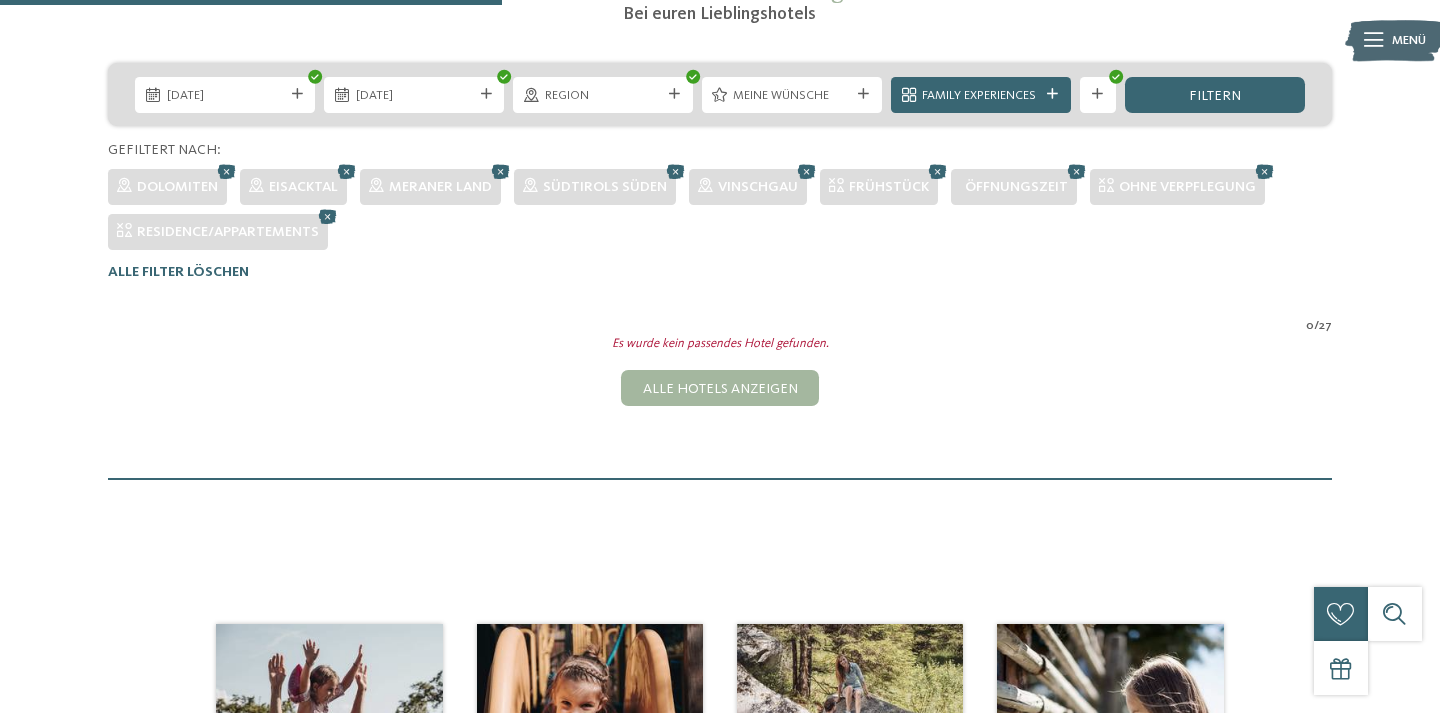 scroll, scrollTop: 398, scrollLeft: 0, axis: vertical 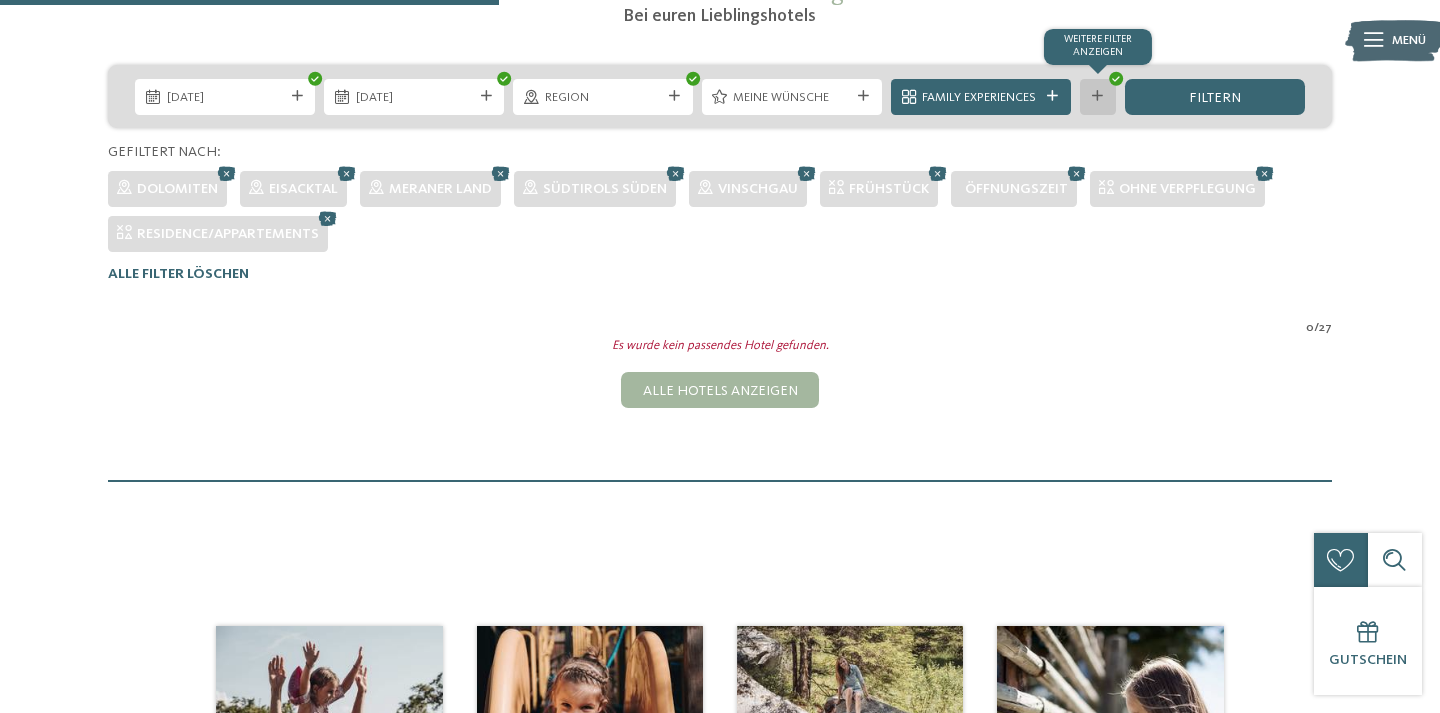click at bounding box center [1097, 96] 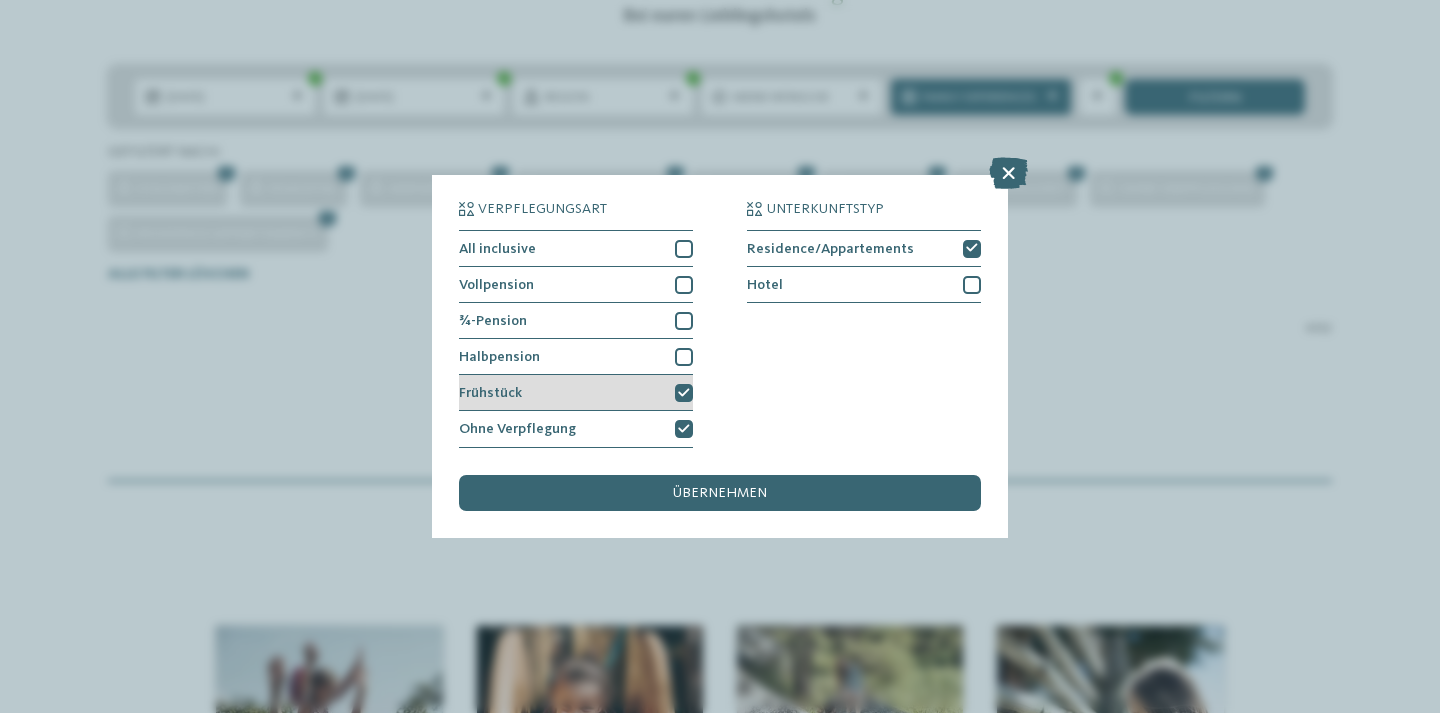 click at bounding box center (684, 393) 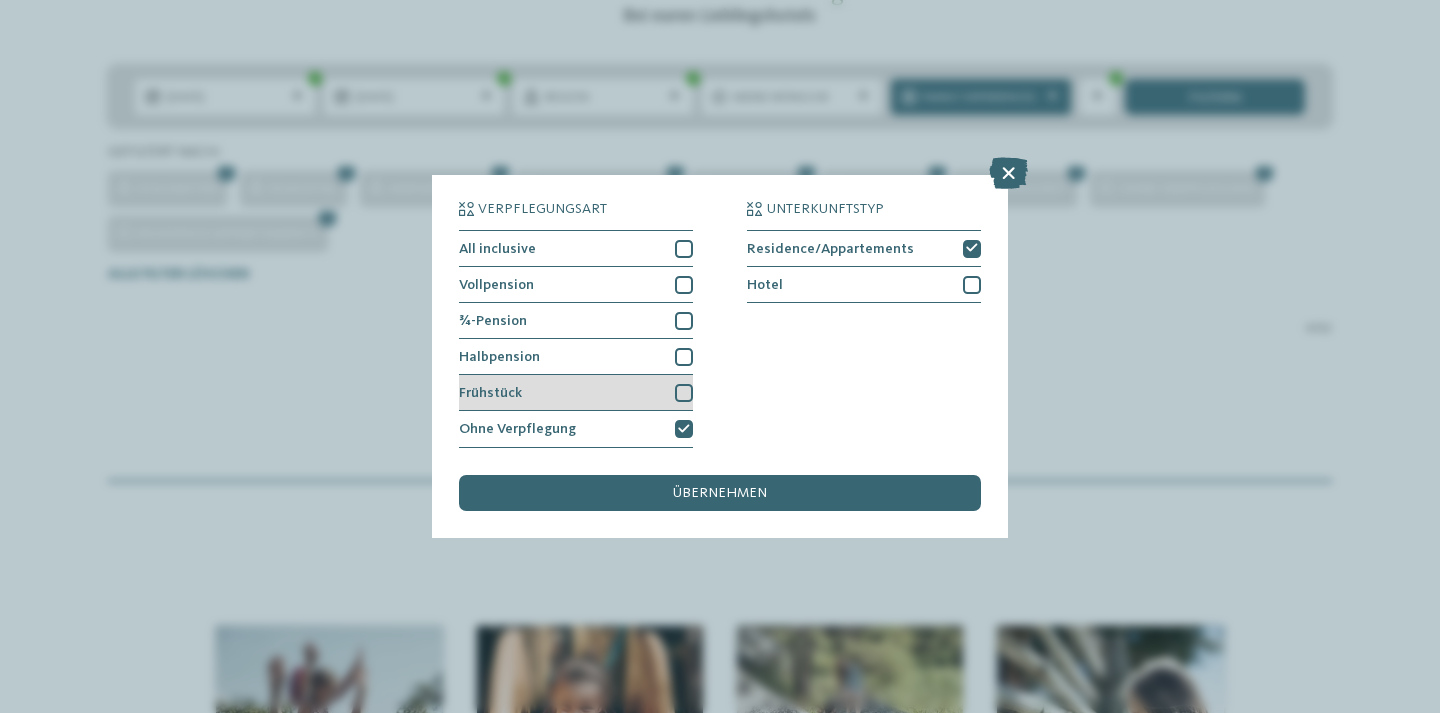 click at bounding box center [684, 393] 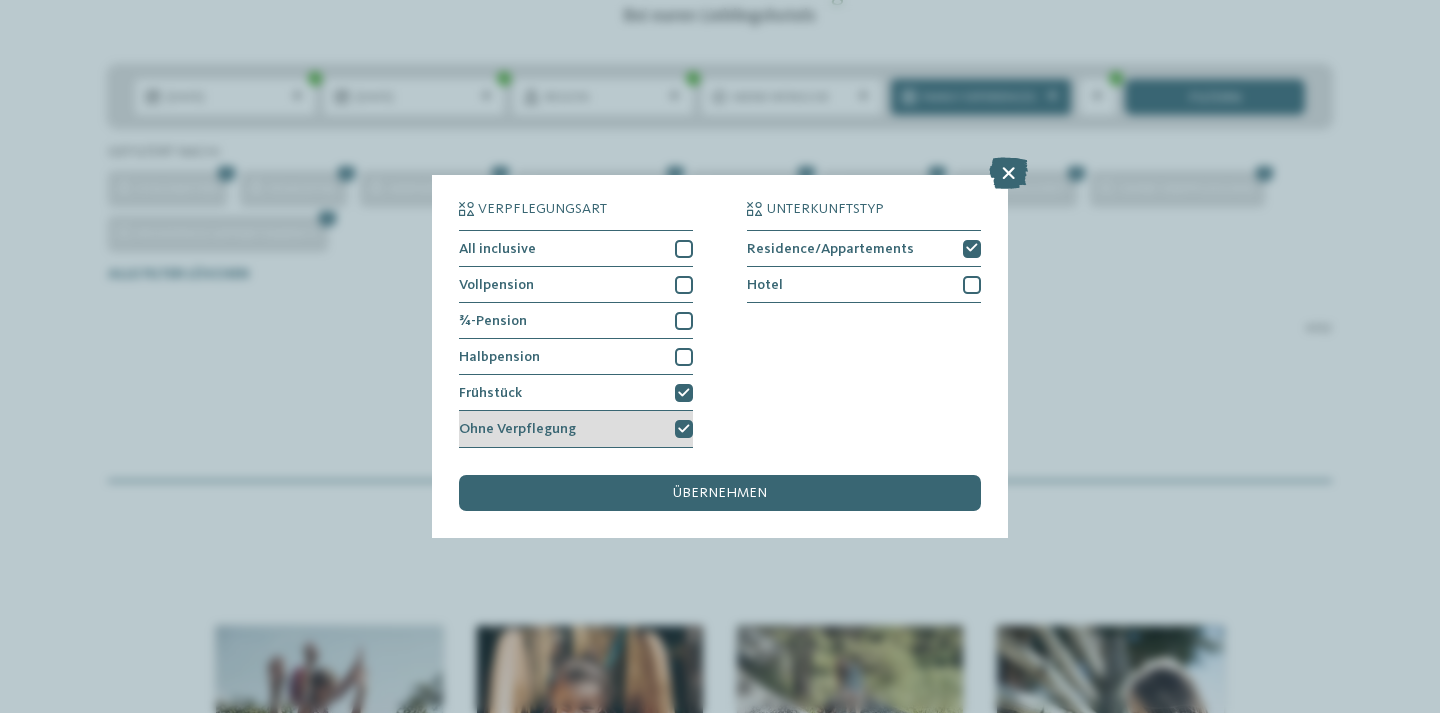 click at bounding box center [684, 429] 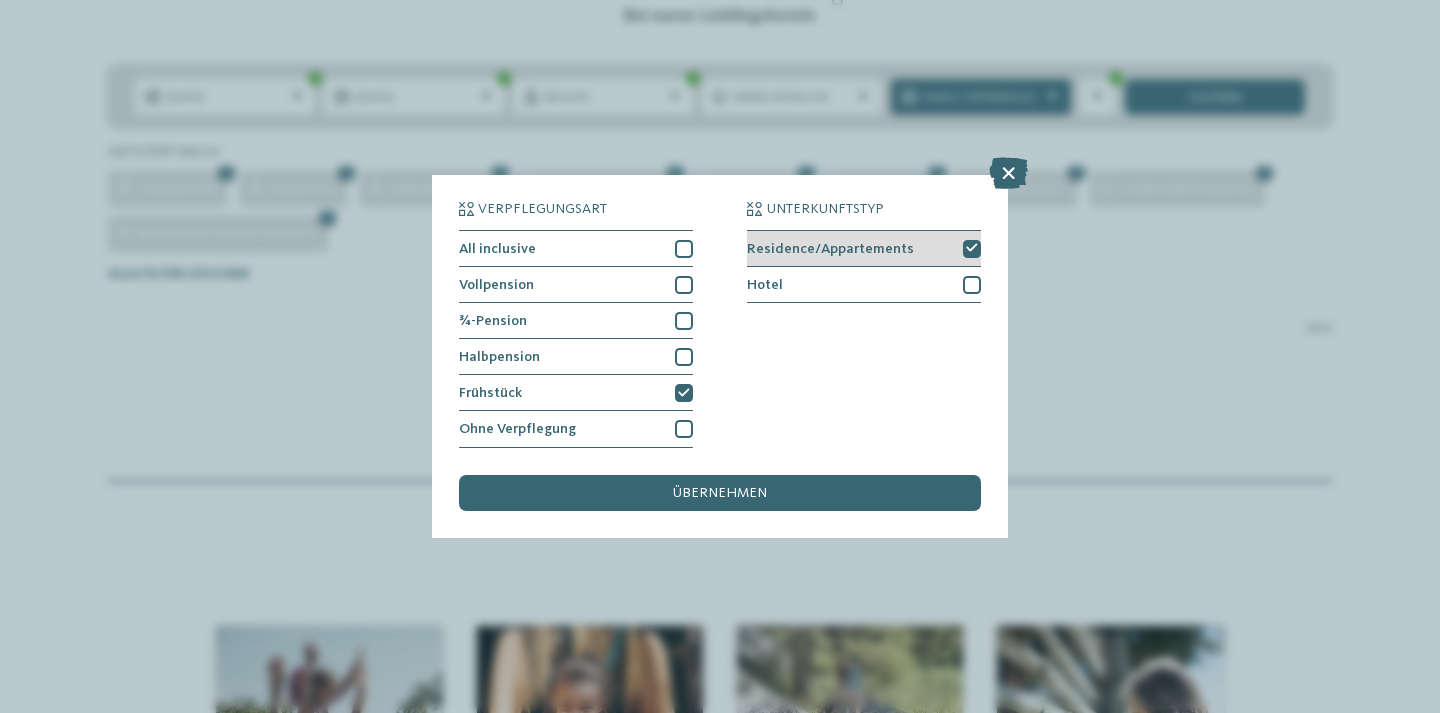 click at bounding box center (972, 248) 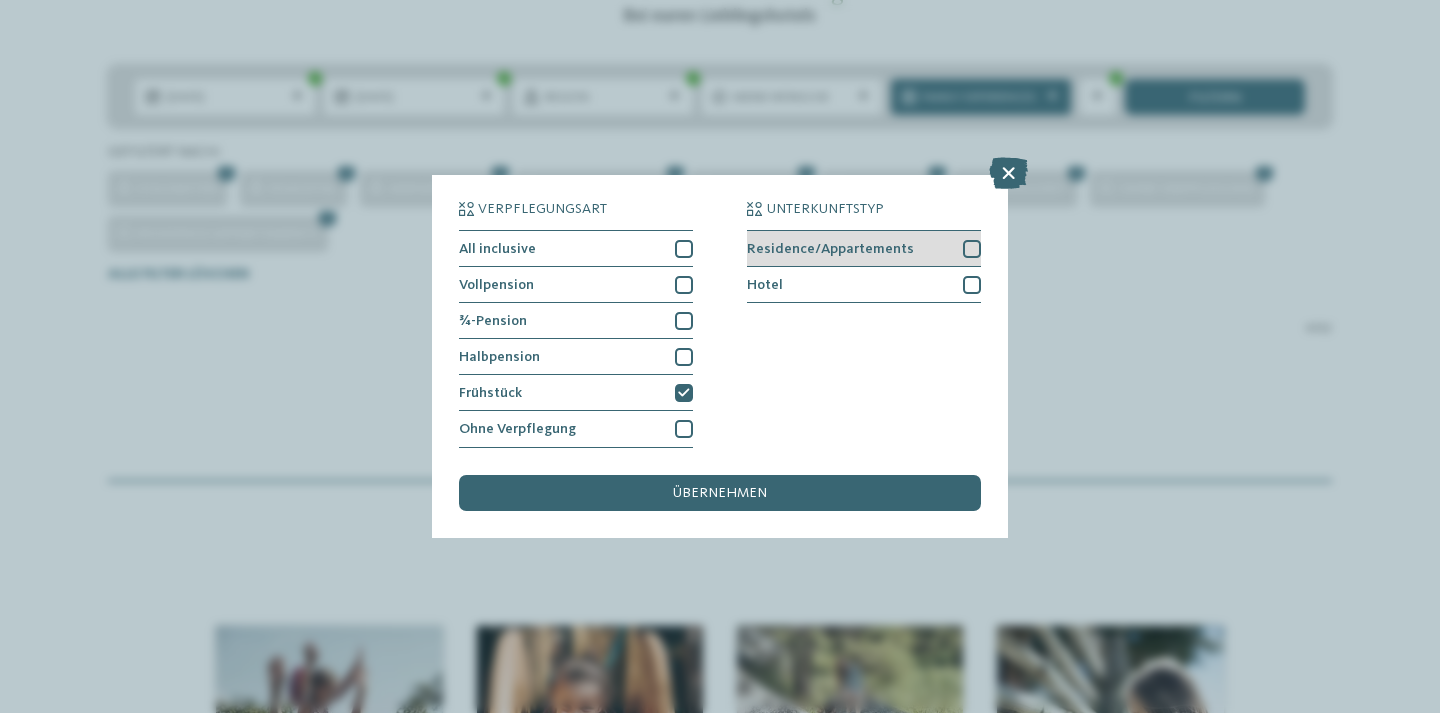 click at bounding box center [972, 249] 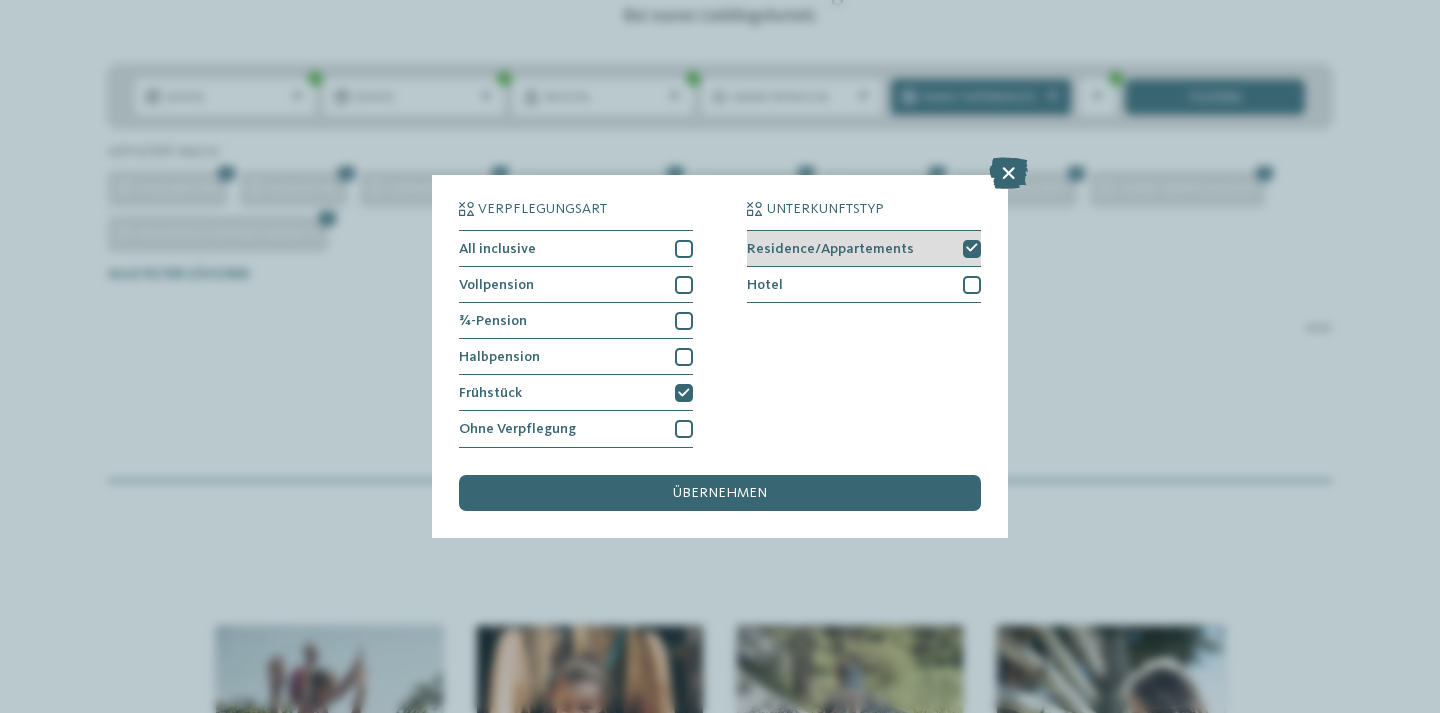 click at bounding box center (972, 248) 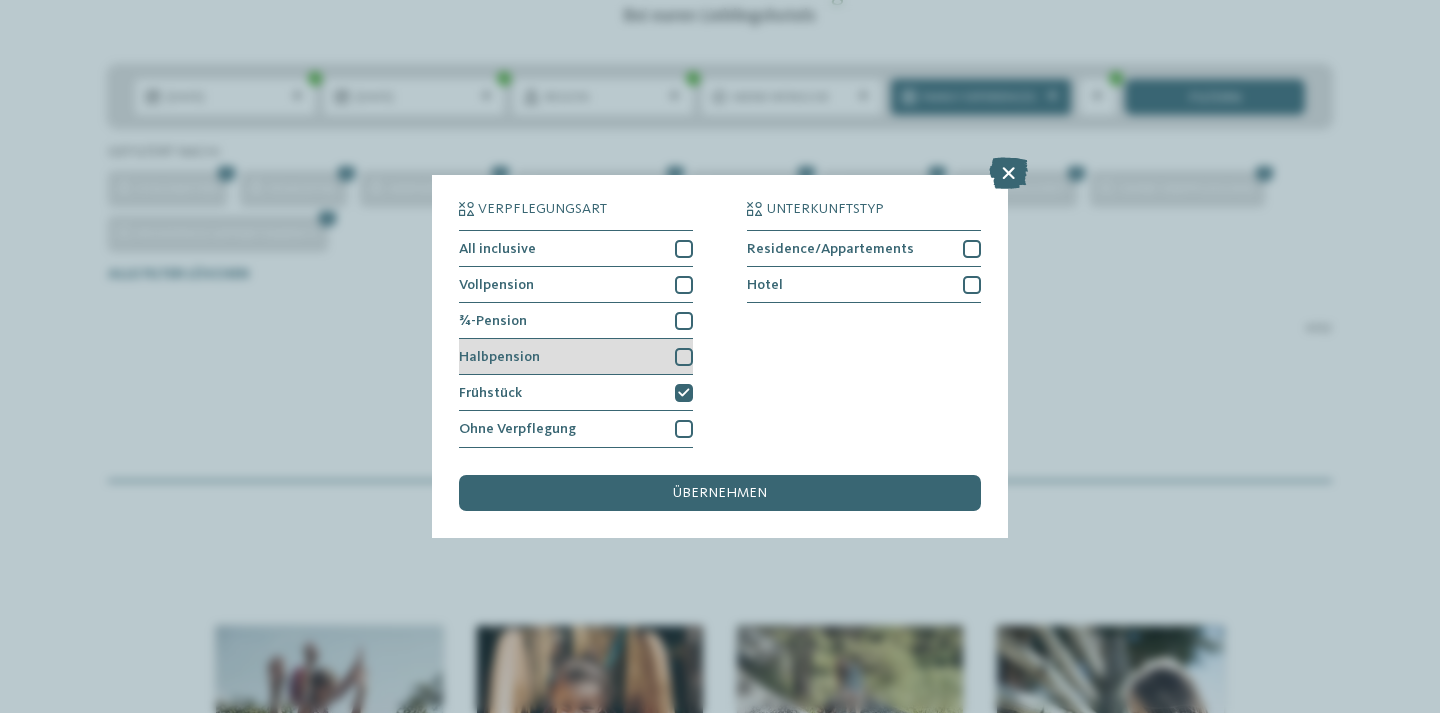 click at bounding box center (684, 357) 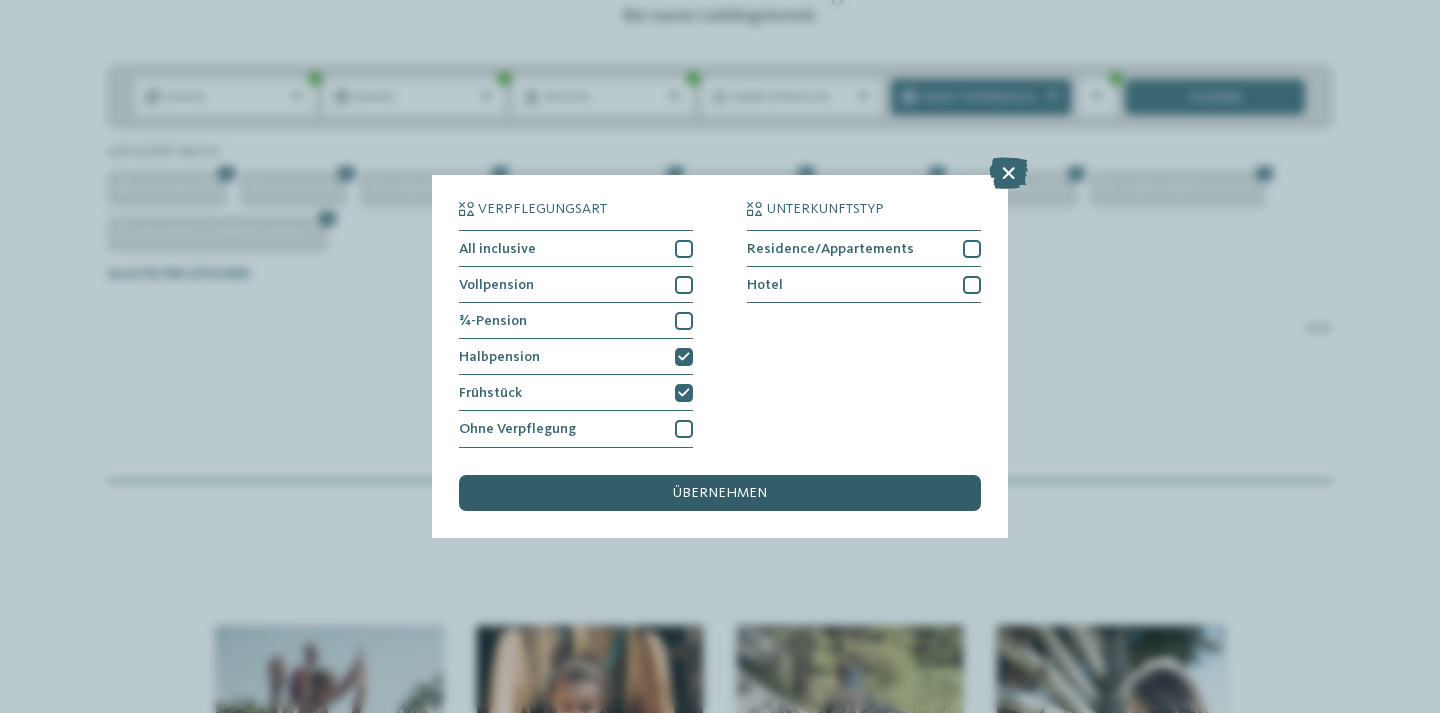 click on "übernehmen" at bounding box center (720, 493) 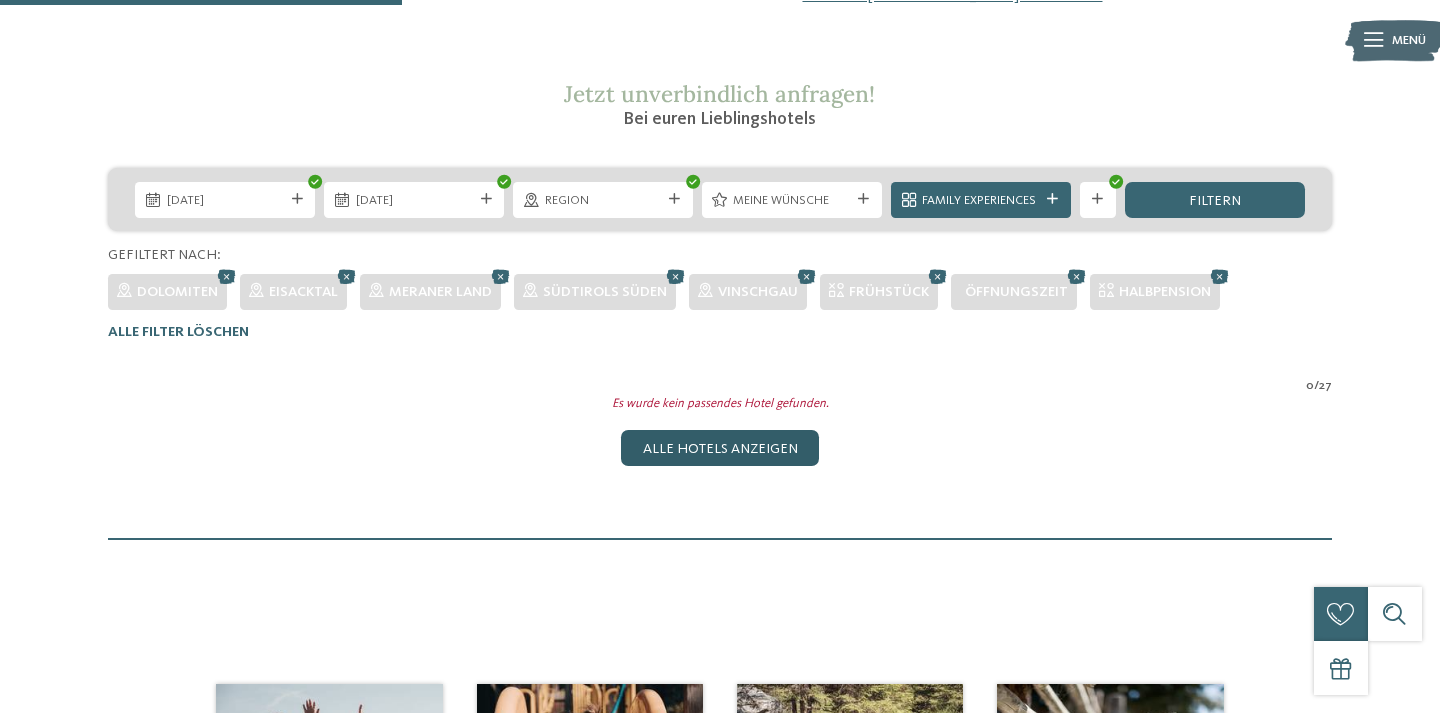 scroll, scrollTop: 290, scrollLeft: 0, axis: vertical 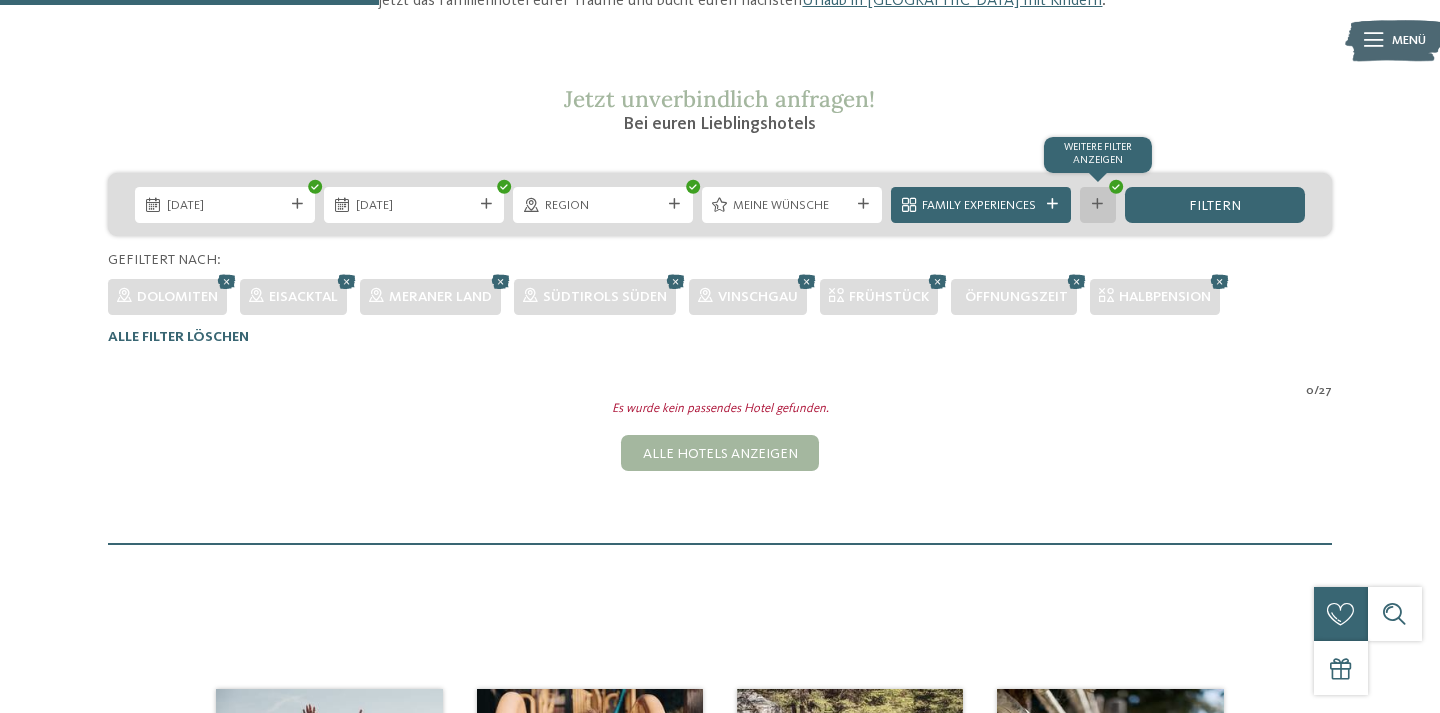click at bounding box center [1097, 204] 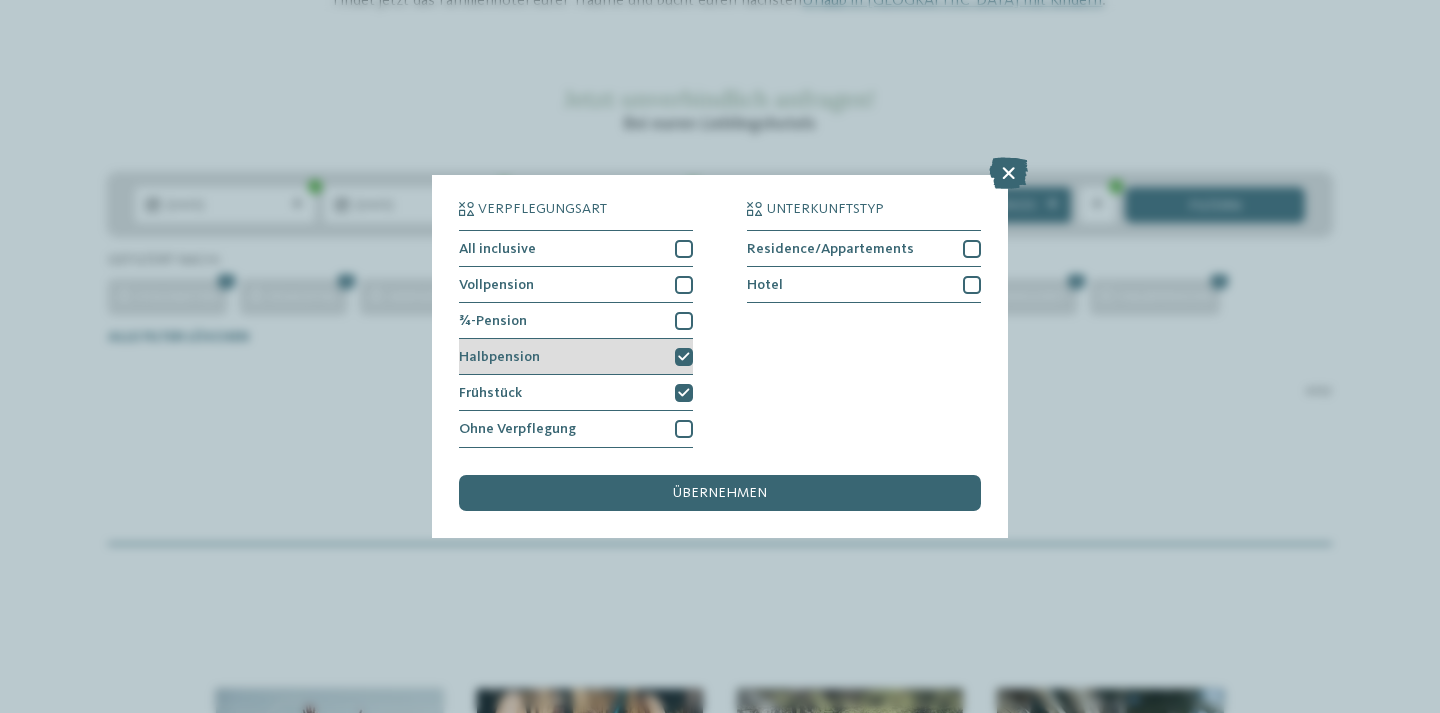 click at bounding box center (684, 357) 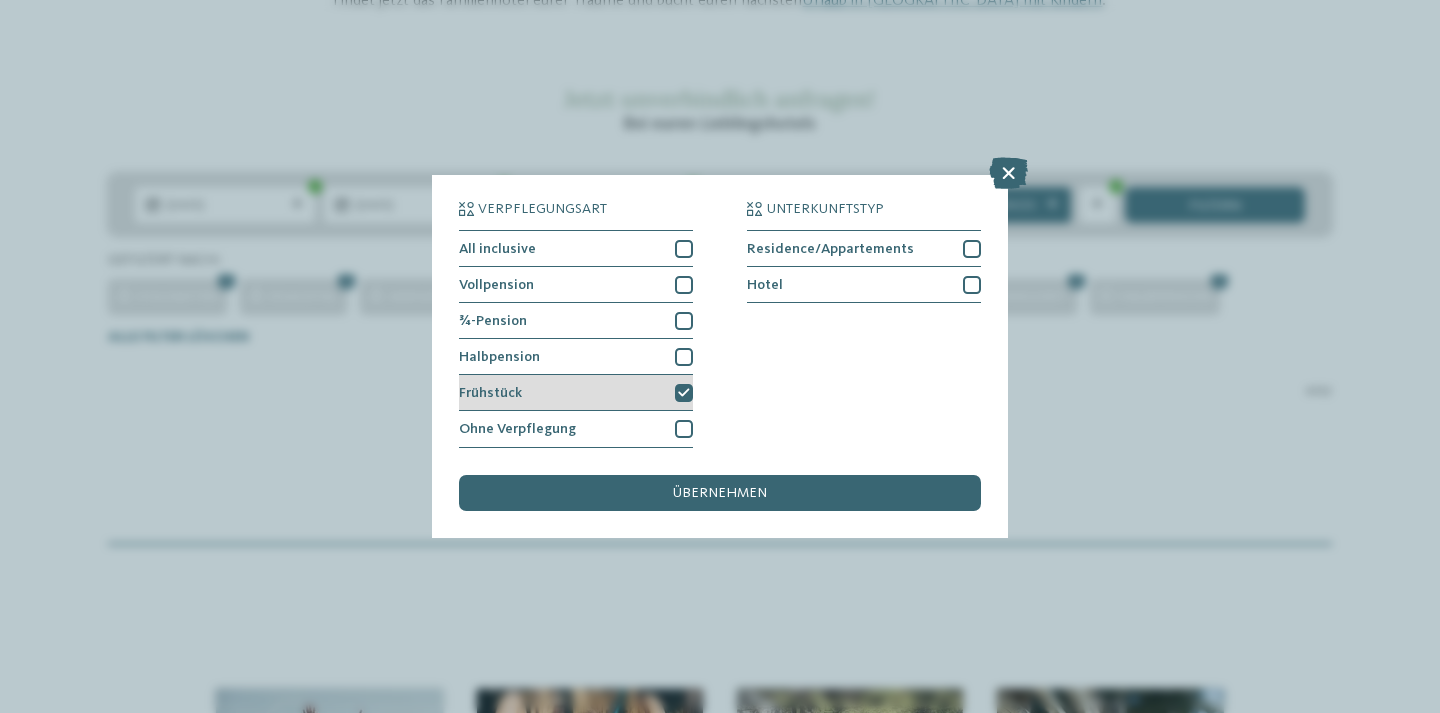 click on "Frühstück" at bounding box center [576, 393] 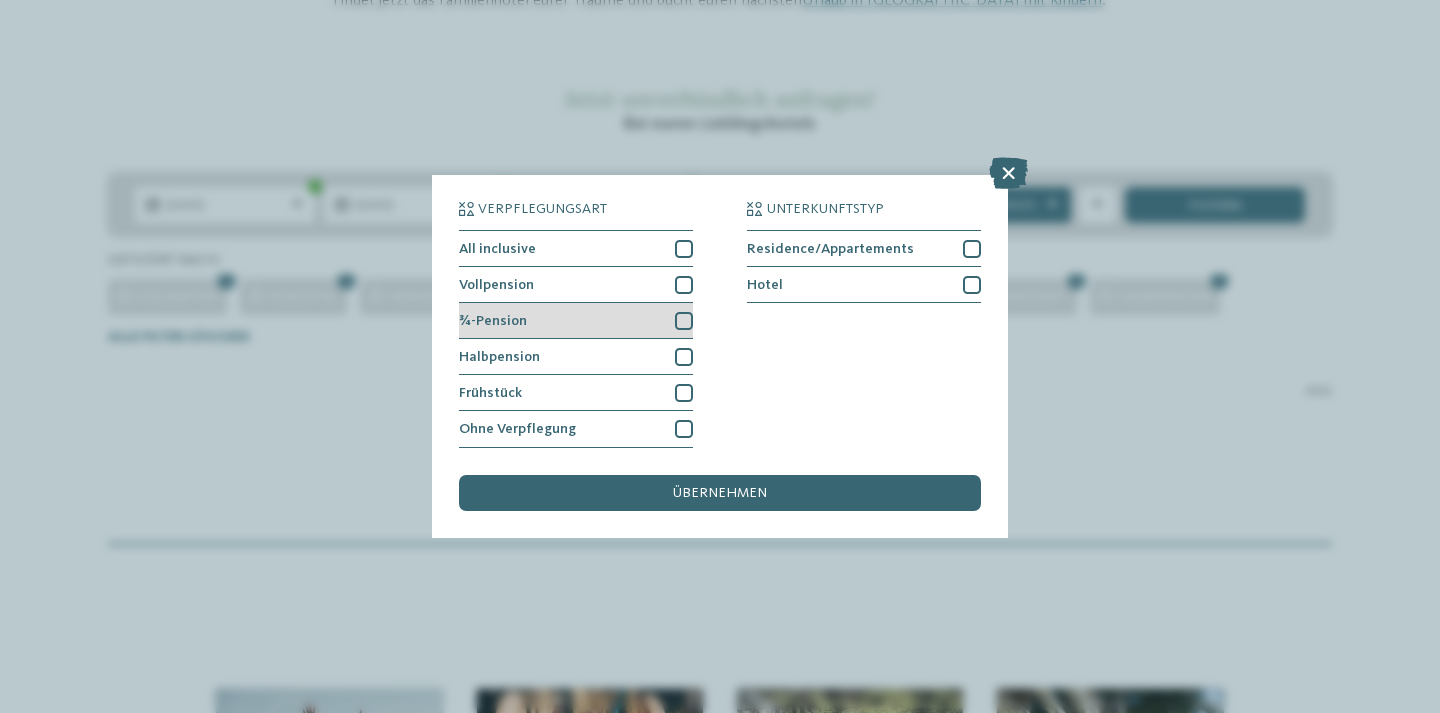 click at bounding box center [684, 321] 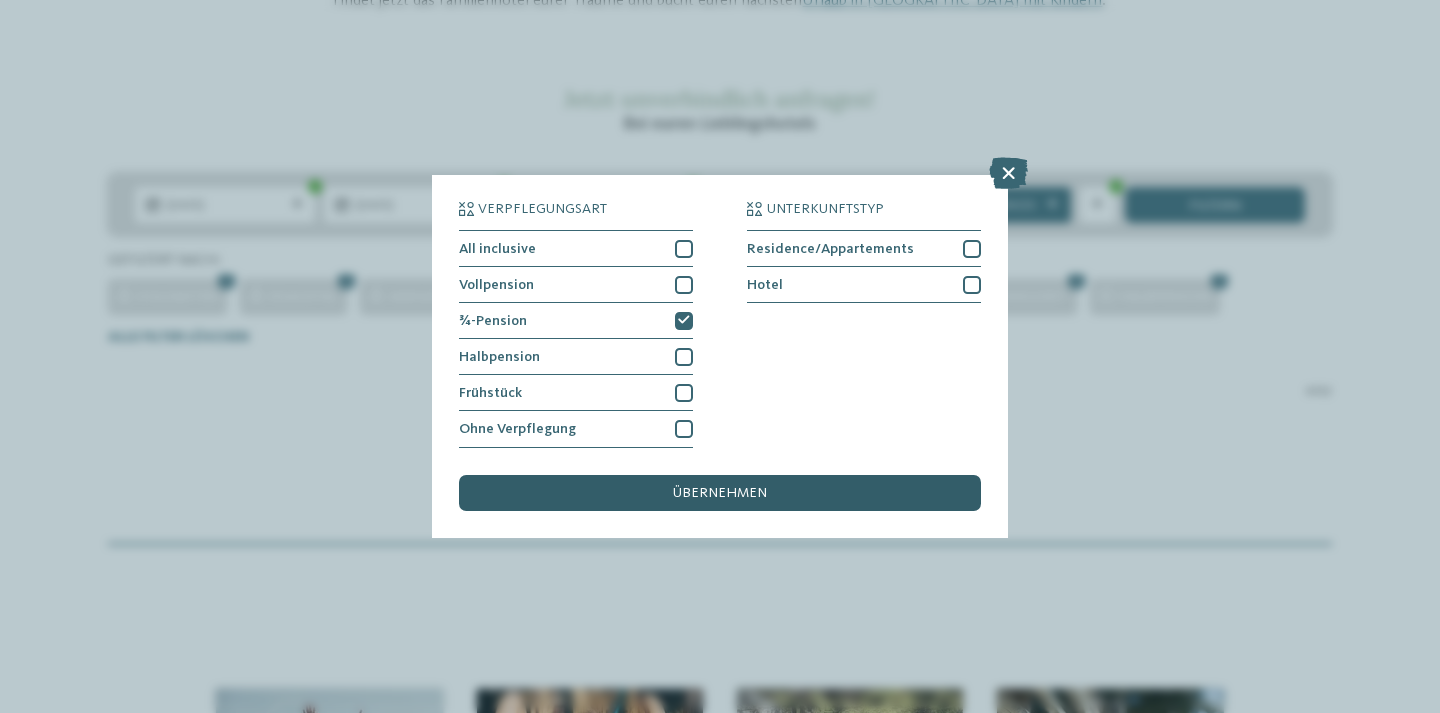 click on "übernehmen" at bounding box center [720, 493] 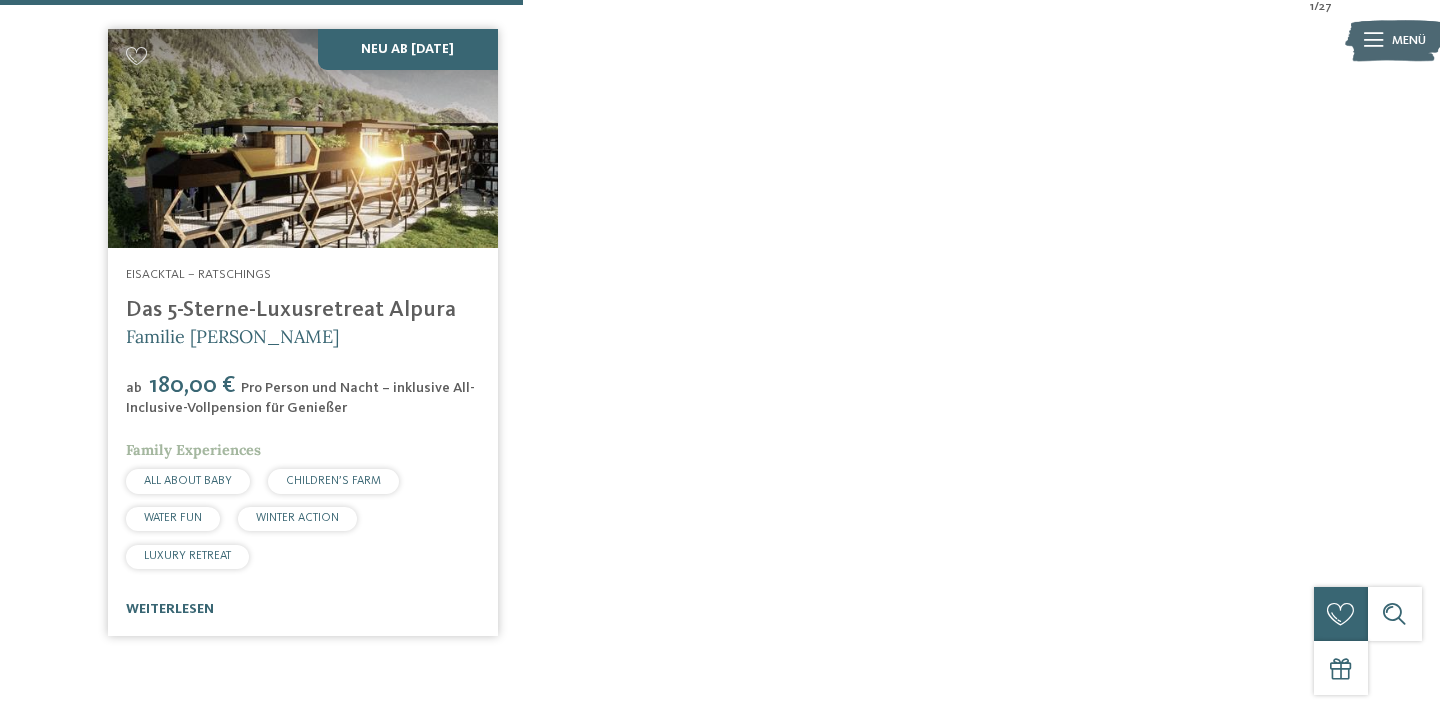scroll, scrollTop: 693, scrollLeft: 0, axis: vertical 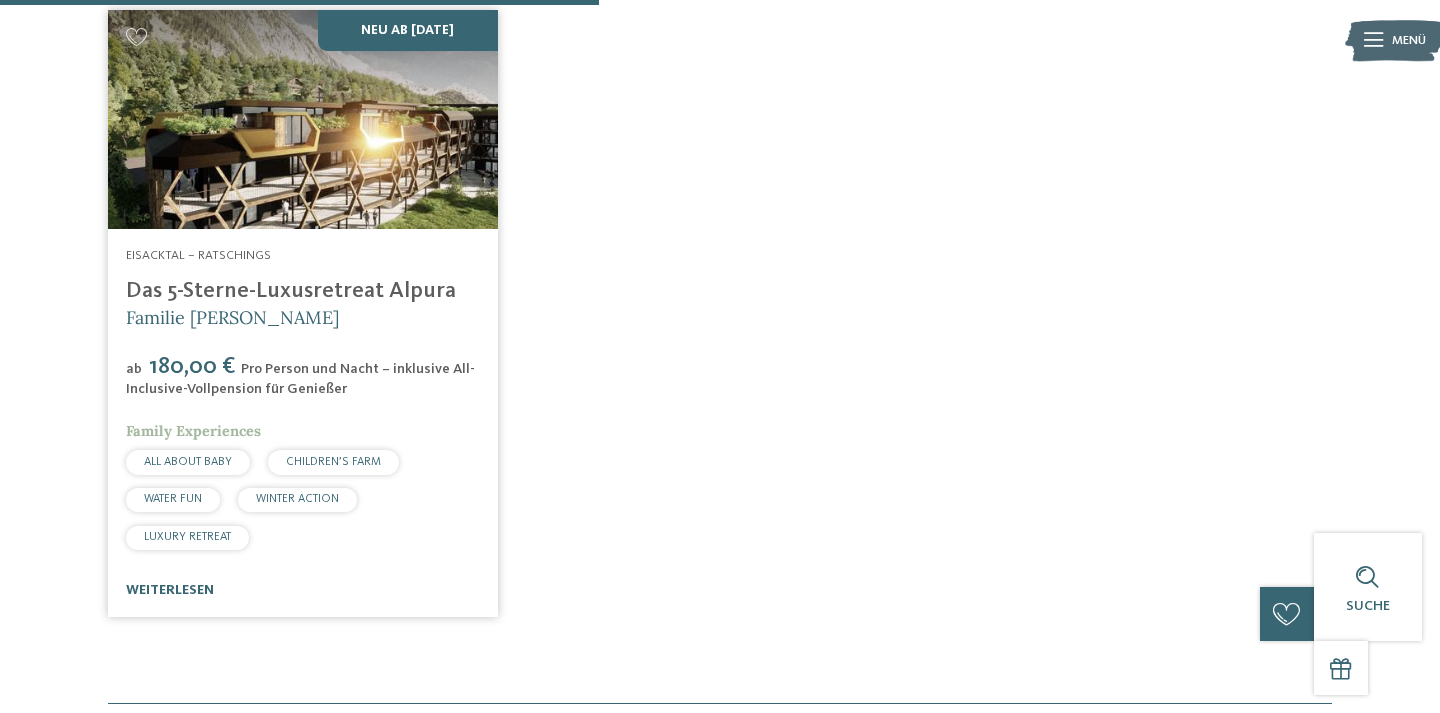 click on "Das 5-Sterne-Luxusretreat Alpura" at bounding box center [291, 291] 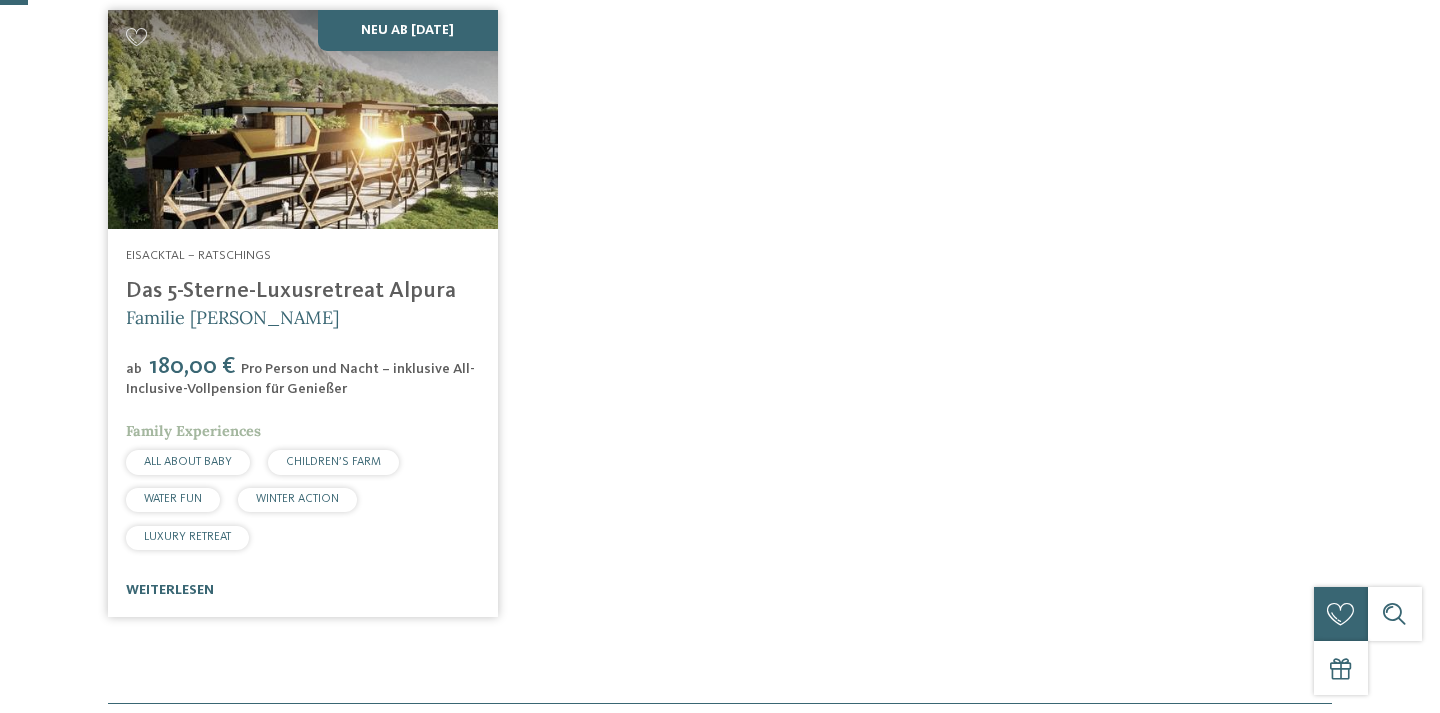 scroll, scrollTop: 0, scrollLeft: 0, axis: both 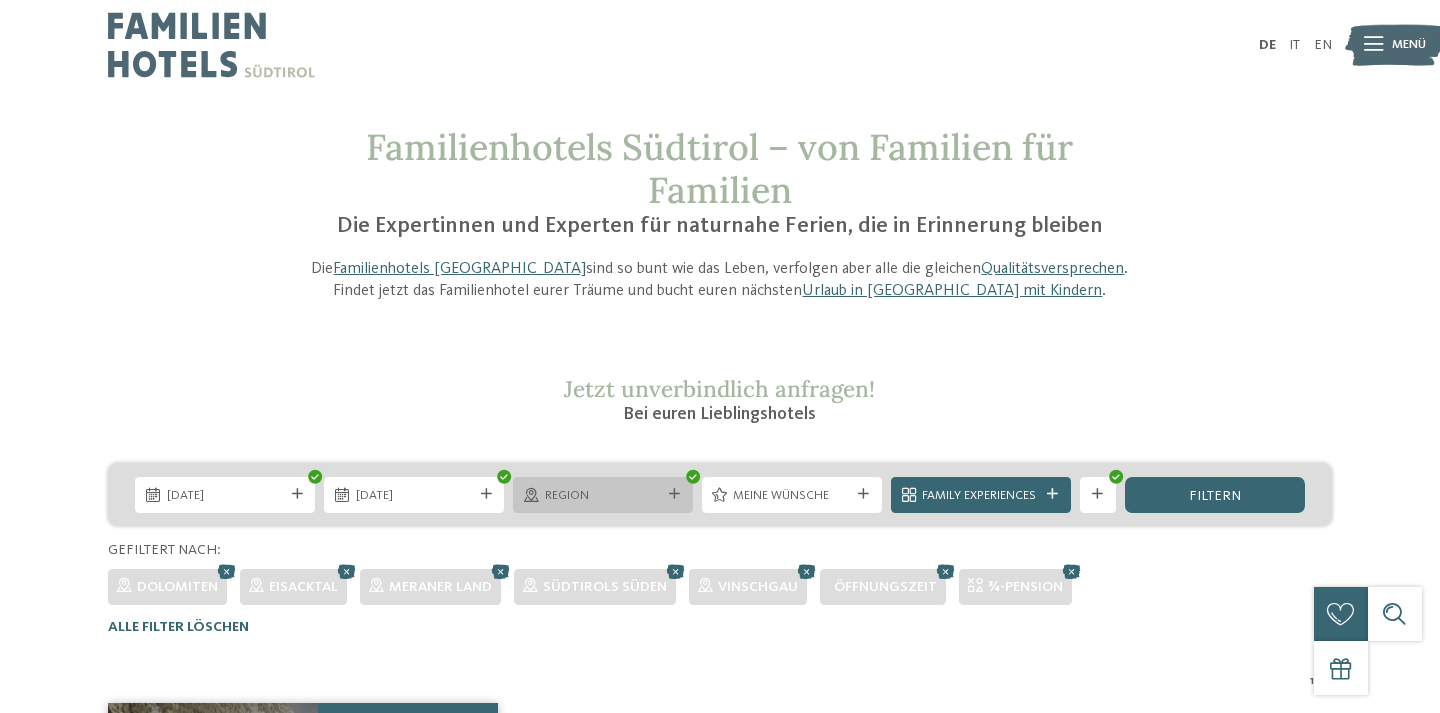 click on "Region" at bounding box center (603, 495) 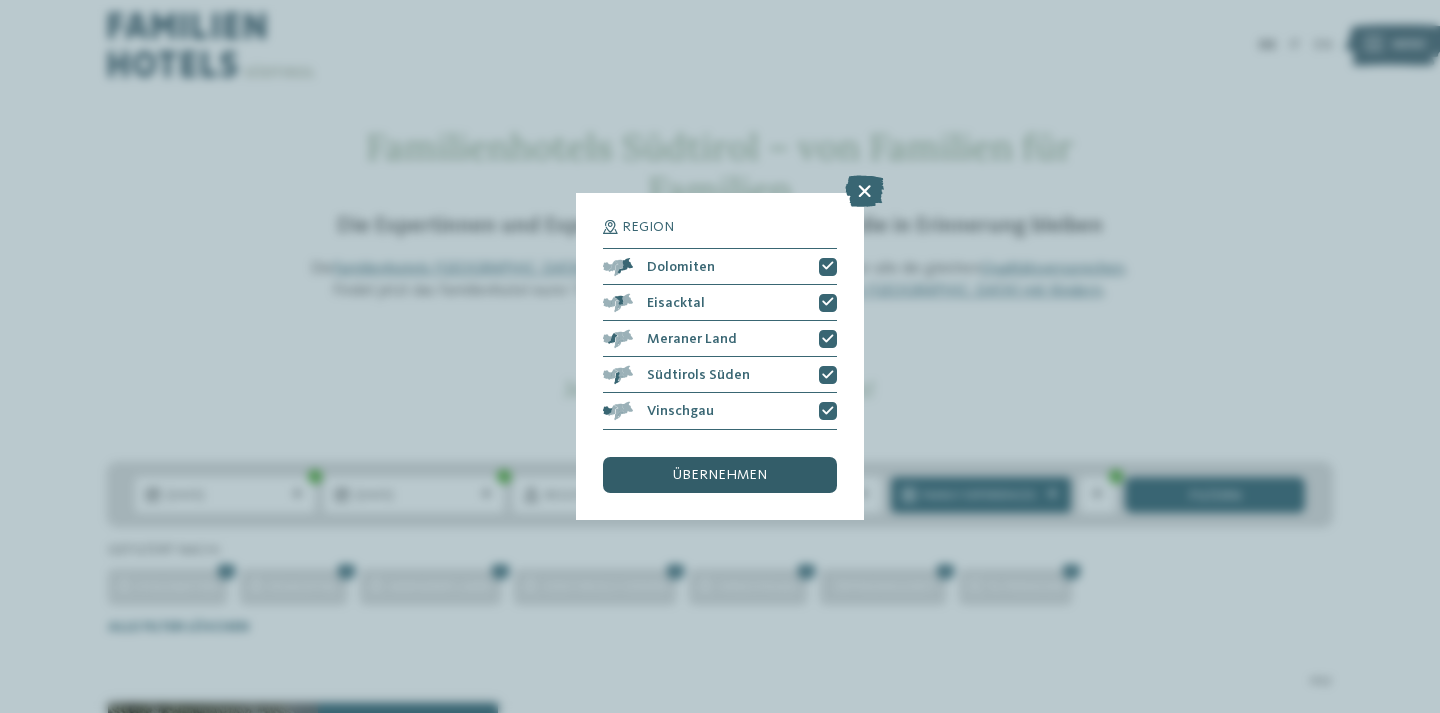 click on "übernehmen" at bounding box center (720, 475) 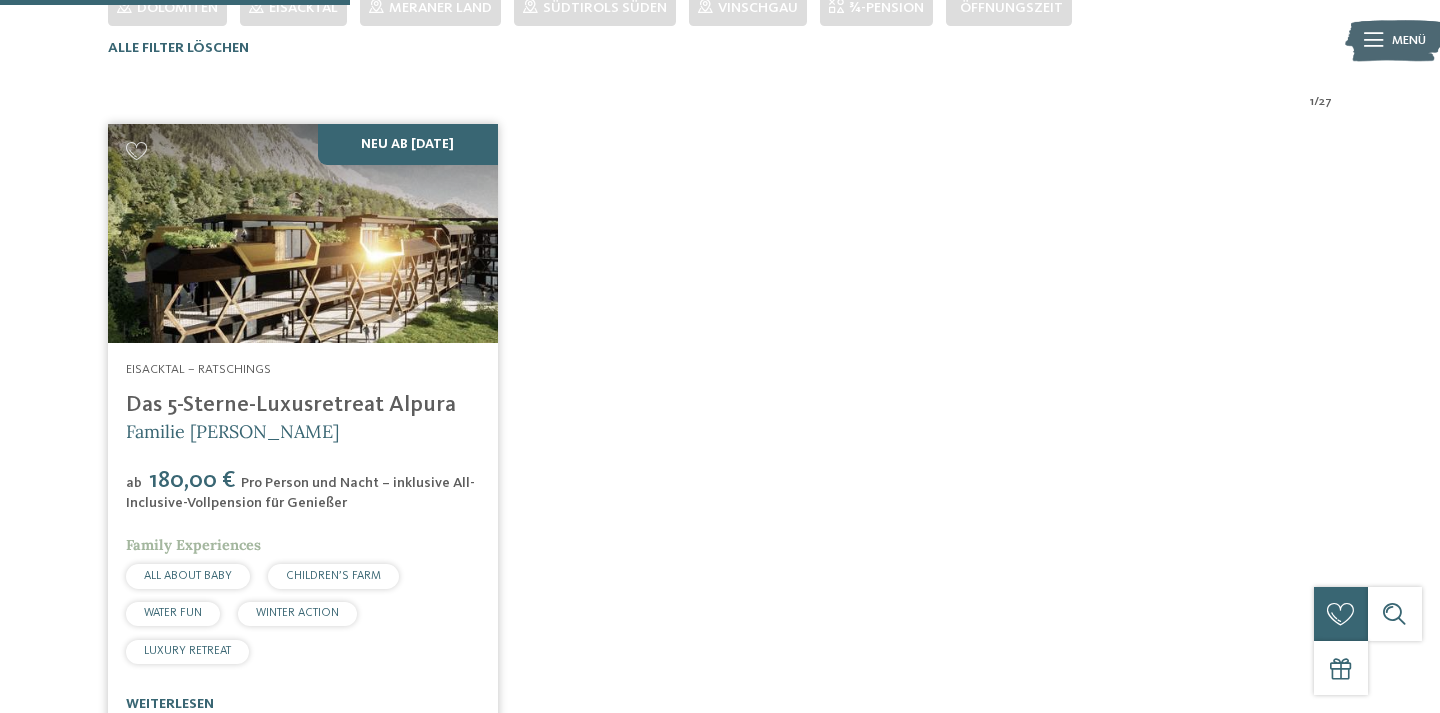 scroll, scrollTop: 0, scrollLeft: 0, axis: both 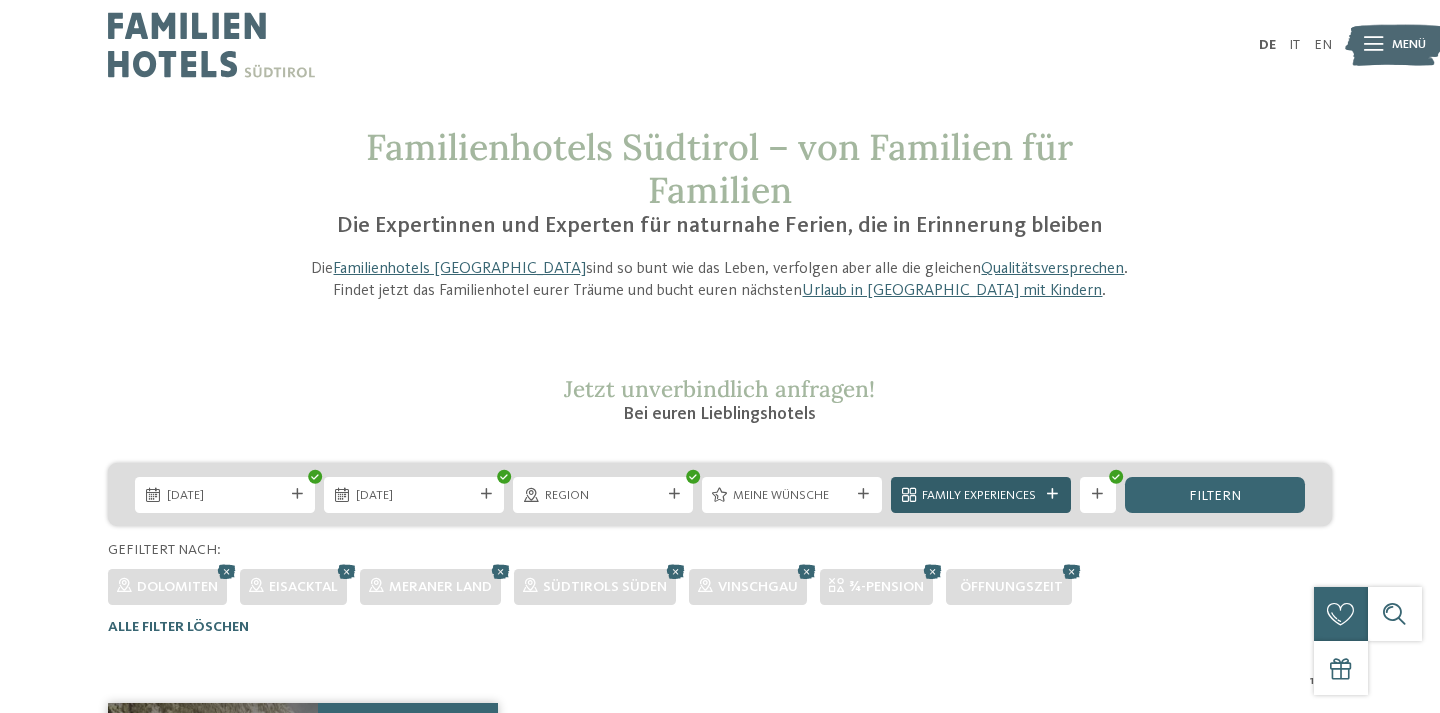 click on "Family Experiences" at bounding box center [981, 495] 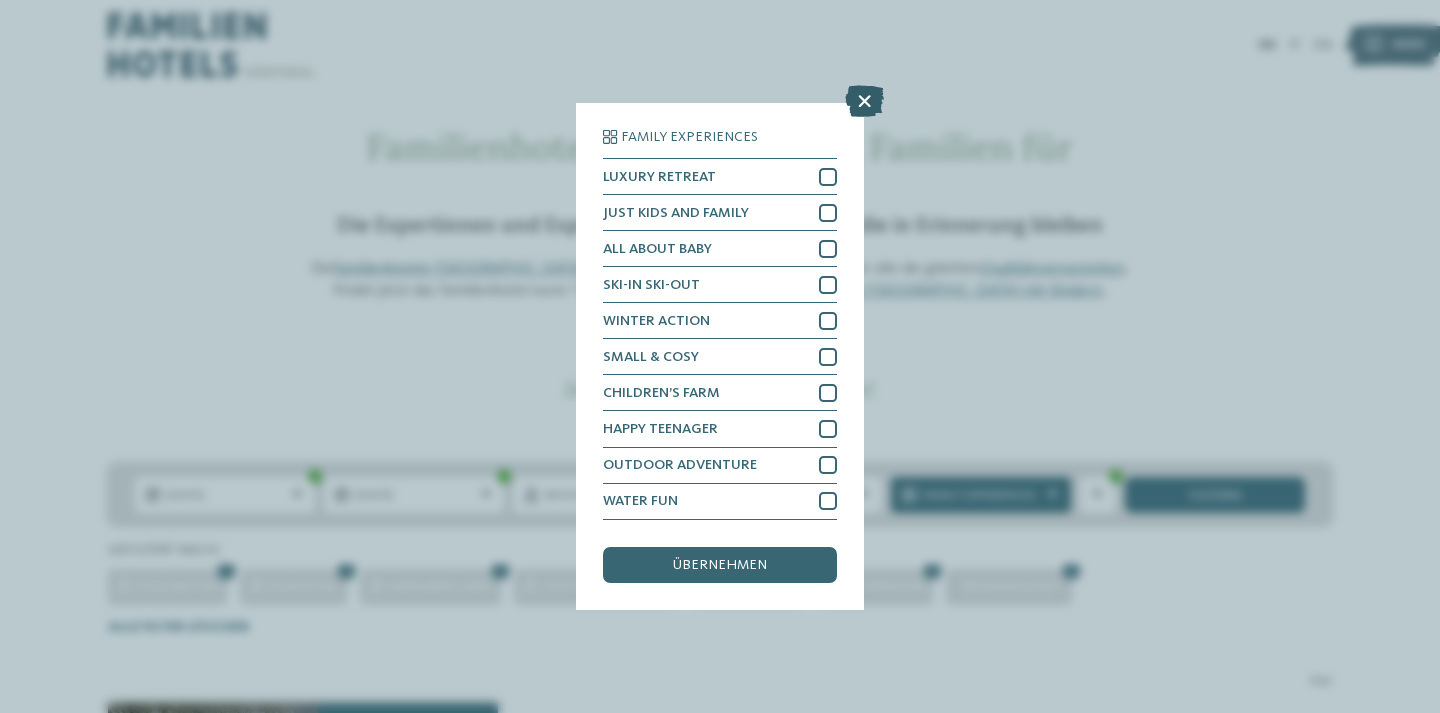 click at bounding box center (864, 102) 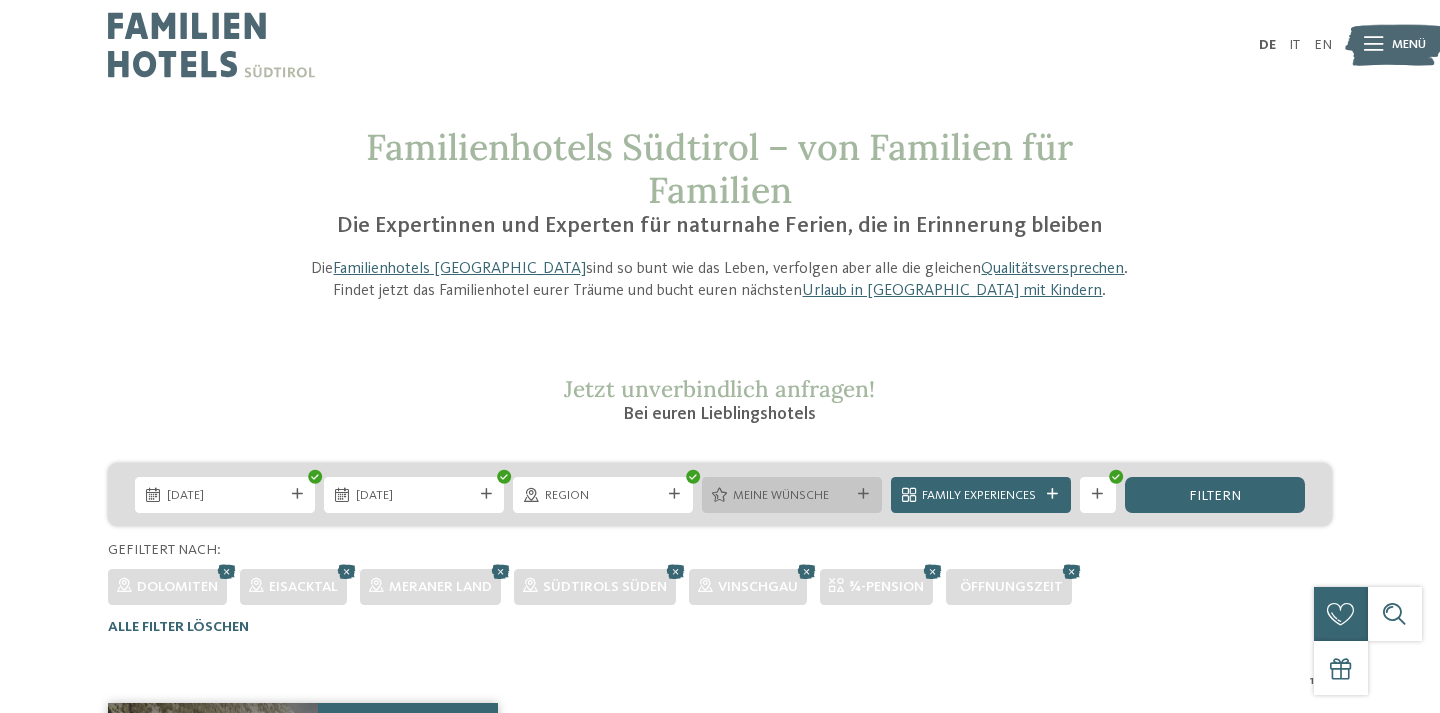 click on "Meine Wünsche" at bounding box center (791, 496) 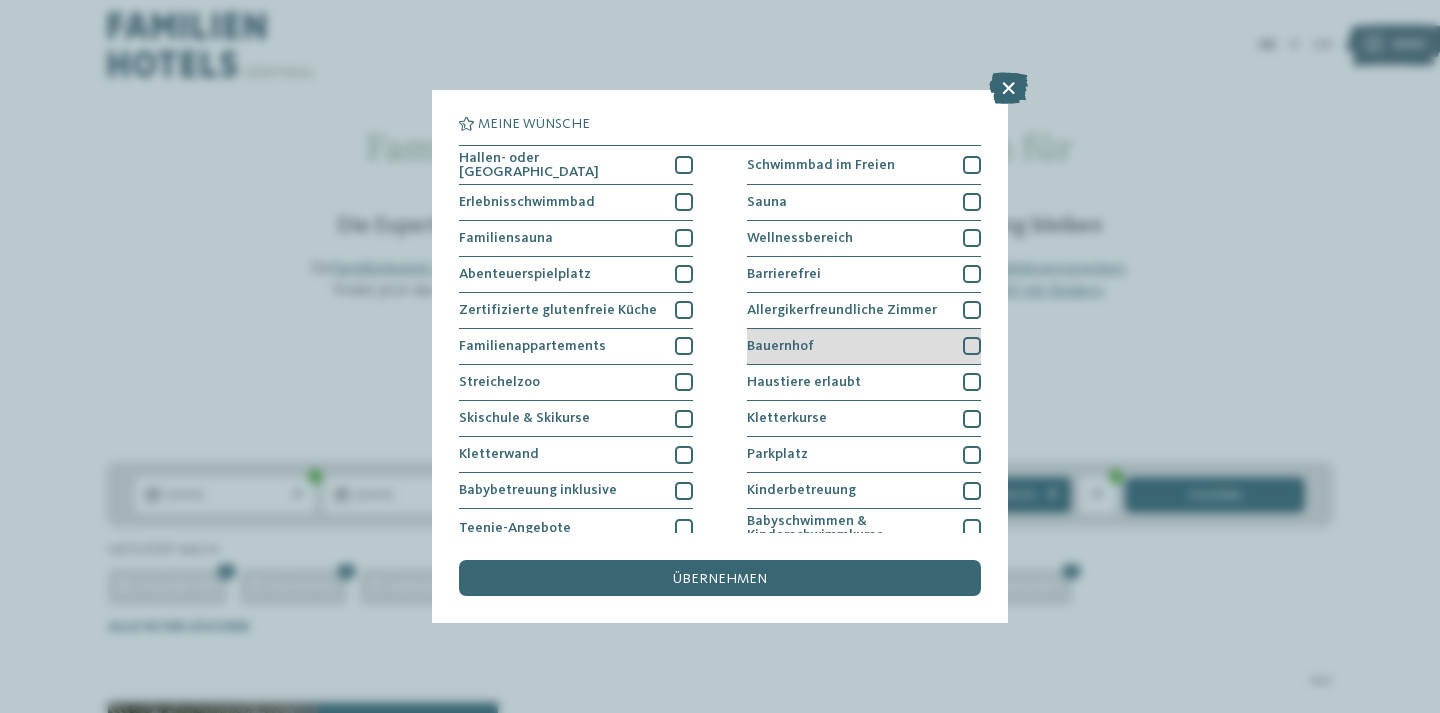 click at bounding box center (972, 346) 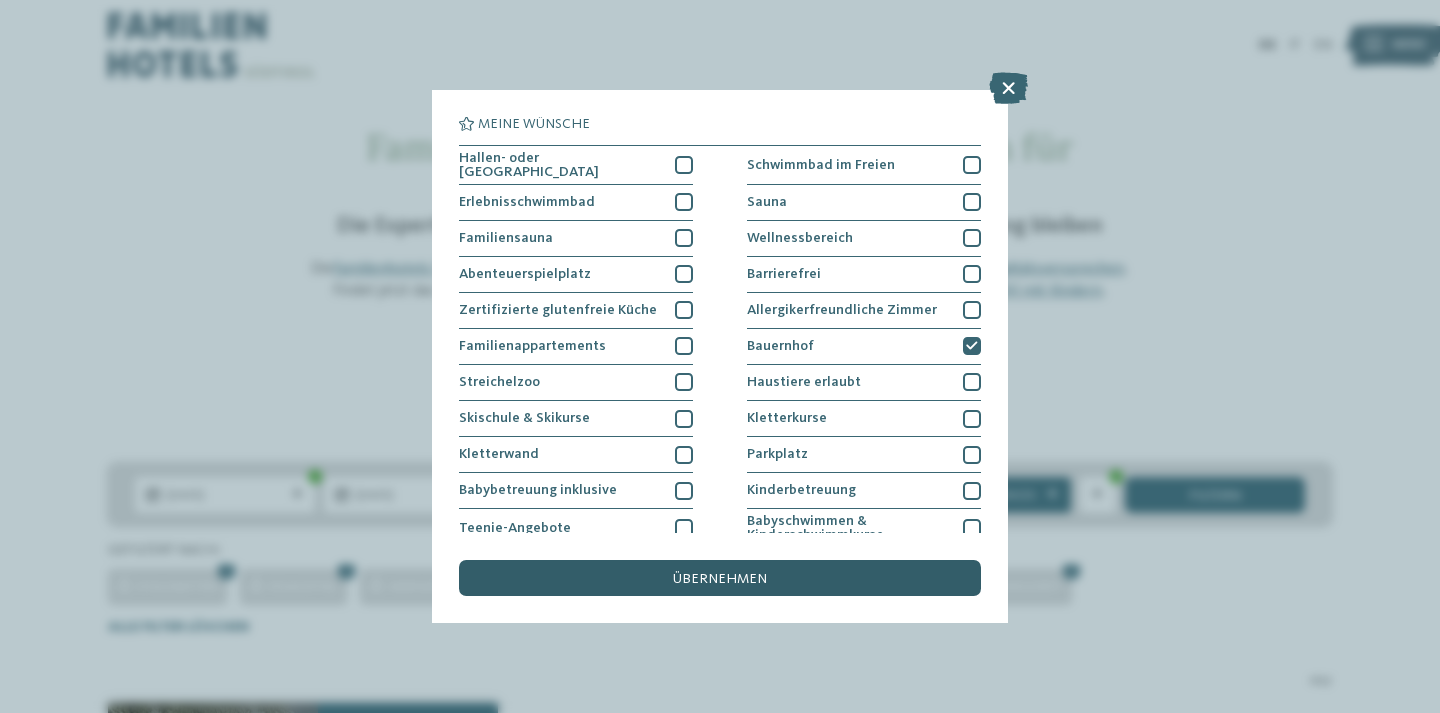 click on "übernehmen" at bounding box center (720, 578) 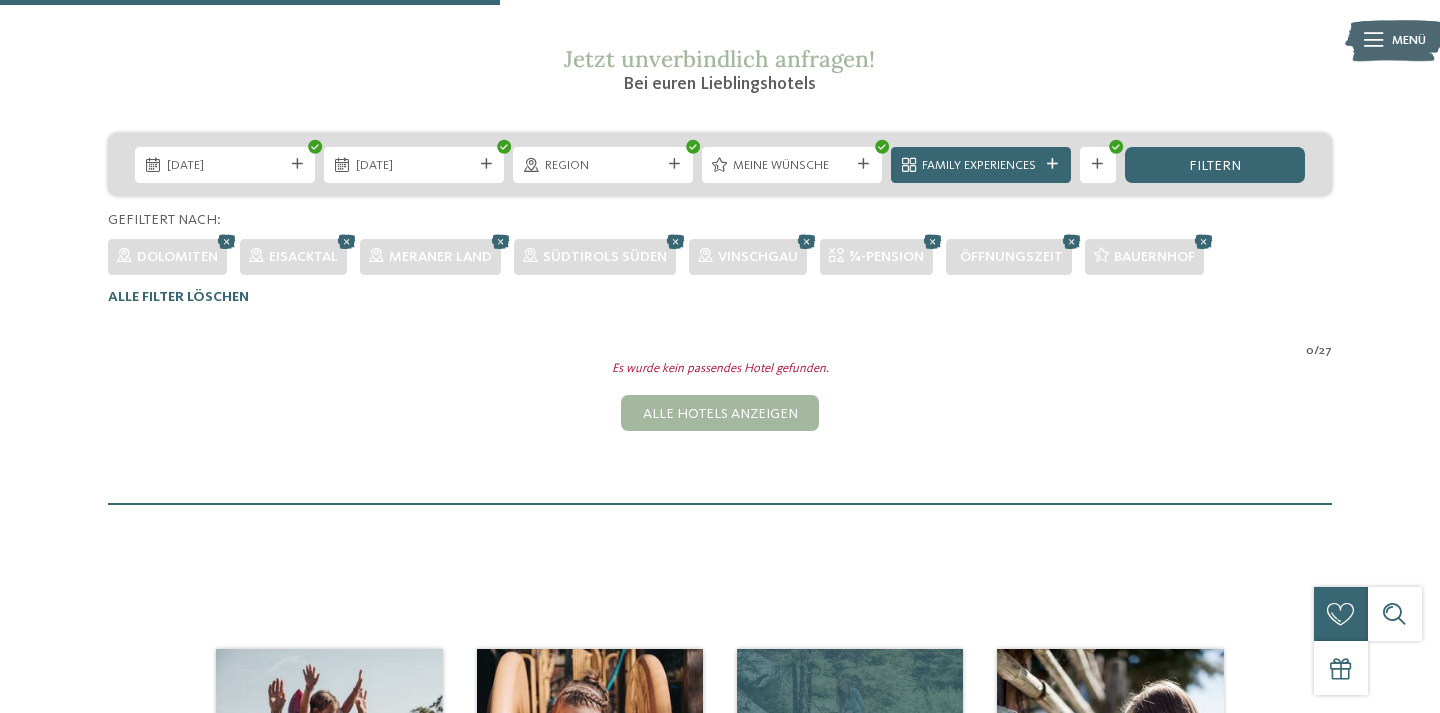 scroll, scrollTop: 324, scrollLeft: 0, axis: vertical 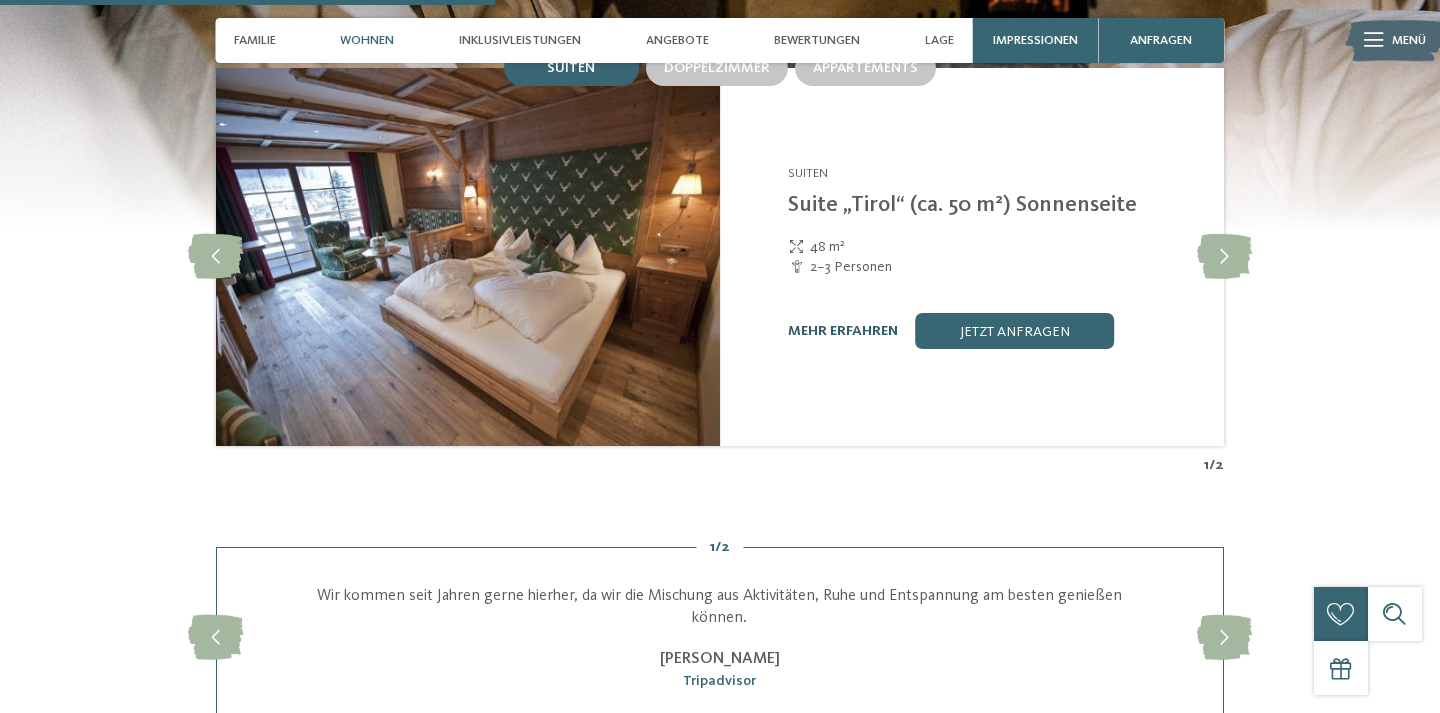 click on "mehr erfahren" at bounding box center [843, 331] 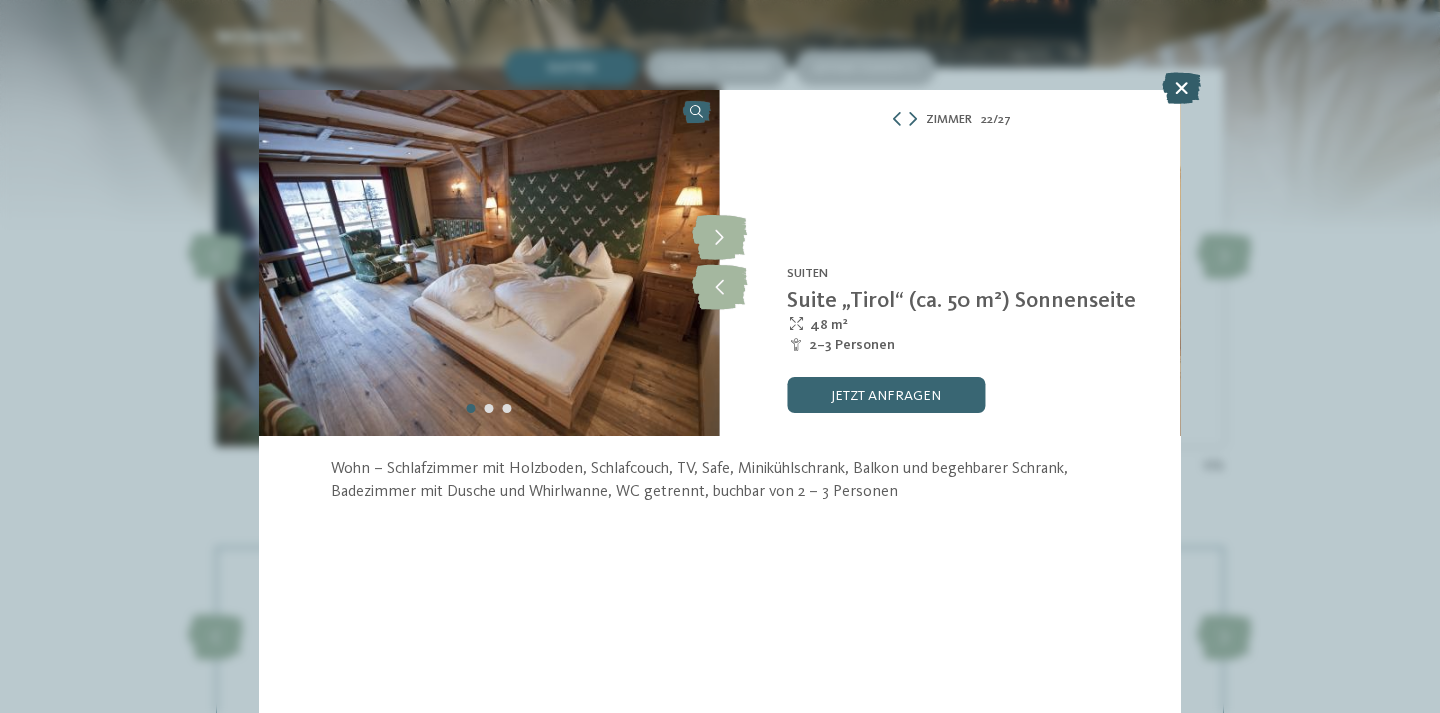 click at bounding box center [1181, 88] 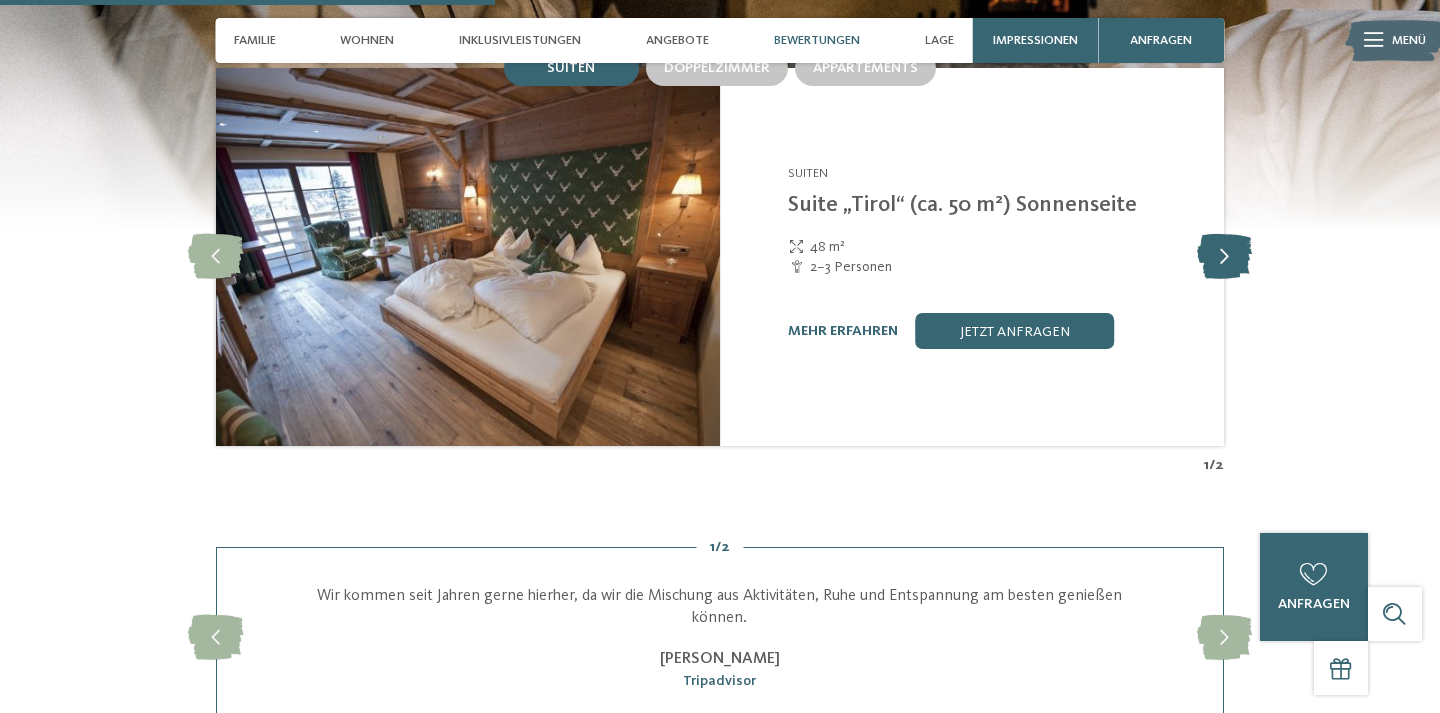 click at bounding box center [1224, 257] 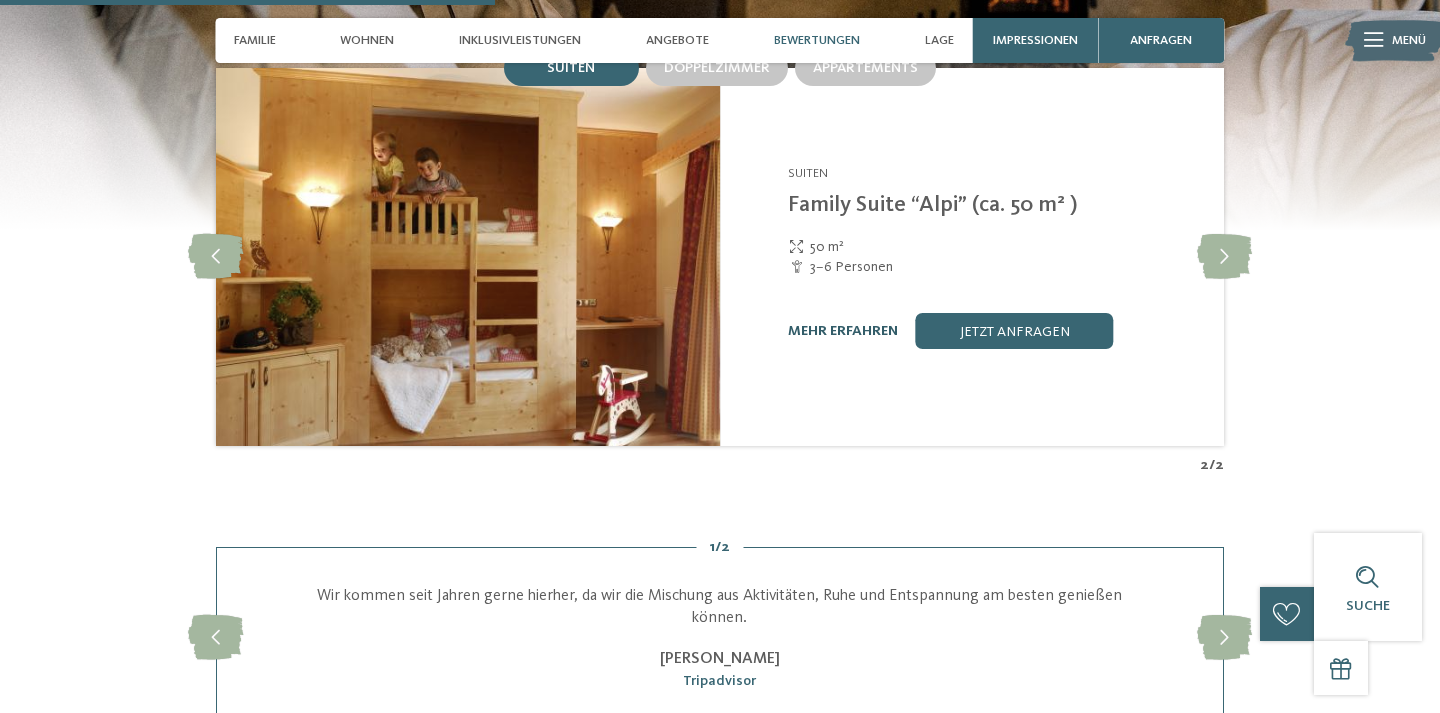 click on "mehr erfahren" at bounding box center [843, 331] 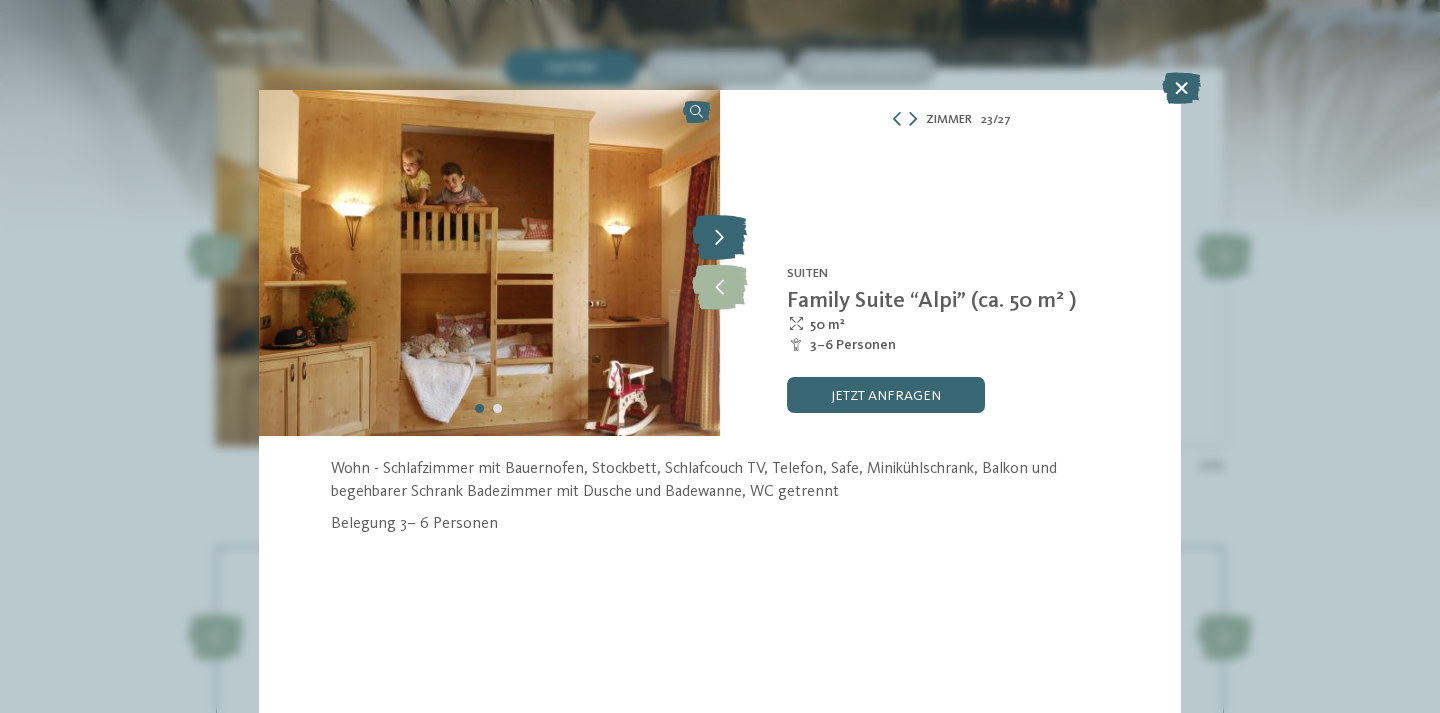 click at bounding box center (719, 238) 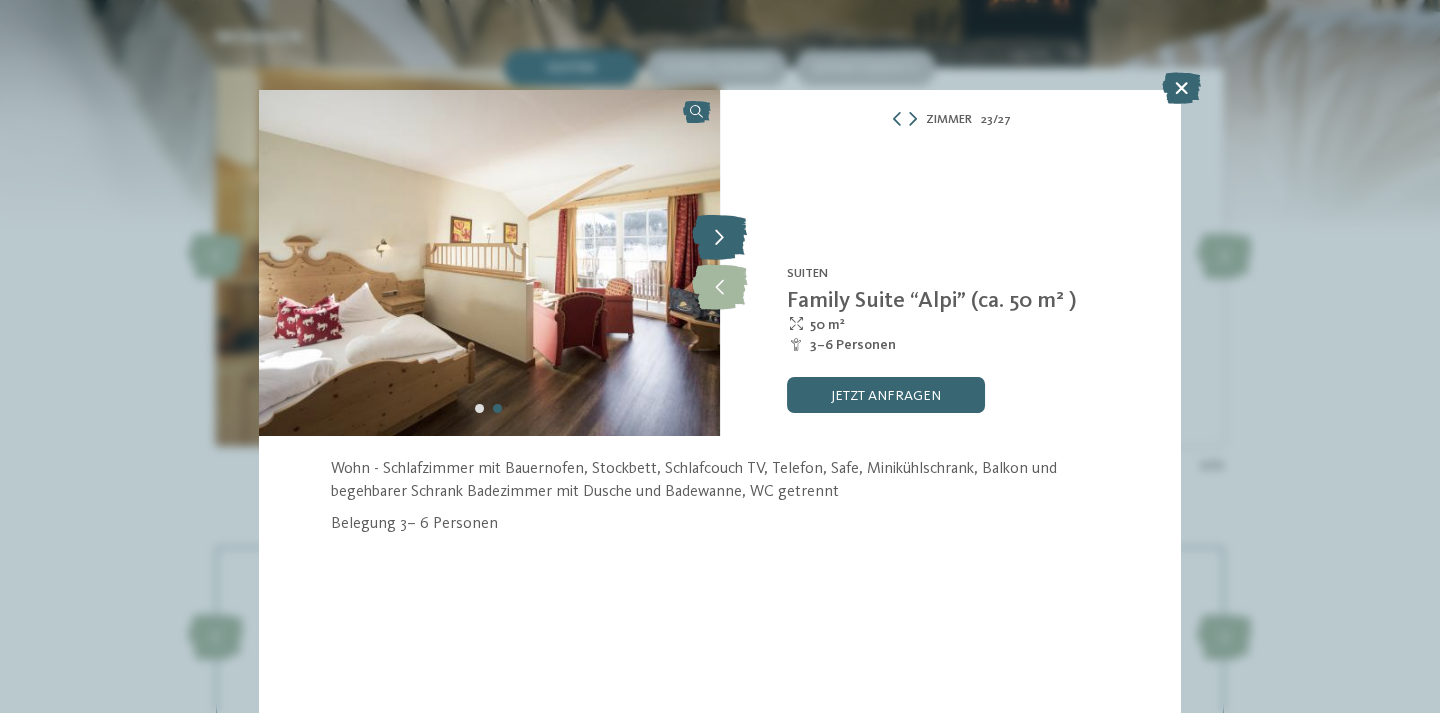 click at bounding box center (719, 238) 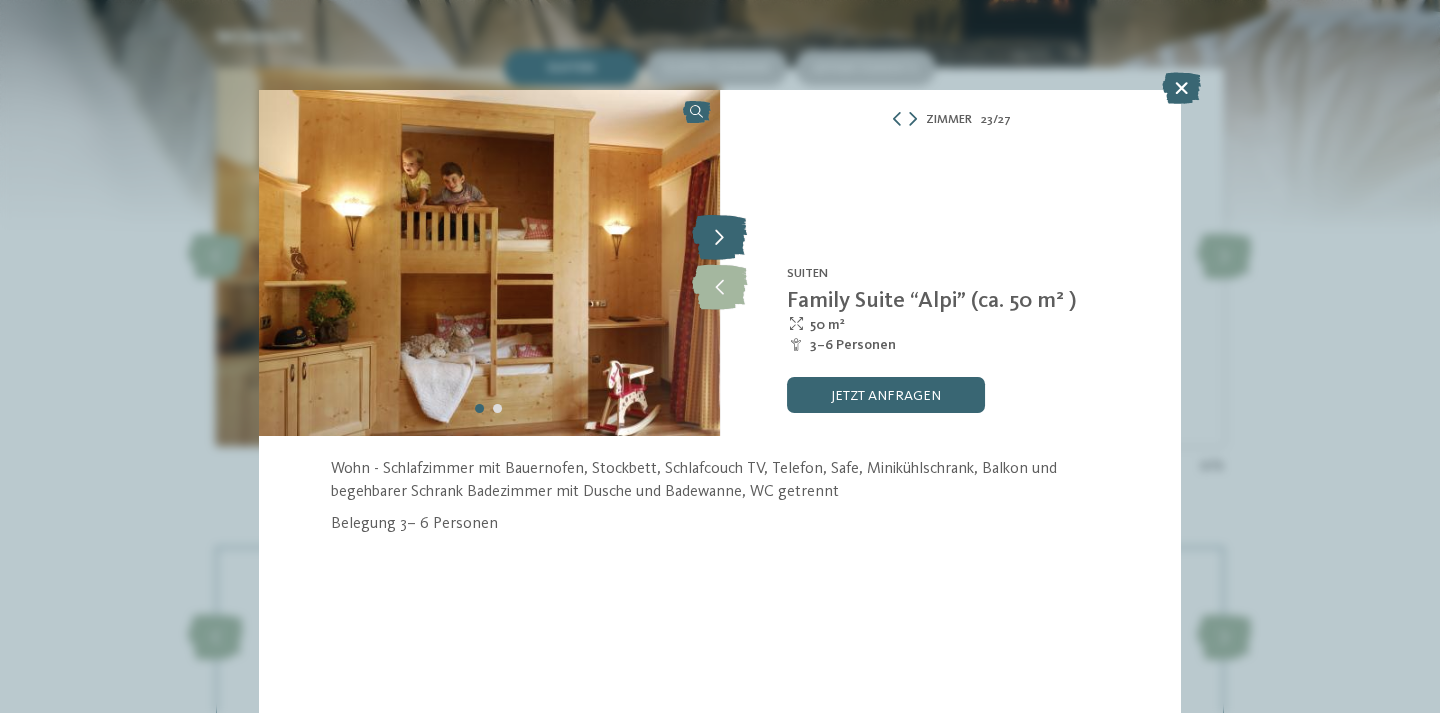 click at bounding box center (719, 238) 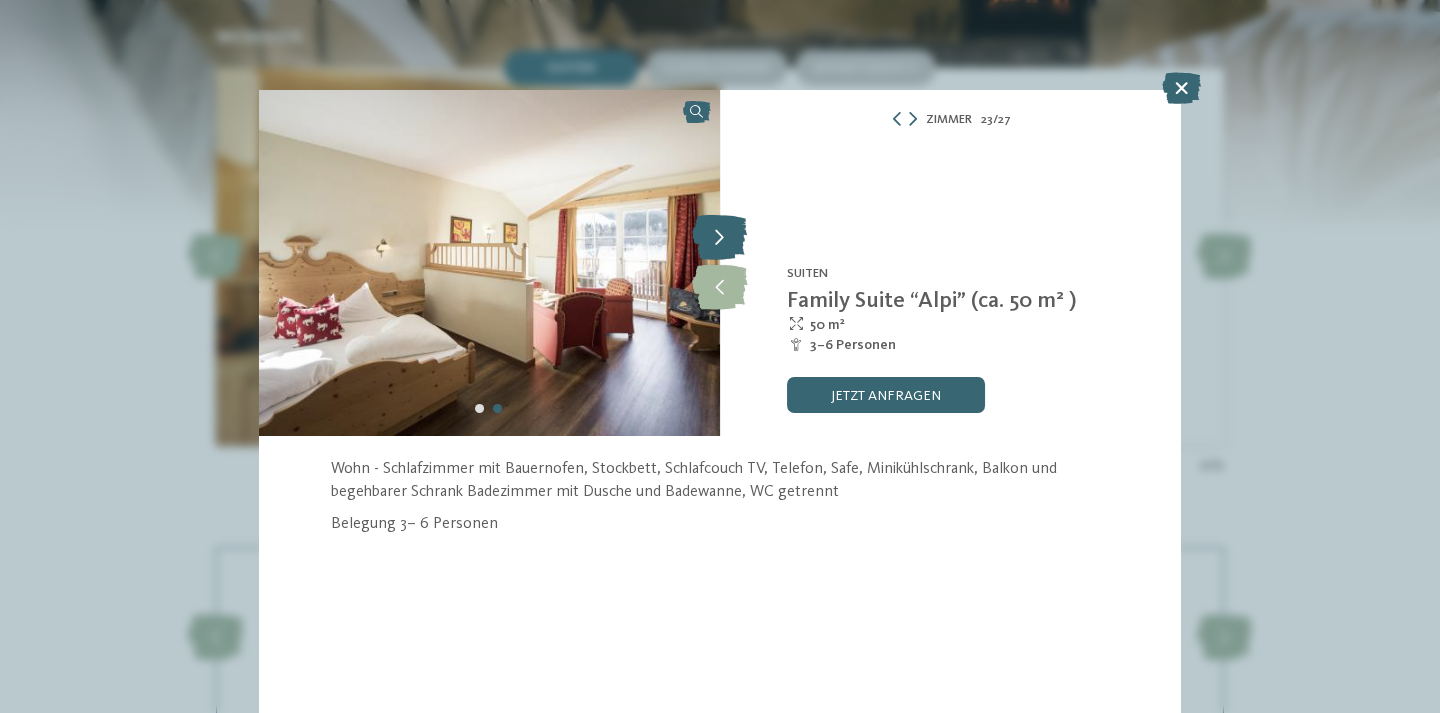 click at bounding box center (719, 238) 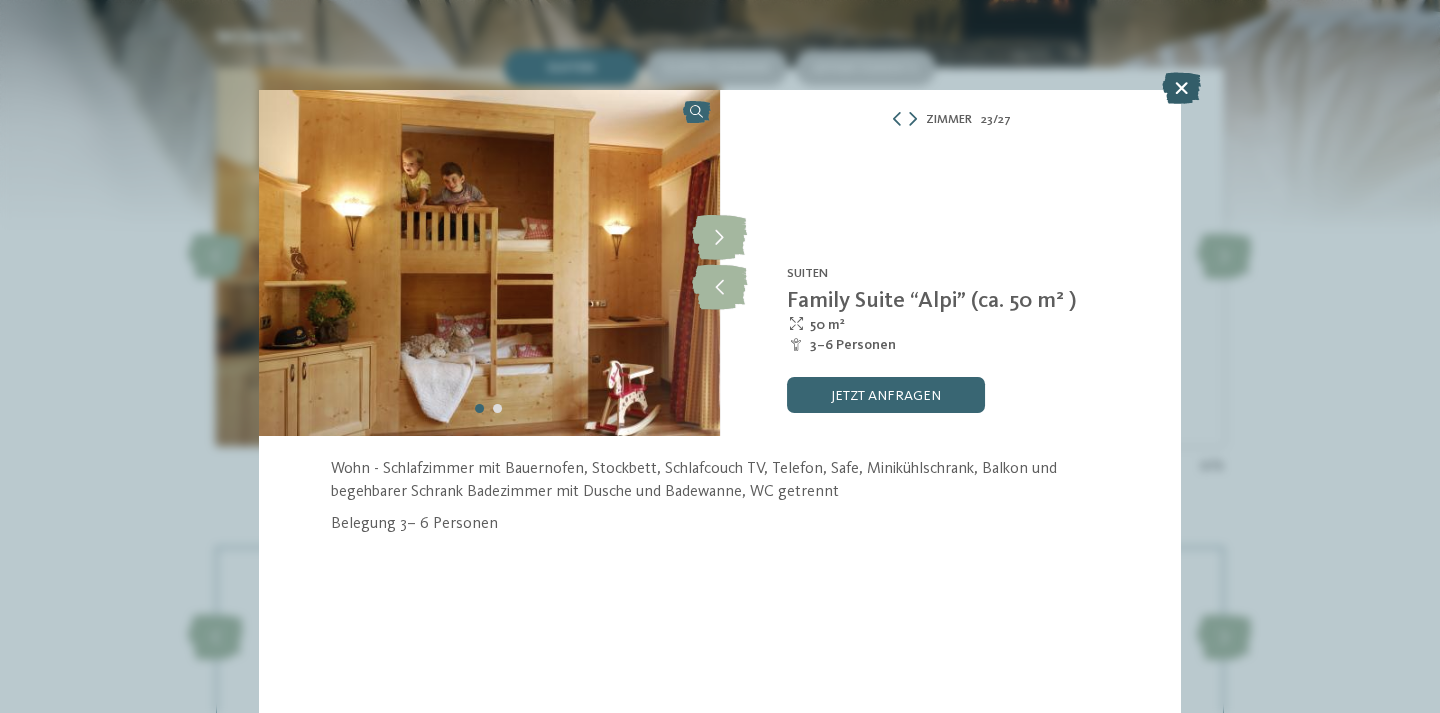 click at bounding box center (1181, 88) 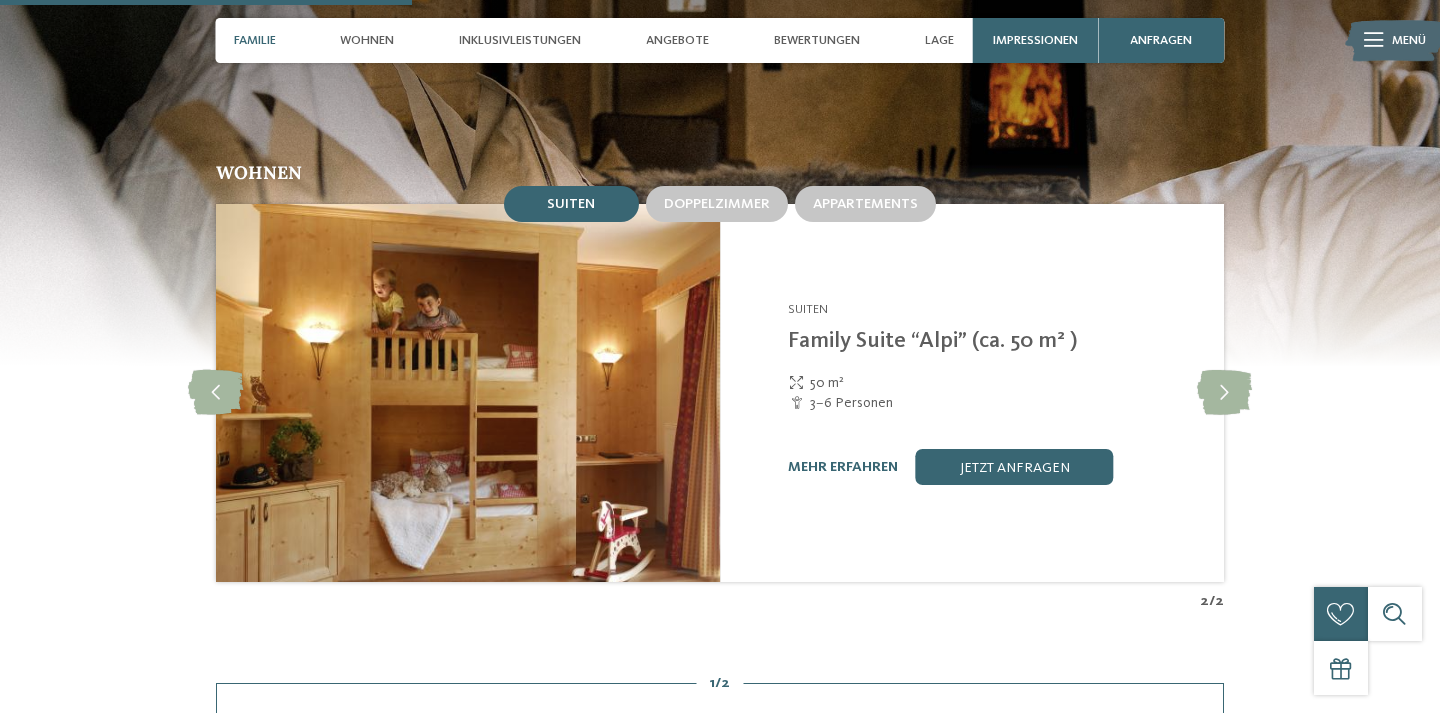 scroll, scrollTop: 1739, scrollLeft: 0, axis: vertical 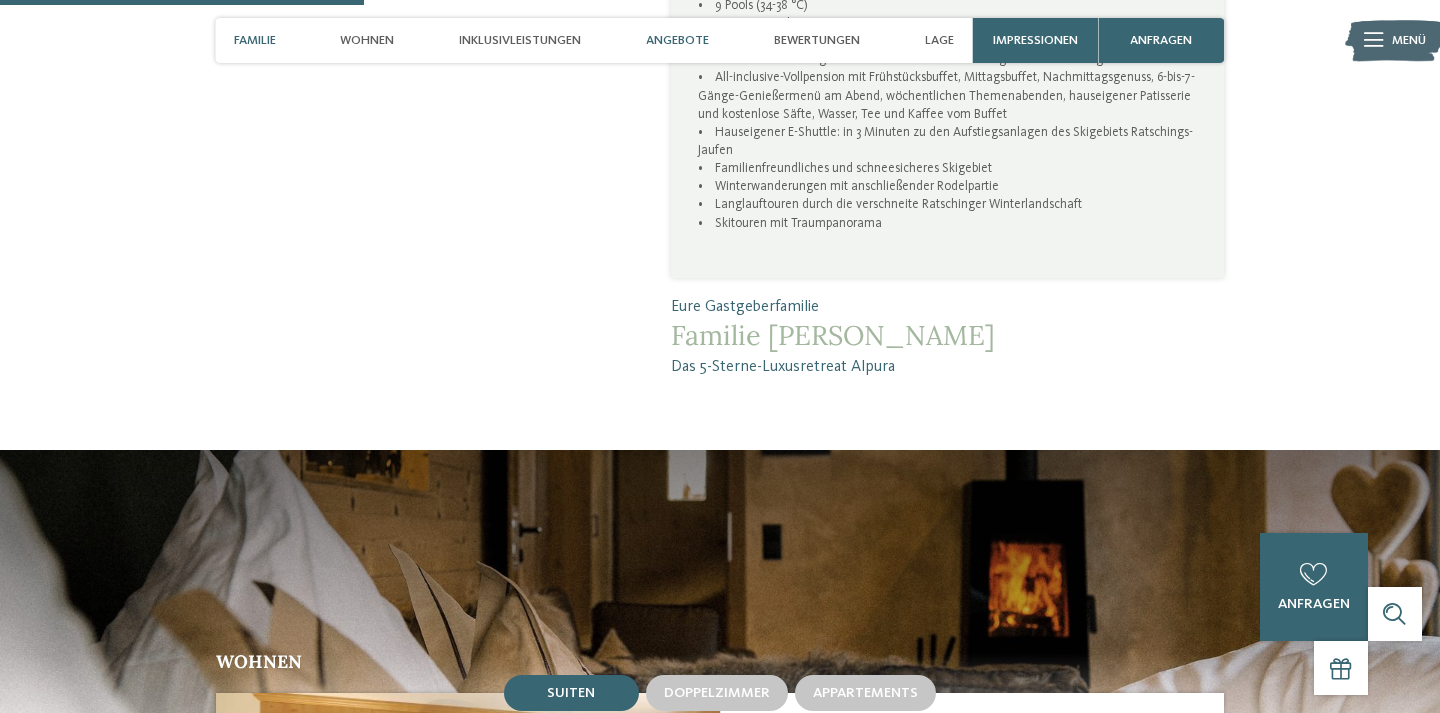 click on "Angebote" at bounding box center (677, 40) 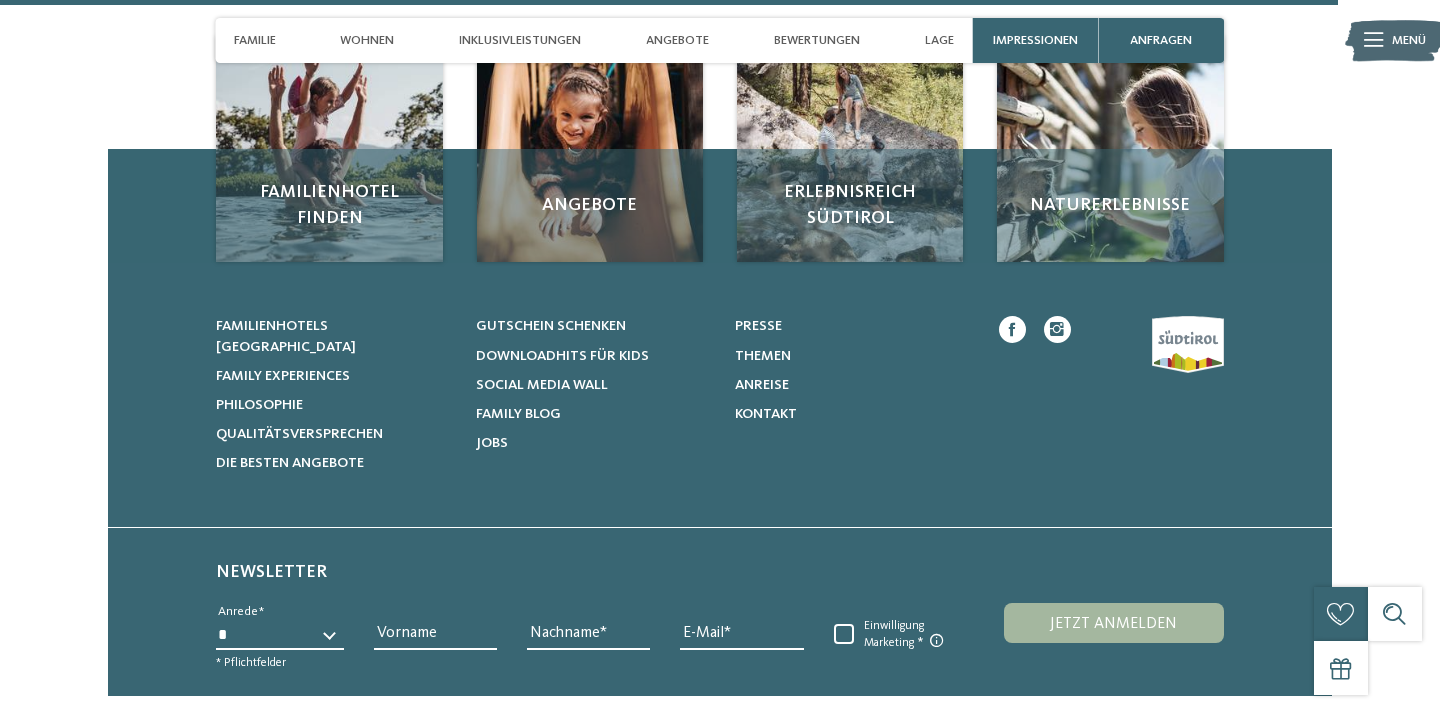 scroll, scrollTop: 6787, scrollLeft: 0, axis: vertical 